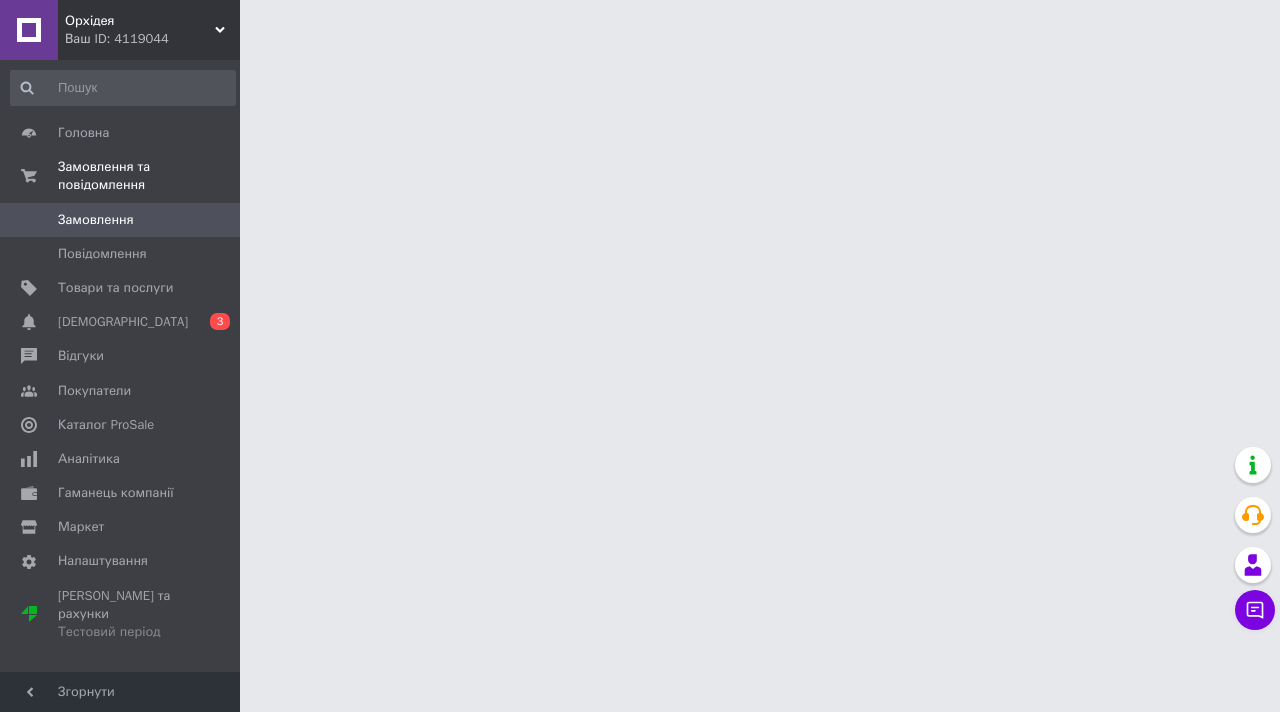 scroll, scrollTop: 0, scrollLeft: 0, axis: both 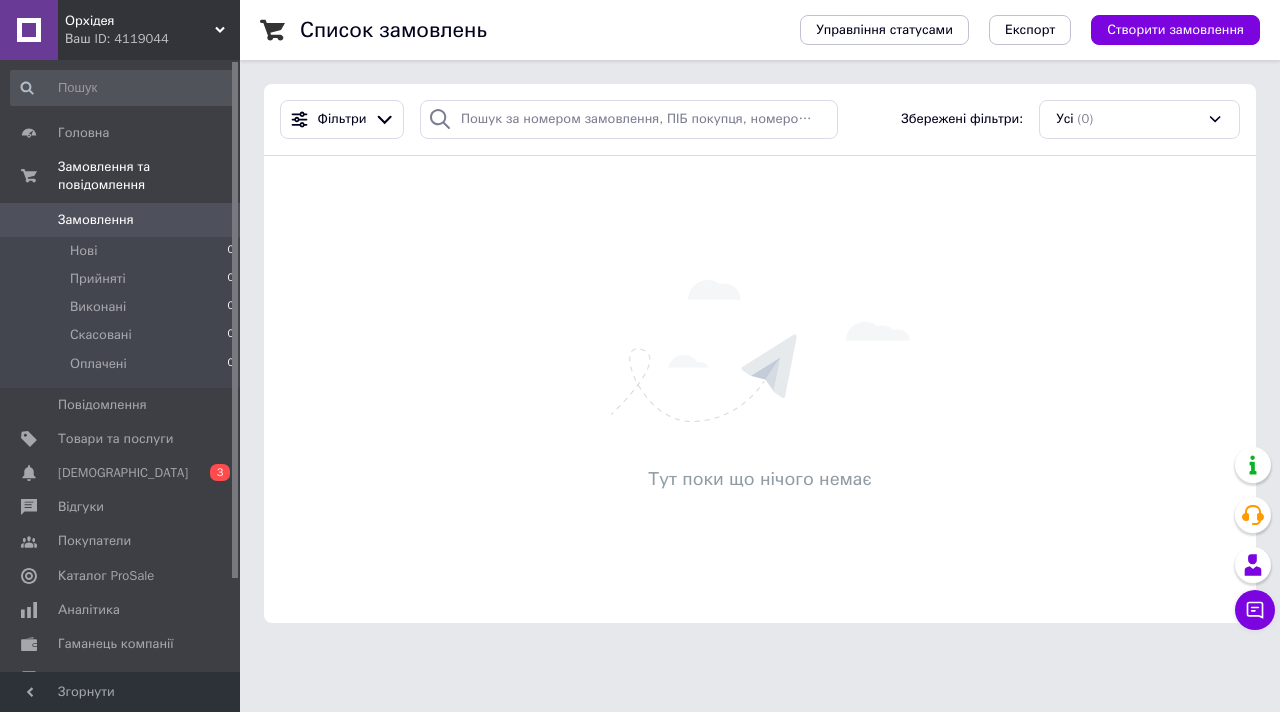 click on "Ваш ID: 4119044" at bounding box center [152, 39] 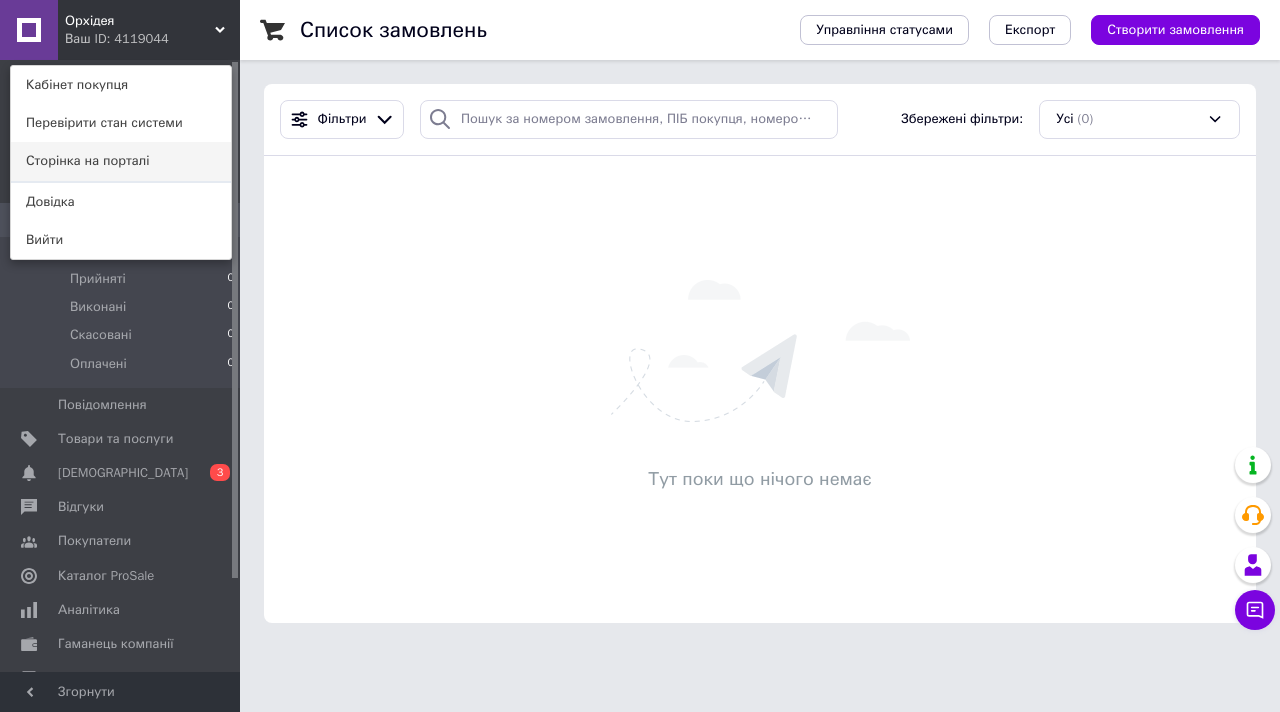 click on "Сторінка на порталі" at bounding box center [121, 161] 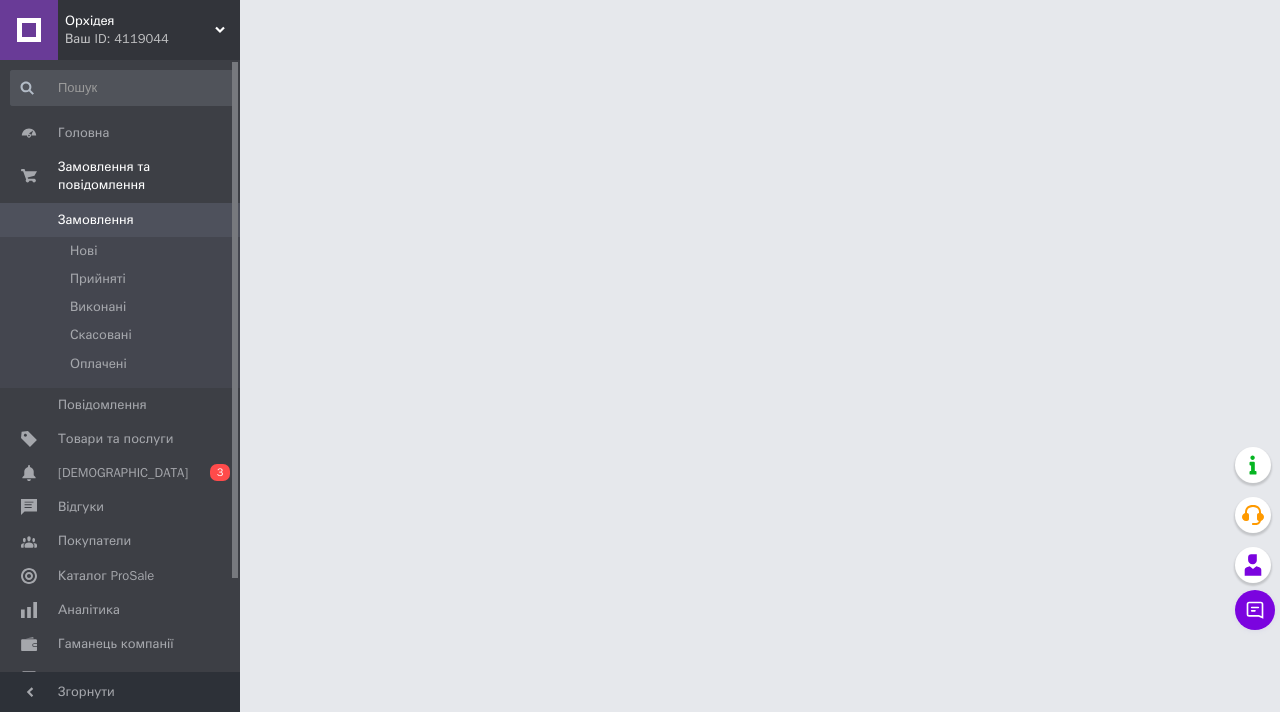 scroll, scrollTop: 0, scrollLeft: 0, axis: both 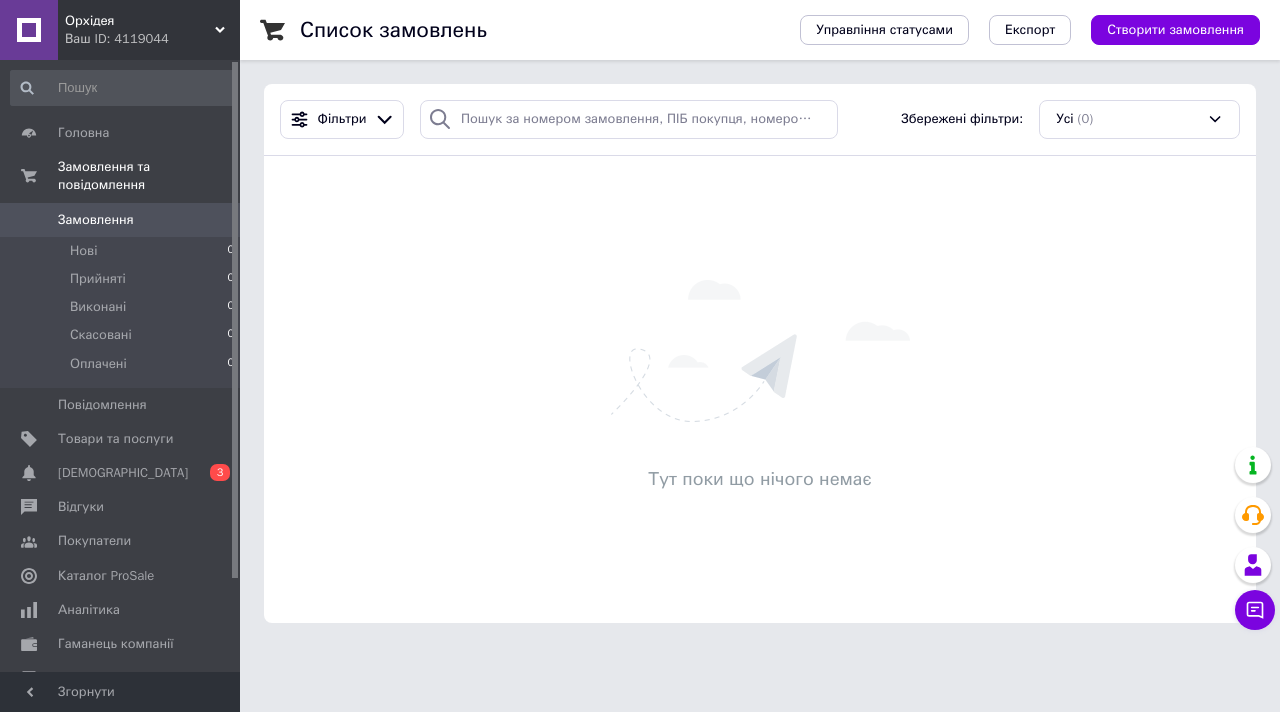 click on "Ваш ID: 4119044" at bounding box center (152, 39) 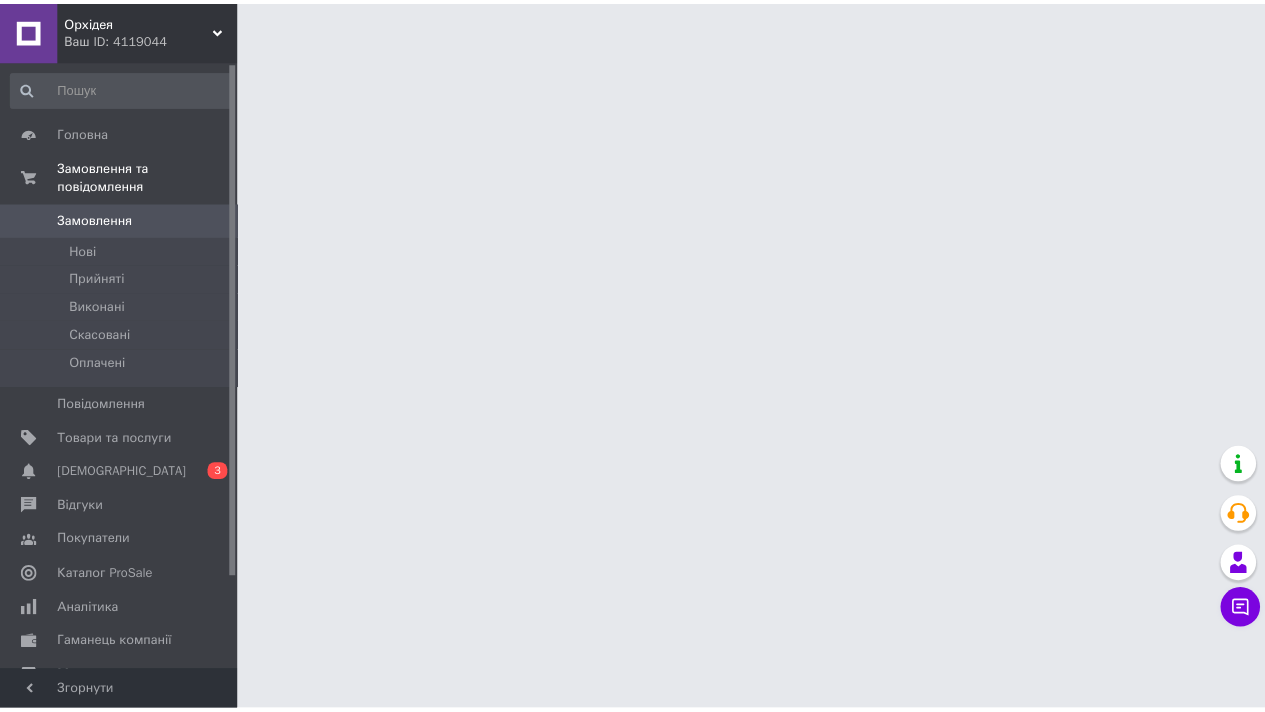 scroll, scrollTop: 0, scrollLeft: 0, axis: both 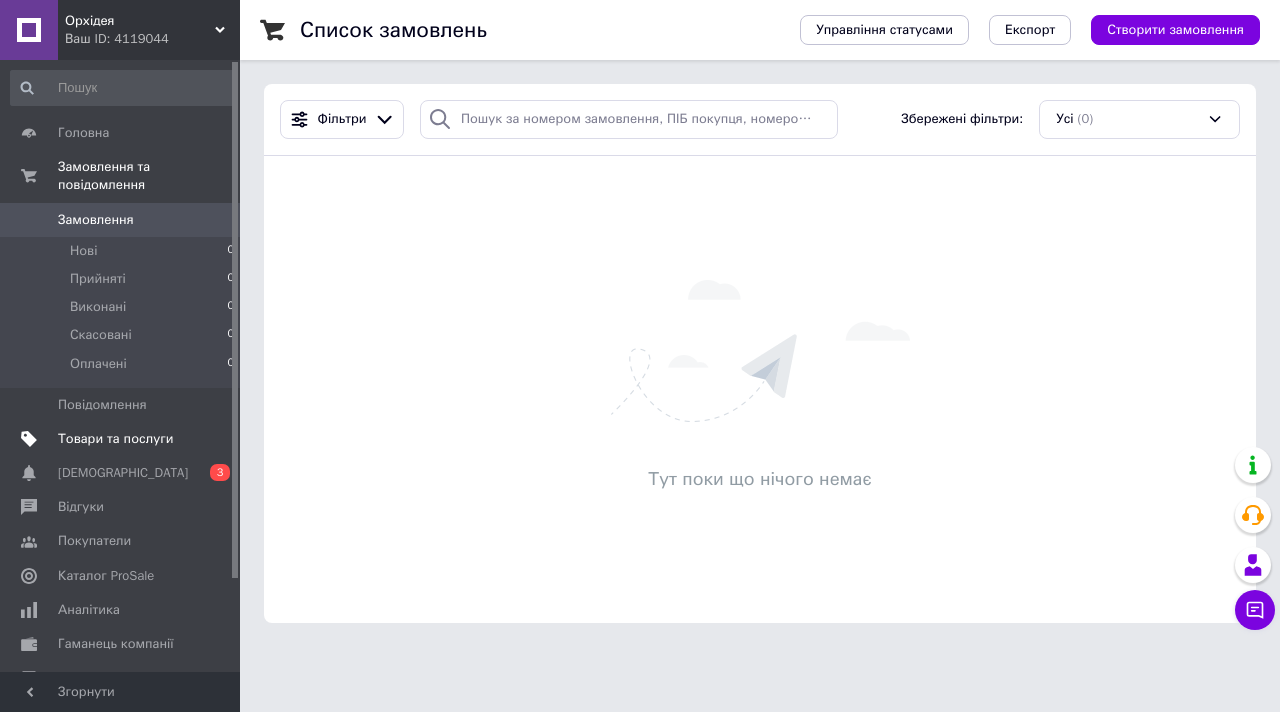 click on "Товари та послуги" at bounding box center (123, 439) 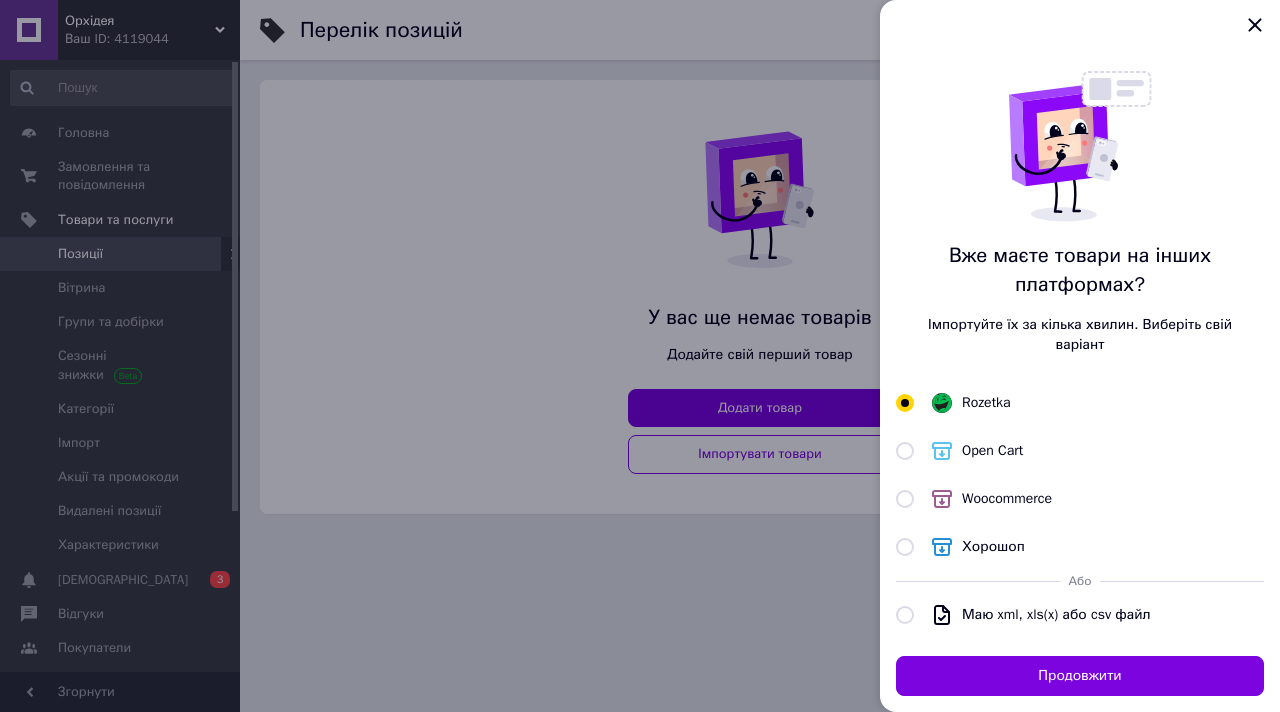 drag, startPoint x: 1247, startPoint y: 22, endPoint x: 1238, endPoint y: 34, distance: 15 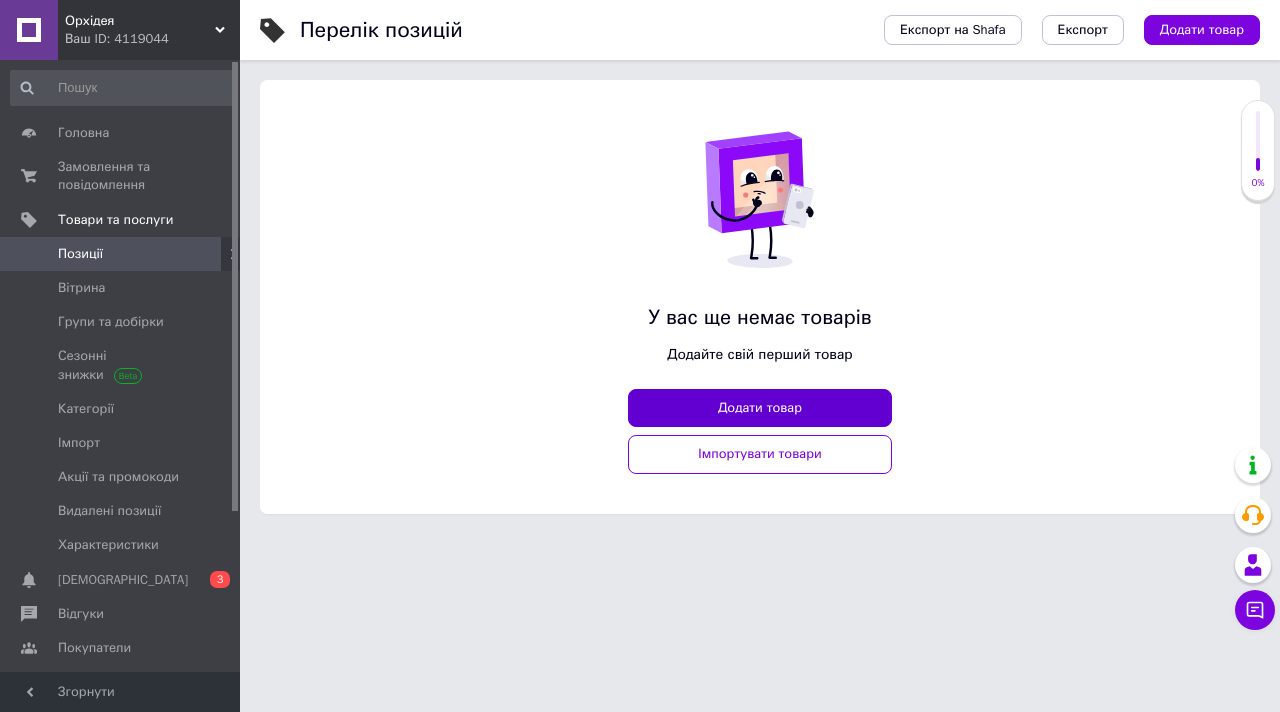 click on "Додати товар" at bounding box center [760, 408] 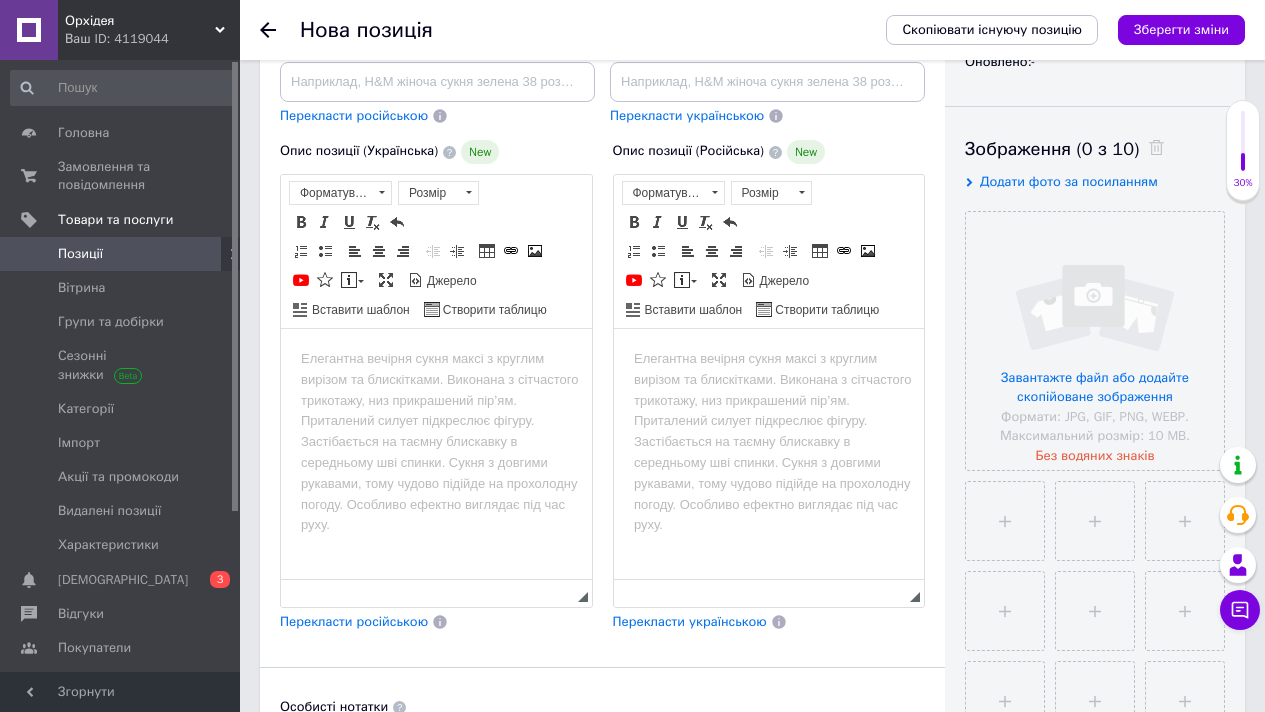 scroll, scrollTop: 0, scrollLeft: 0, axis: both 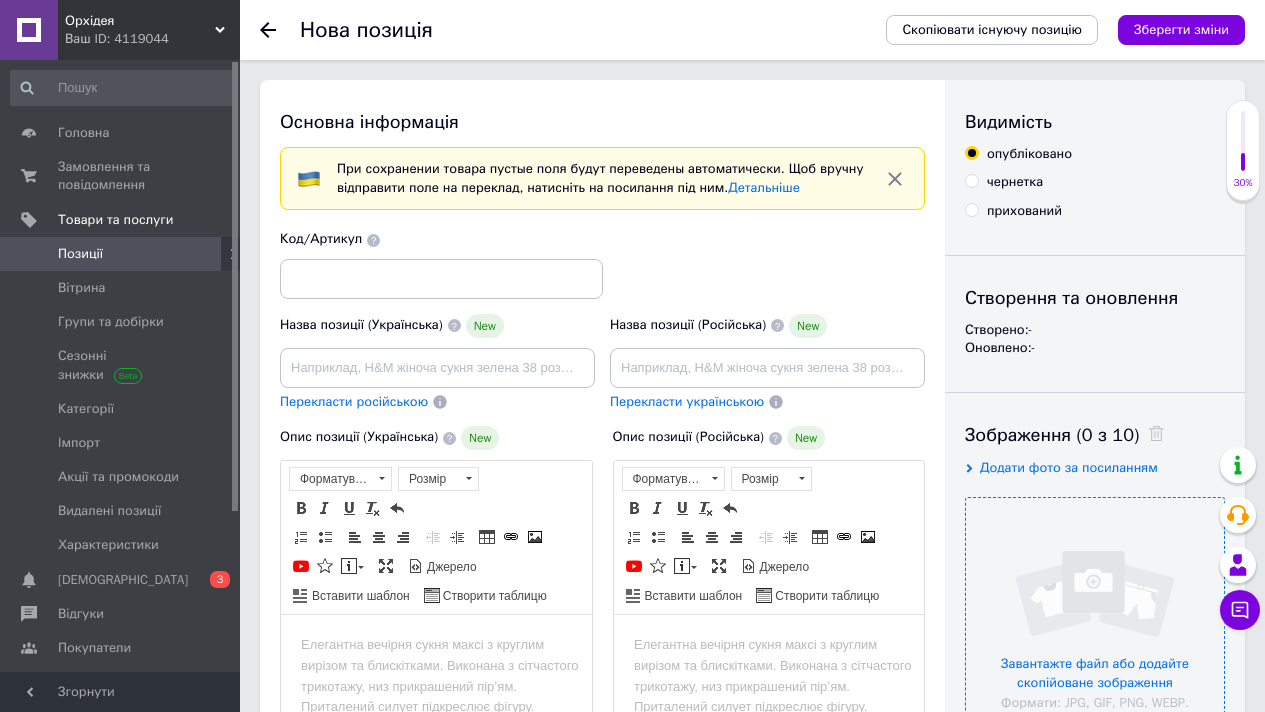 click at bounding box center (1095, 627) 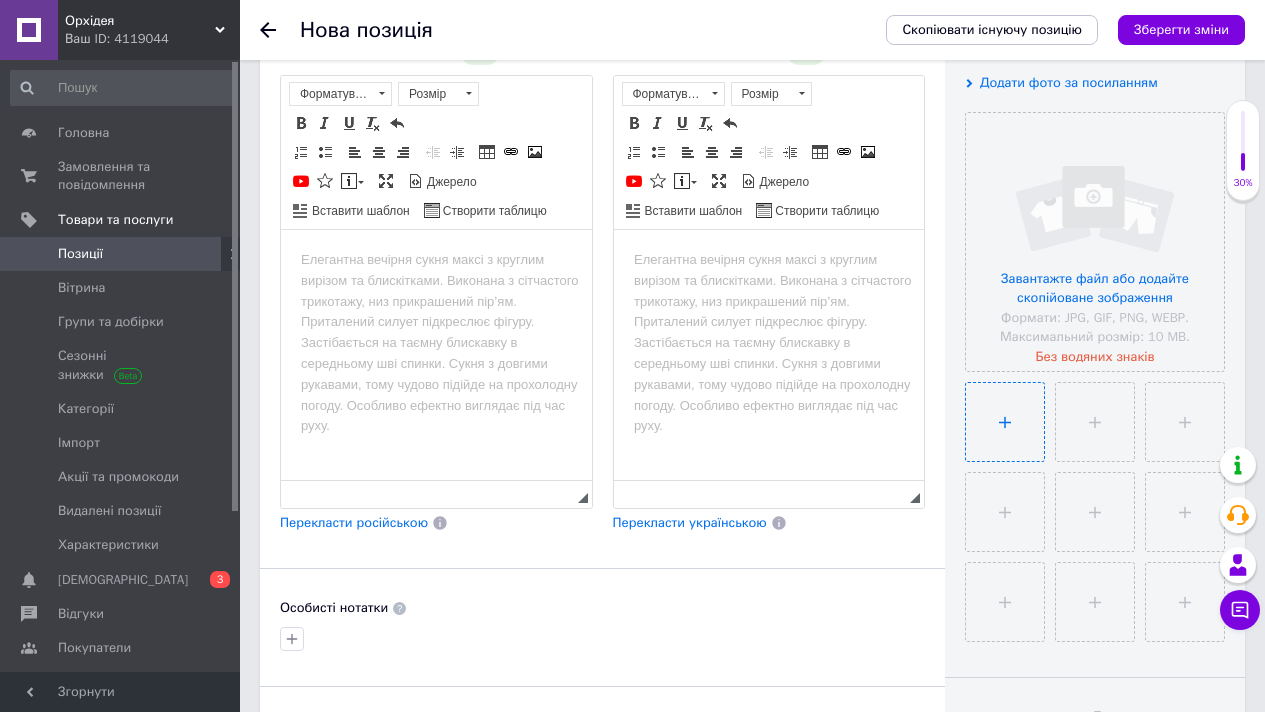 scroll, scrollTop: 381, scrollLeft: 0, axis: vertical 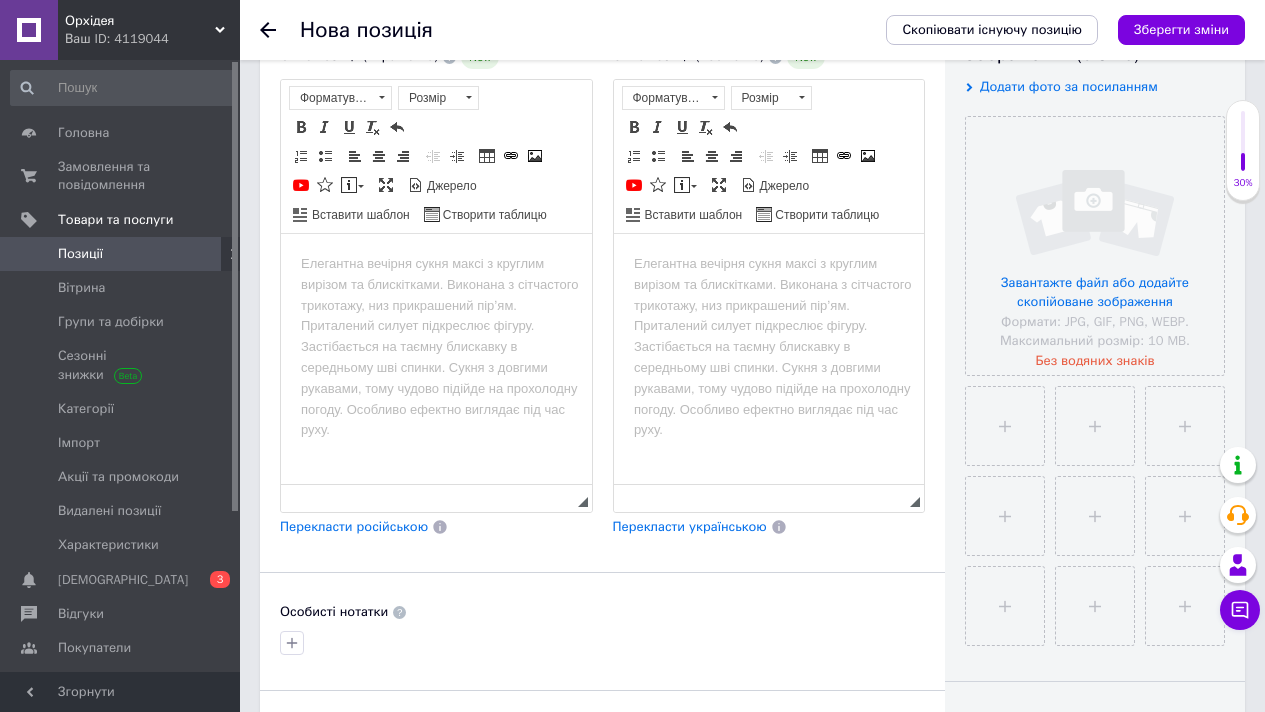 click on "Додати фото за посиланням" at bounding box center [1069, 86] 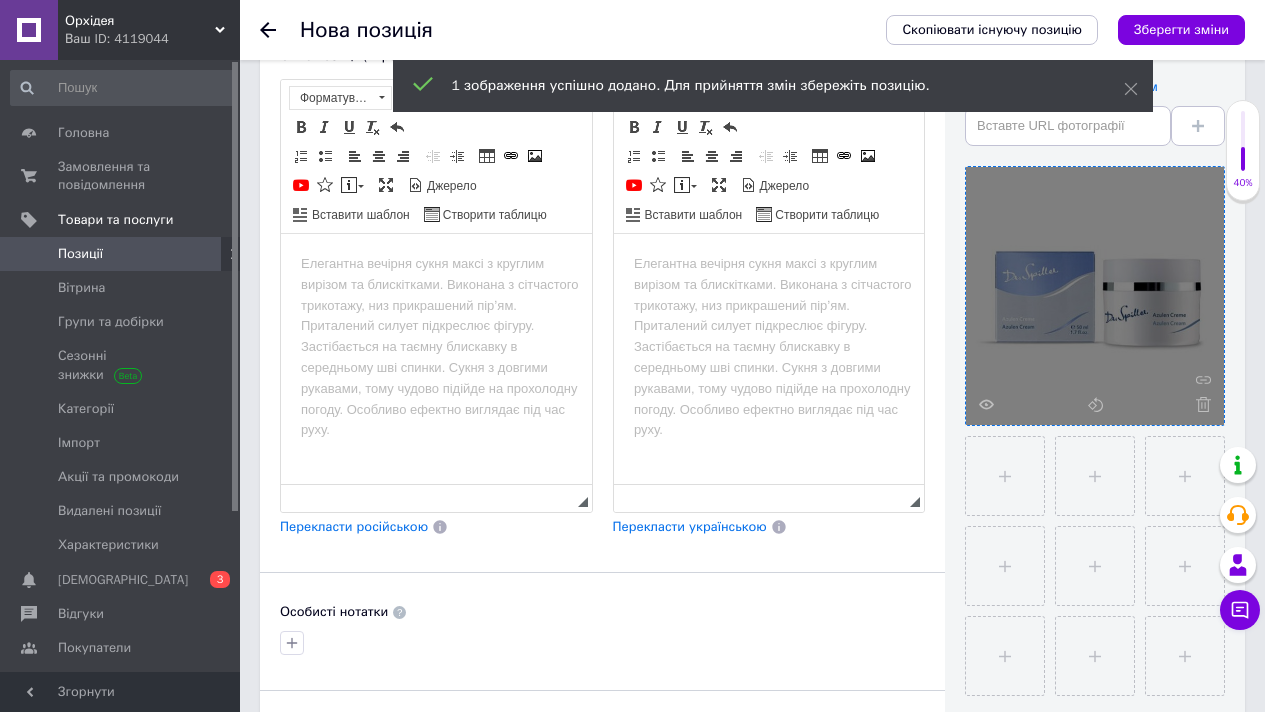 click at bounding box center [1095, 296] 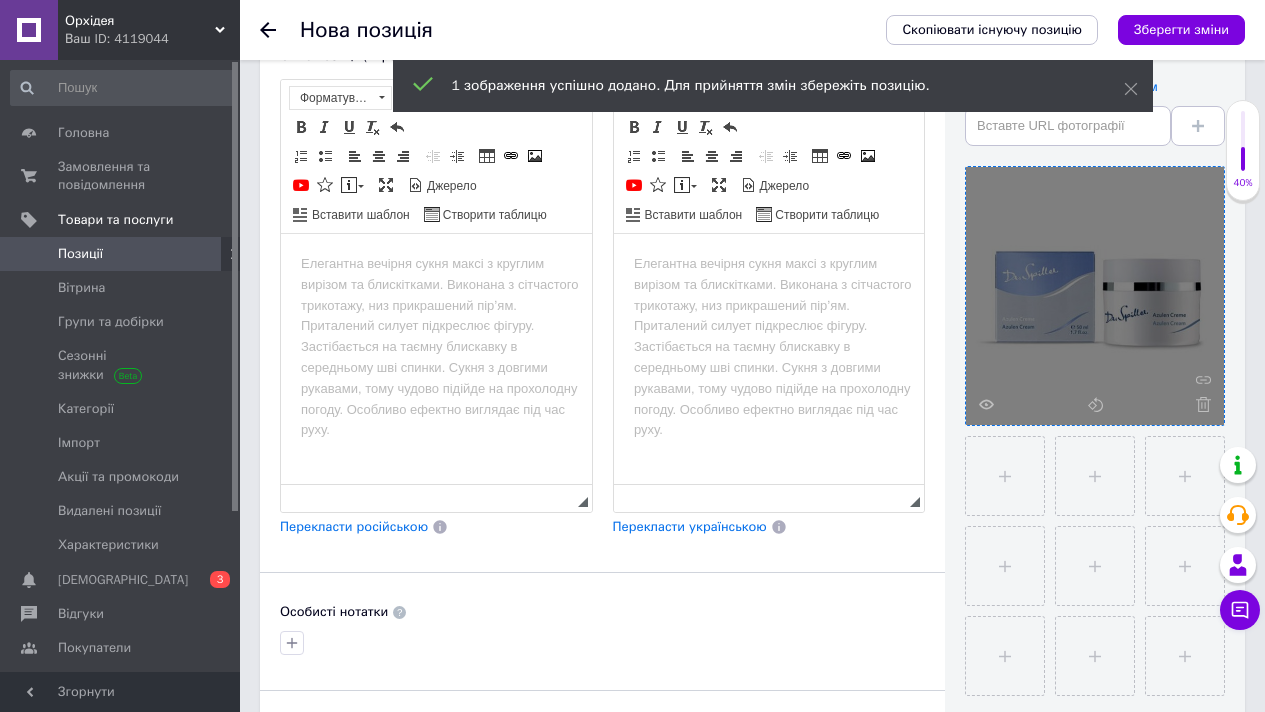 click at bounding box center (1095, 296) 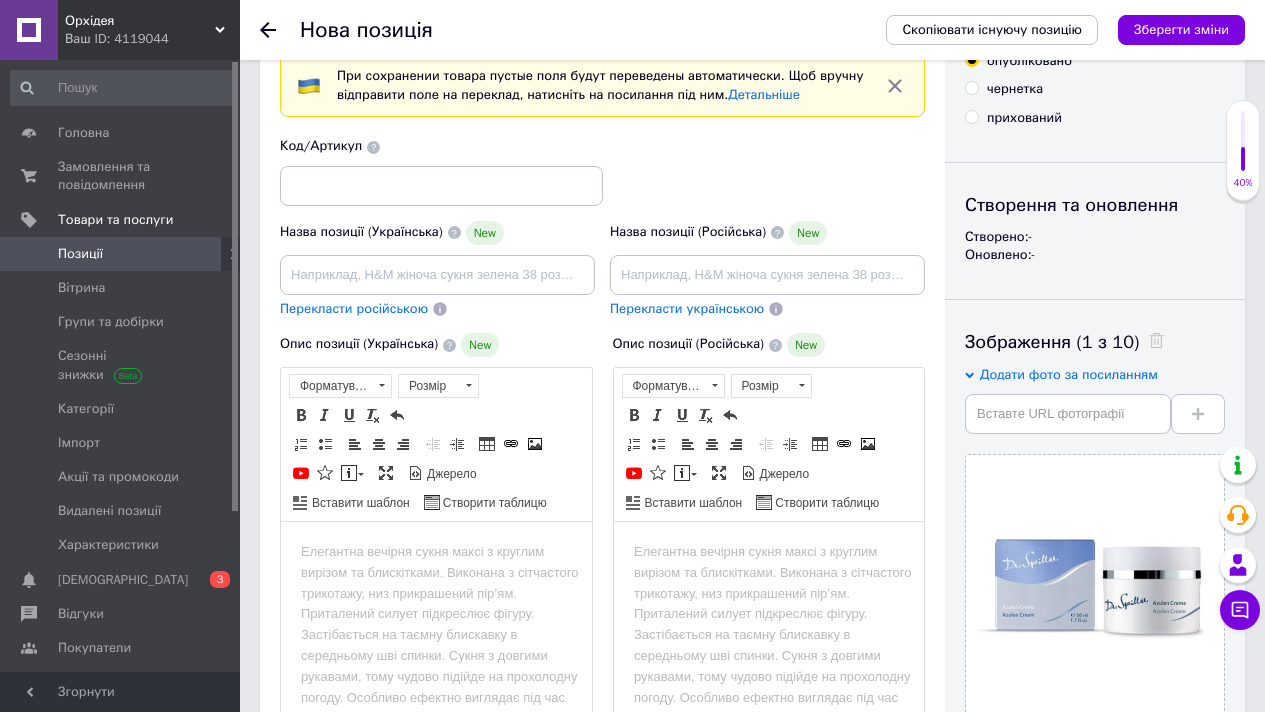 scroll, scrollTop: 90, scrollLeft: 0, axis: vertical 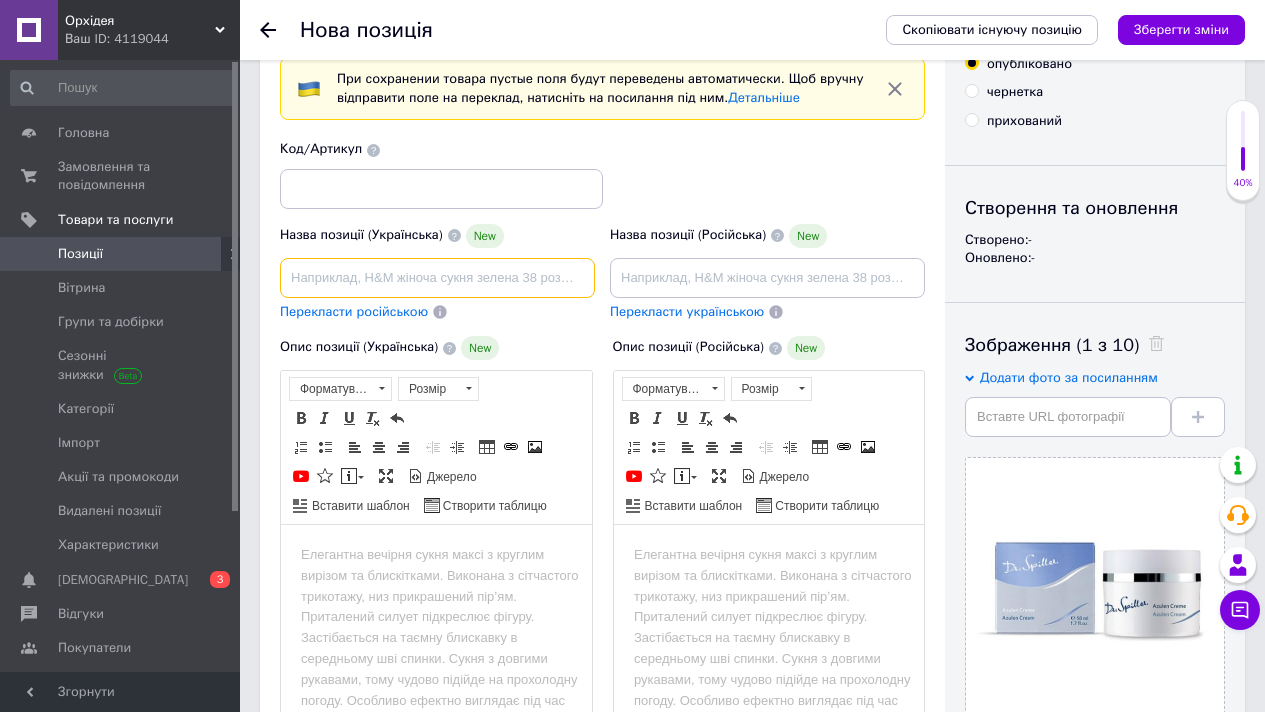 click at bounding box center [437, 278] 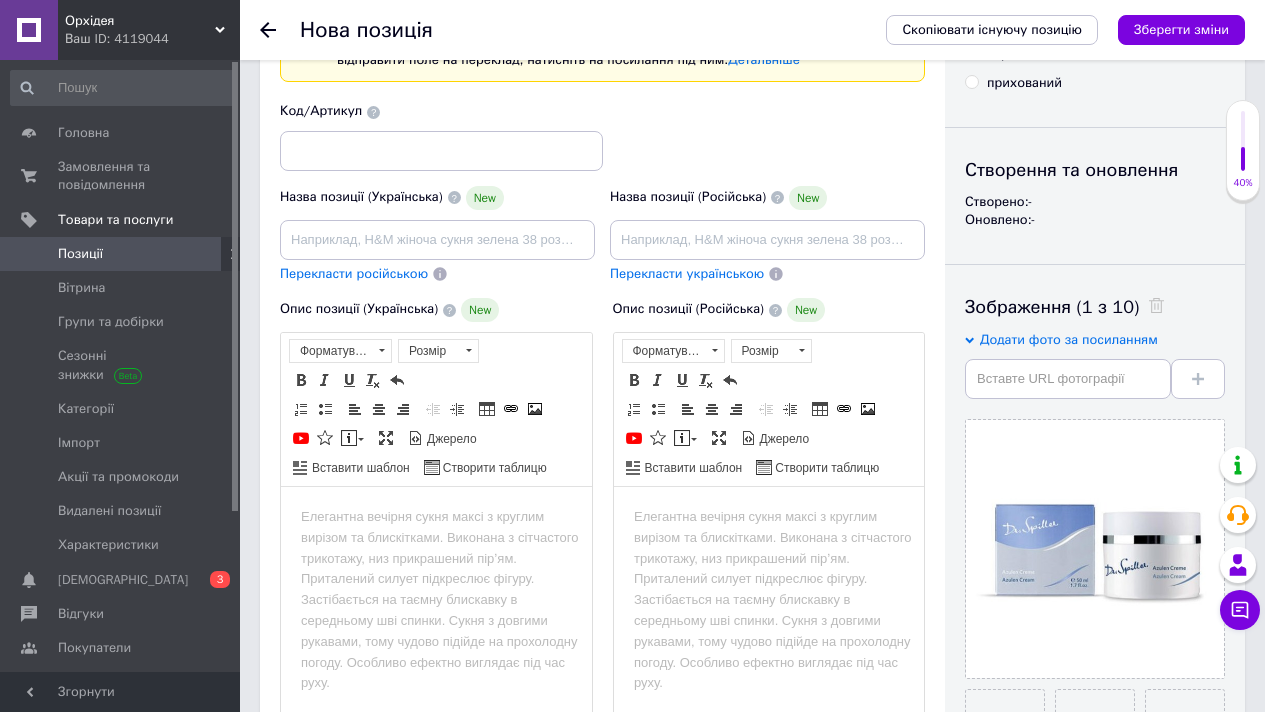 click at bounding box center [436, 517] 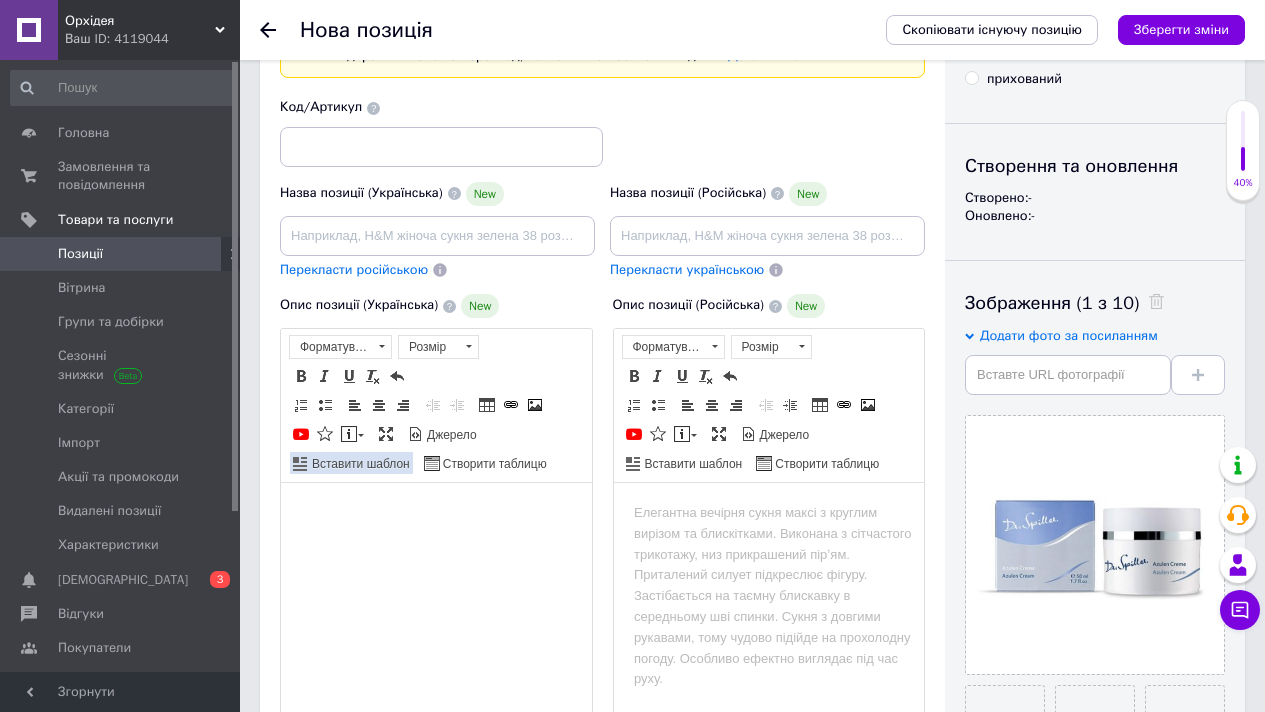 click on "Вставити шаблон" at bounding box center [359, 464] 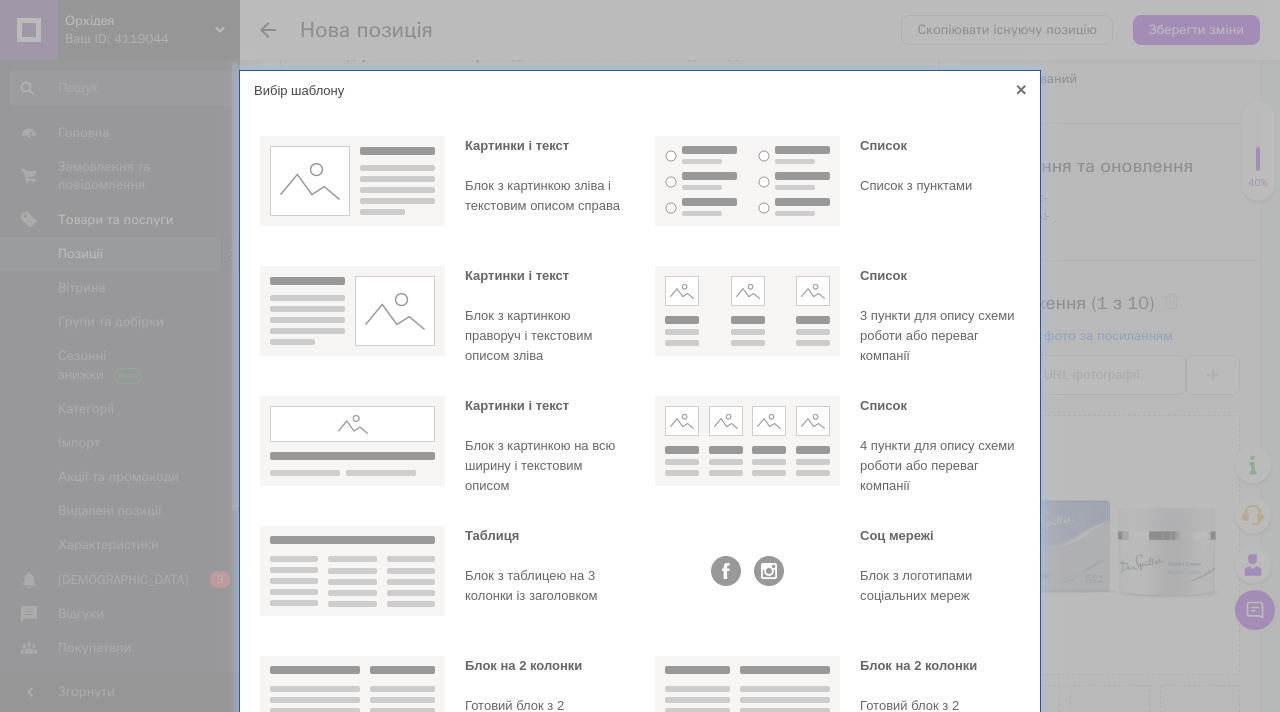 click on "Вибір шаблону" at bounding box center [640, 91] 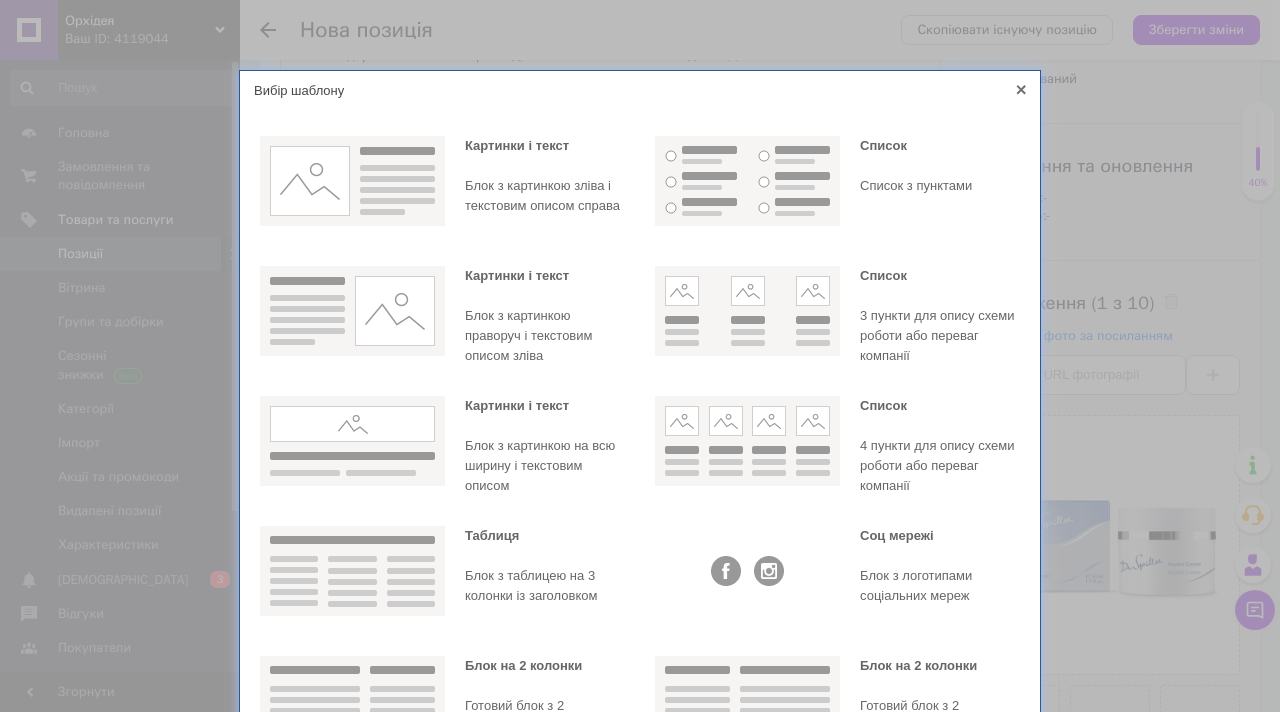 click 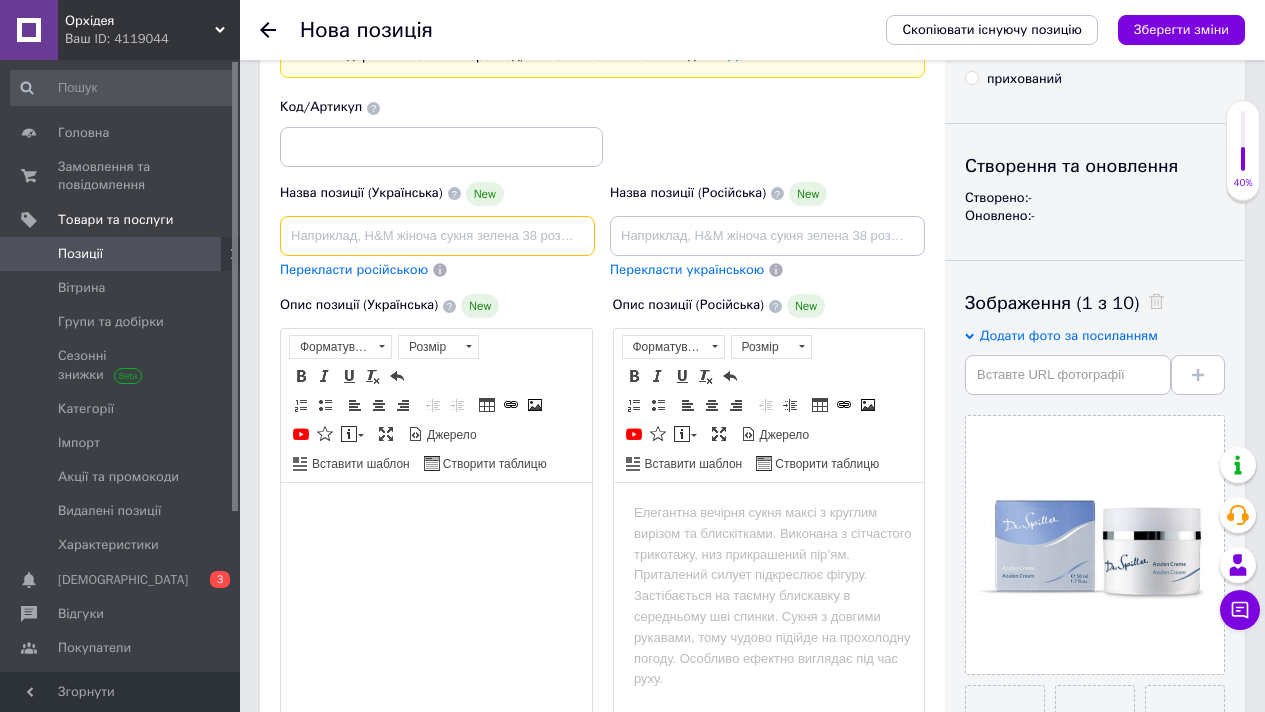 click at bounding box center [437, 236] 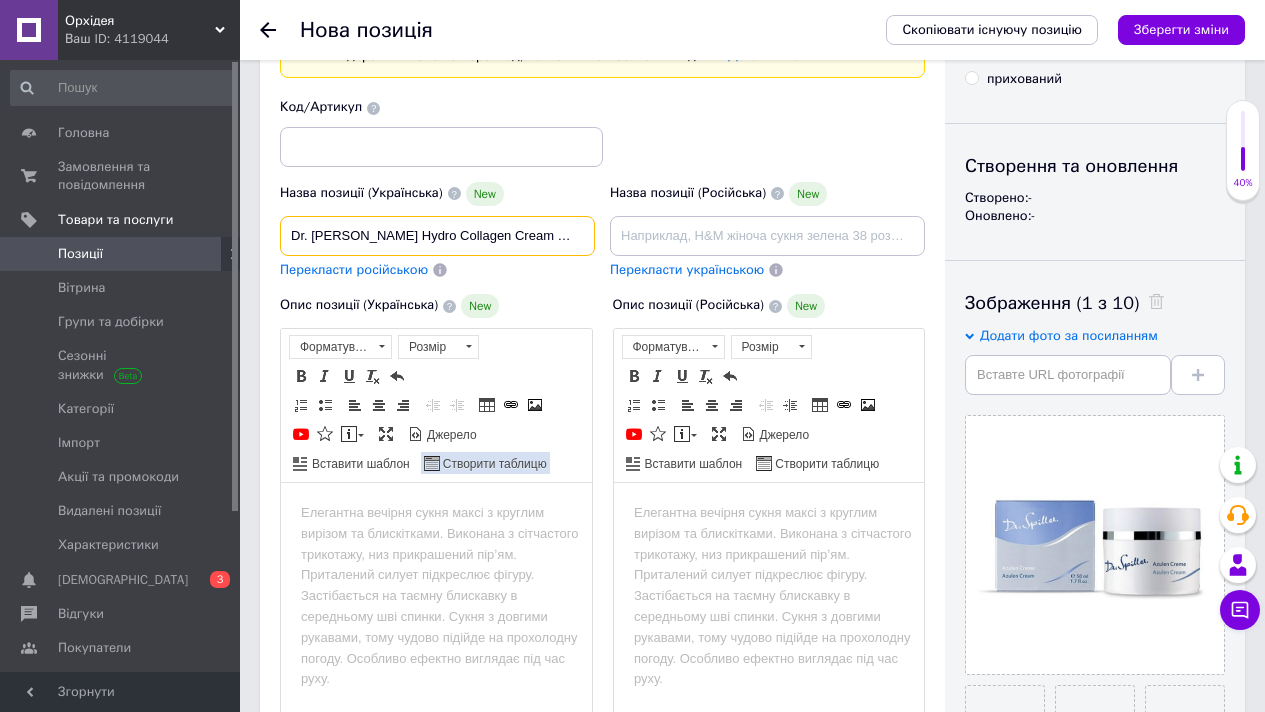 scroll, scrollTop: 0, scrollLeft: 510, axis: horizontal 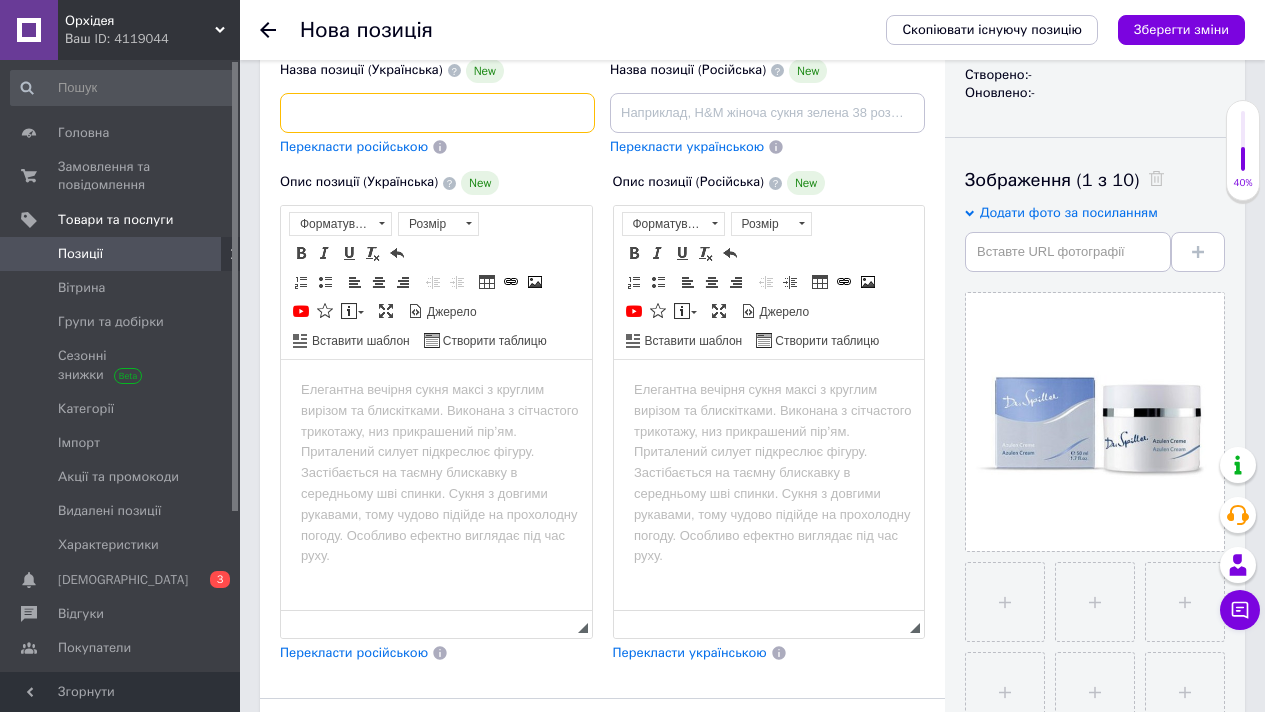 type on "Dr. Spiller Hydro Collagen Cream — колагеновий зволожуючий крем, який миттєво повертає шкірі м’якість і пружність.  💧 Інтенсивно" 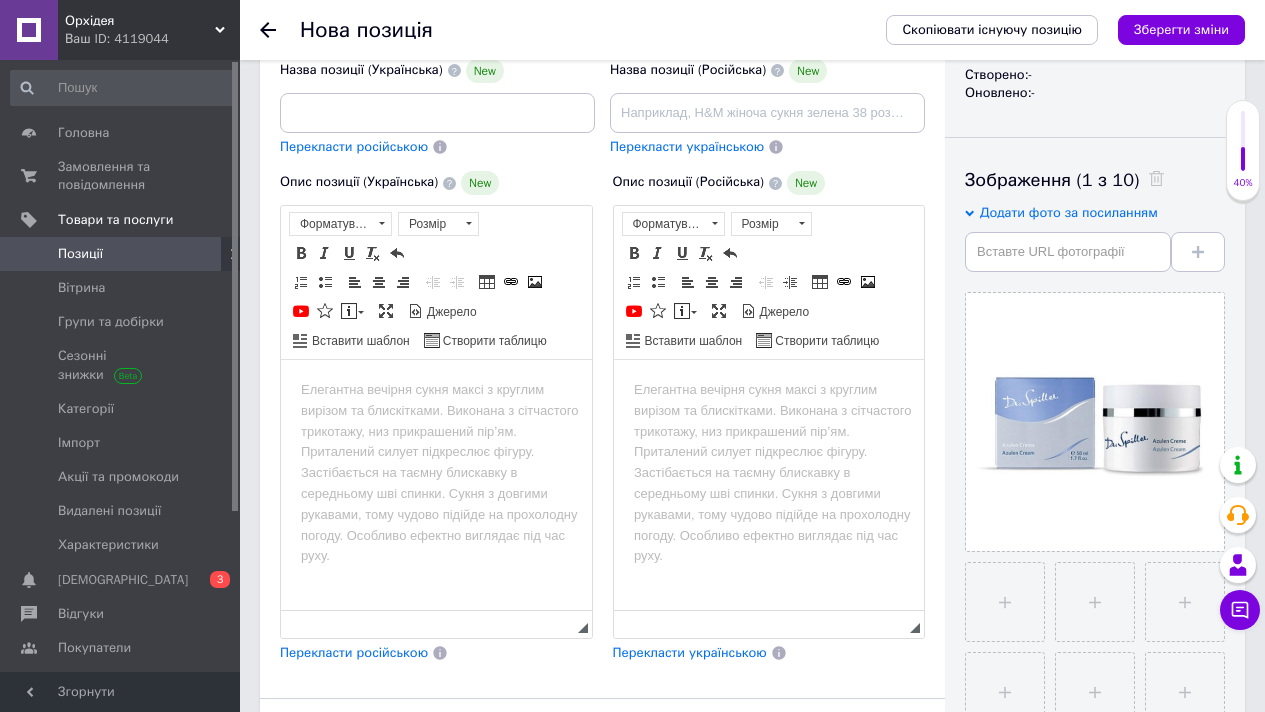 click at bounding box center (436, 390) 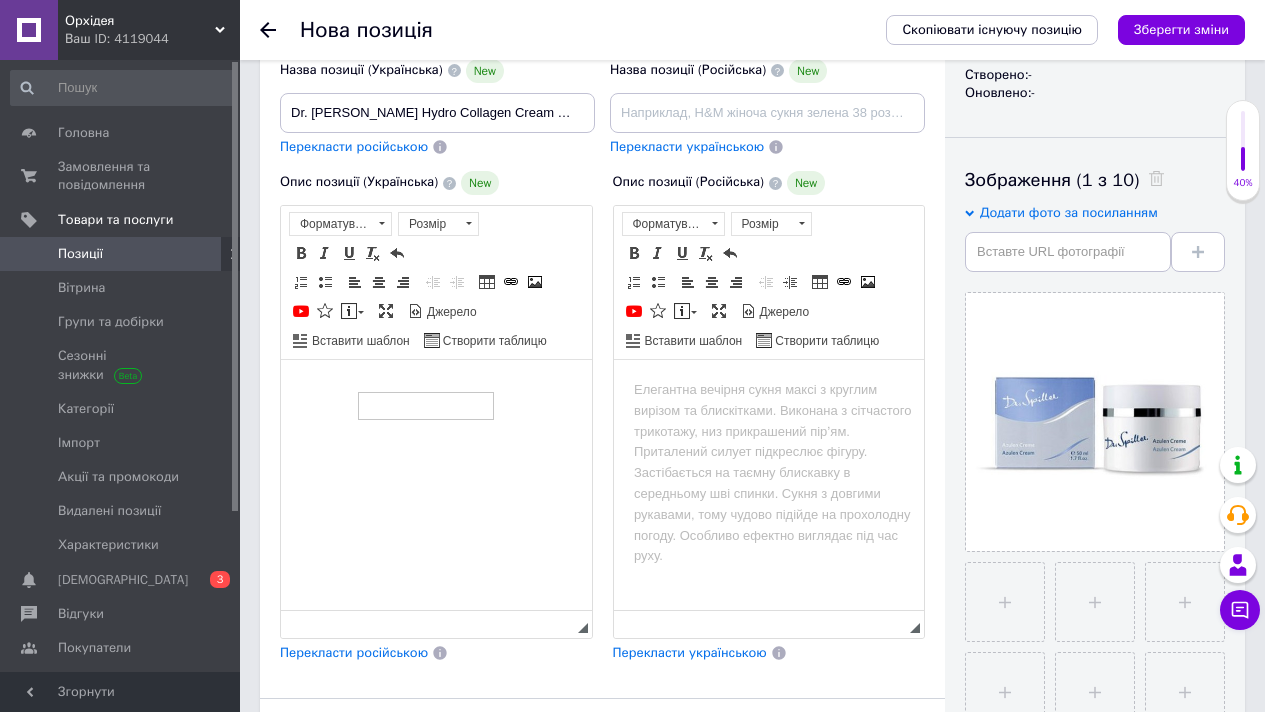 drag, startPoint x: 358, startPoint y: 392, endPoint x: 640, endPoint y: 752, distance: 457.30078 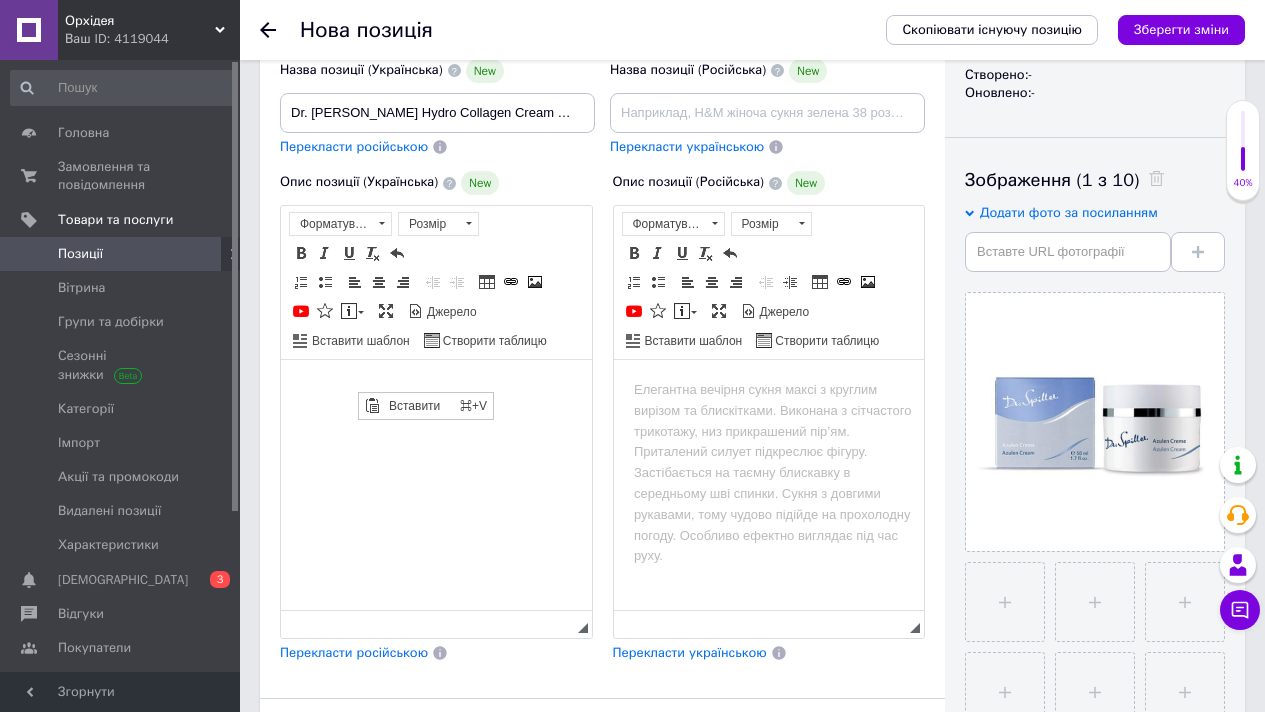 scroll, scrollTop: 0, scrollLeft: 0, axis: both 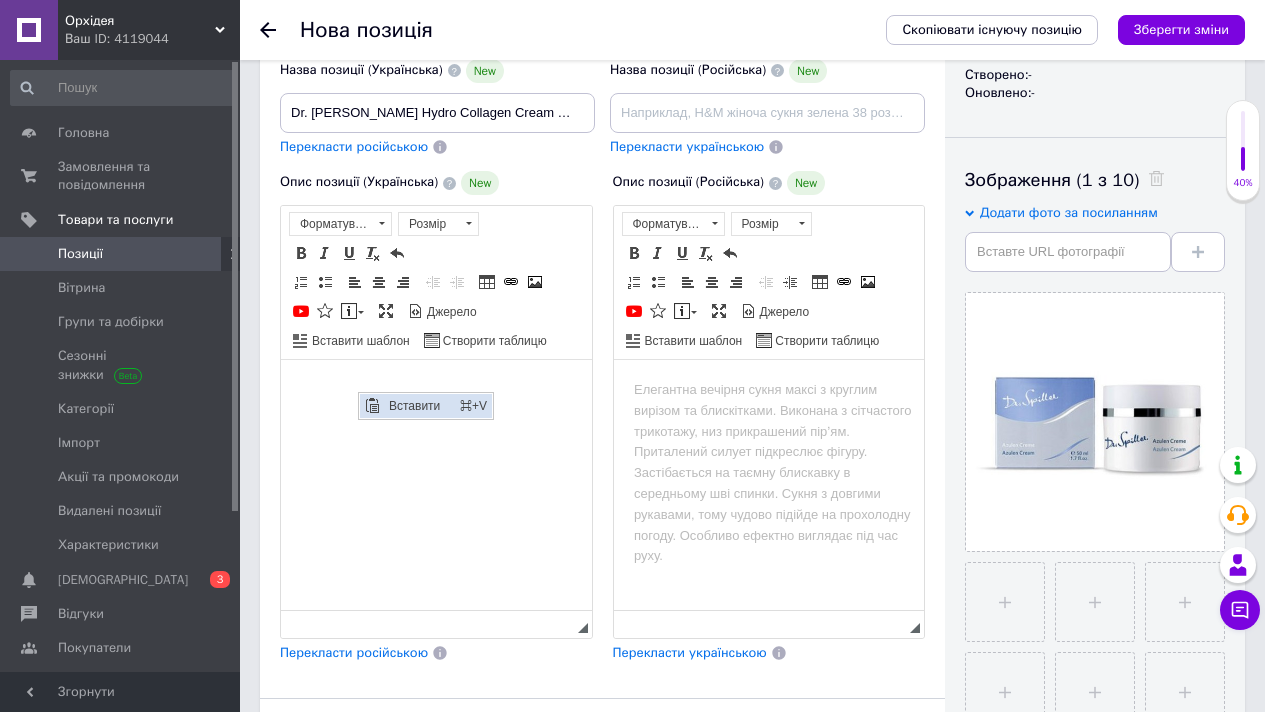 click on "Вставити" at bounding box center (419, 406) 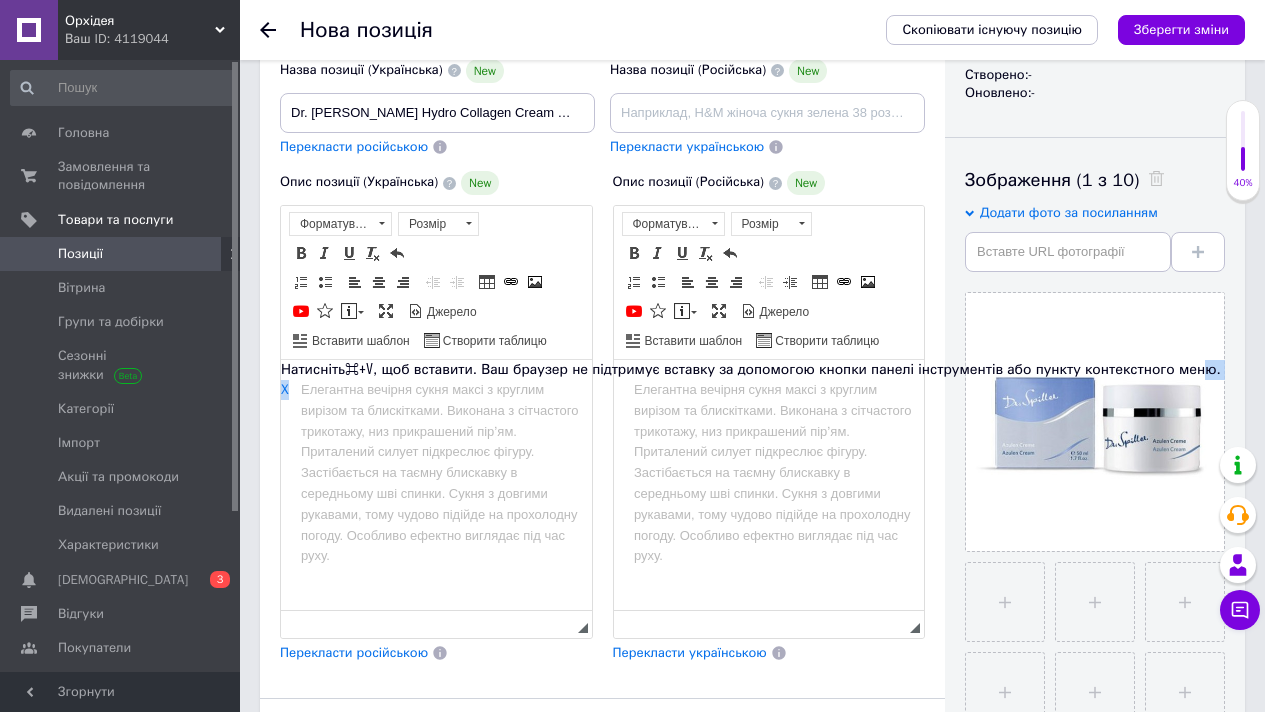 drag, startPoint x: 258, startPoint y: 375, endPoint x: 364, endPoint y: 391, distance: 107.200745 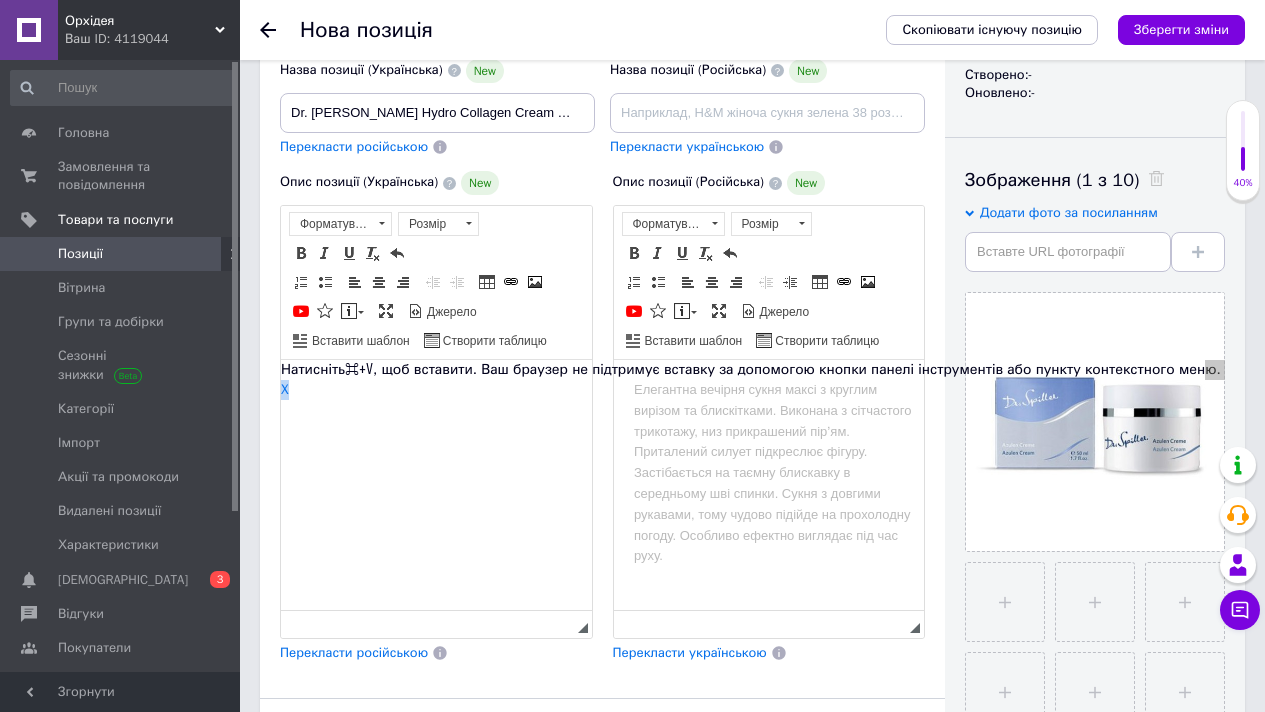 click at bounding box center [436, 390] 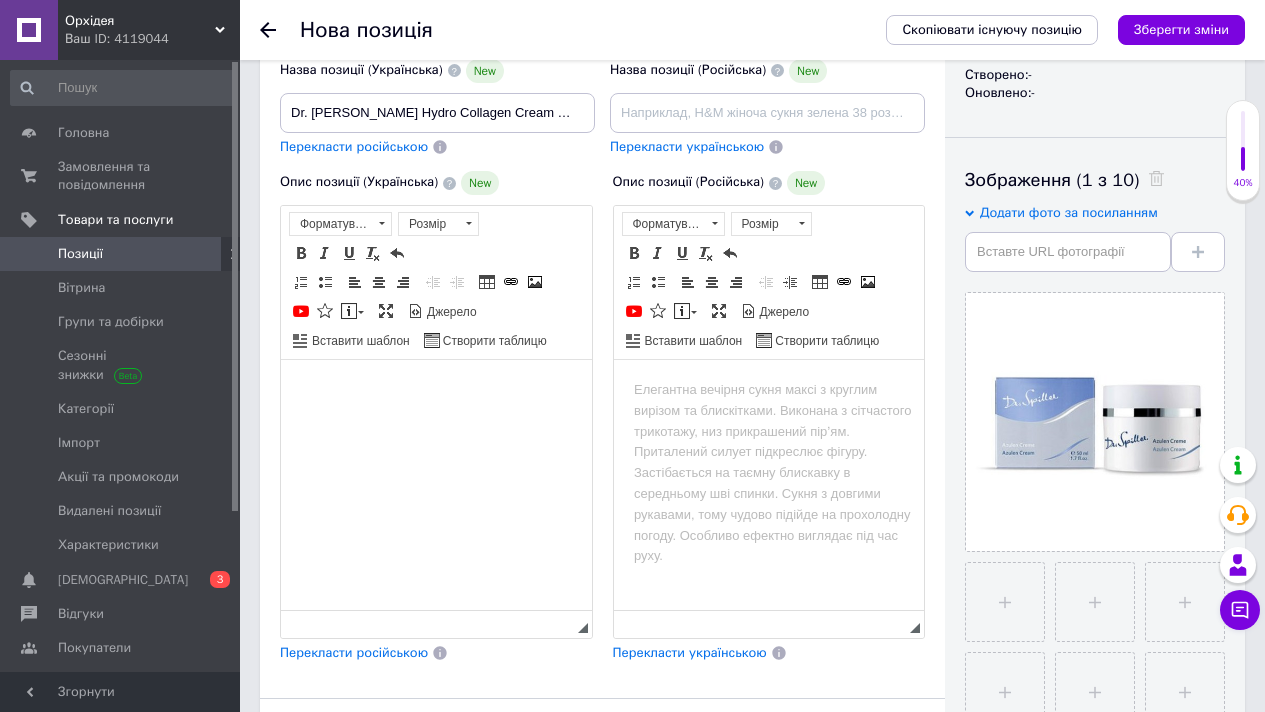 click at bounding box center [436, 390] 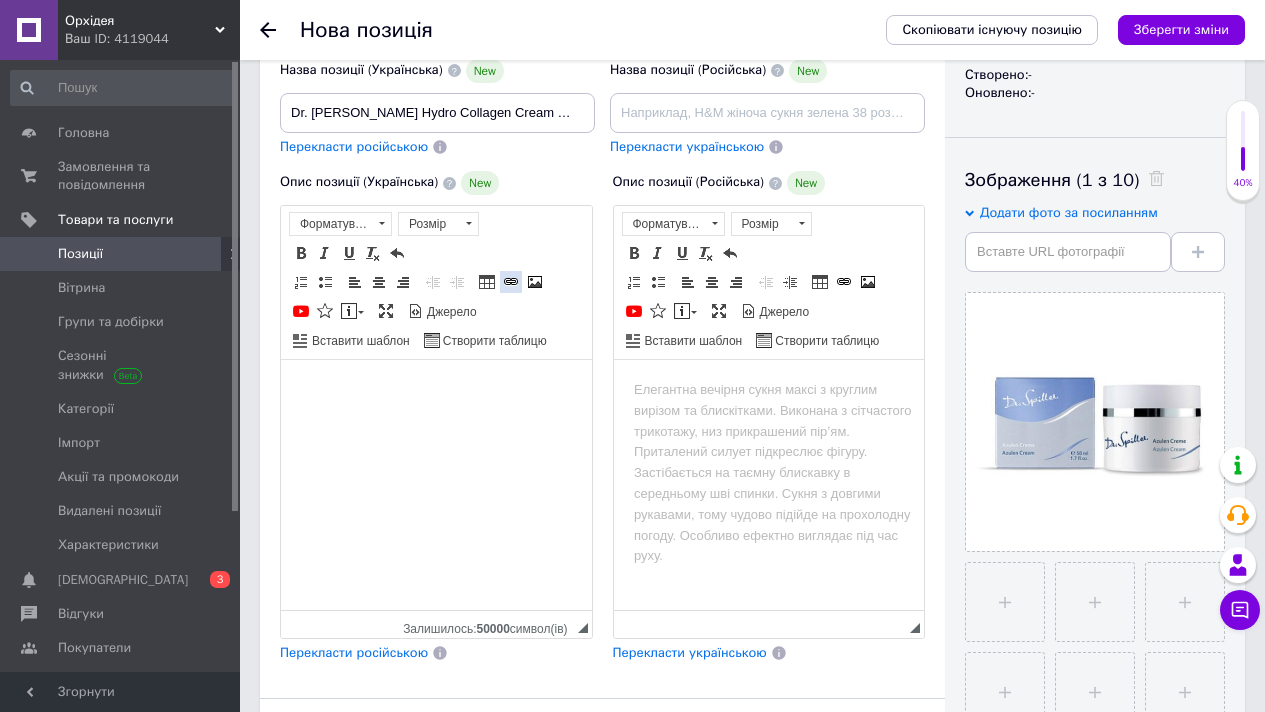 click at bounding box center (511, 282) 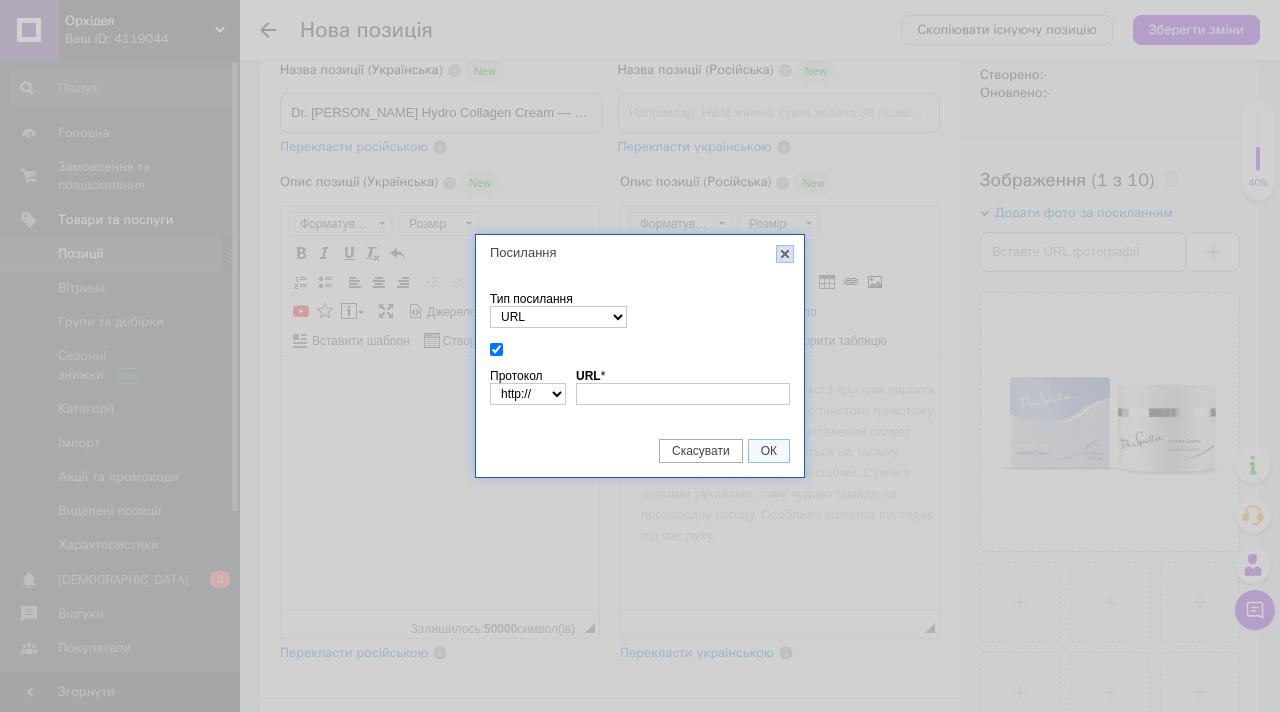 click on "X" at bounding box center [785, 254] 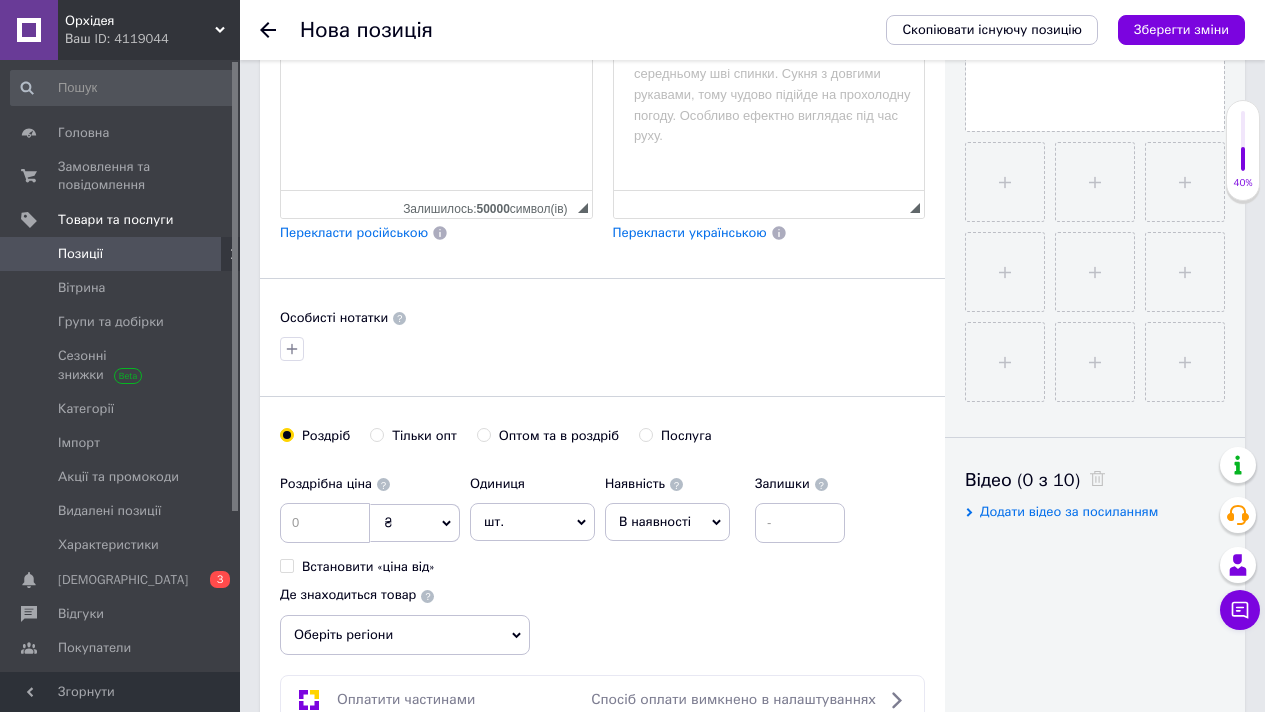 scroll, scrollTop: 697, scrollLeft: 0, axis: vertical 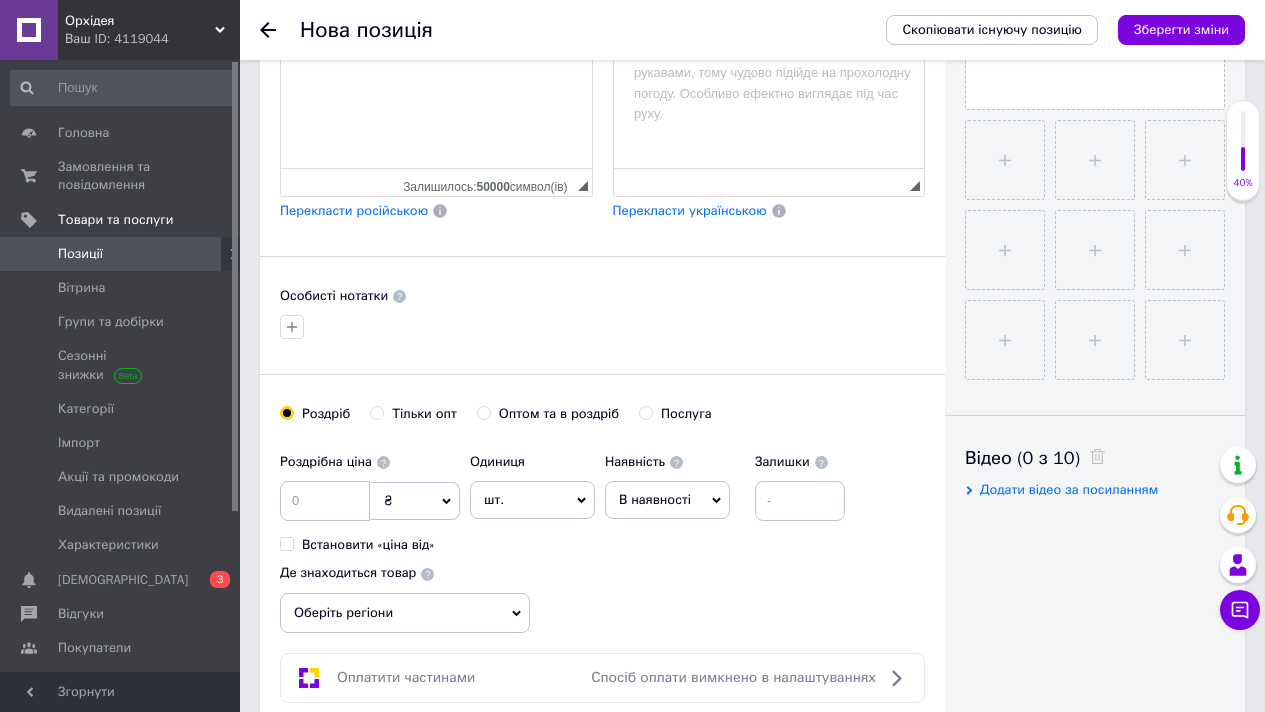 click 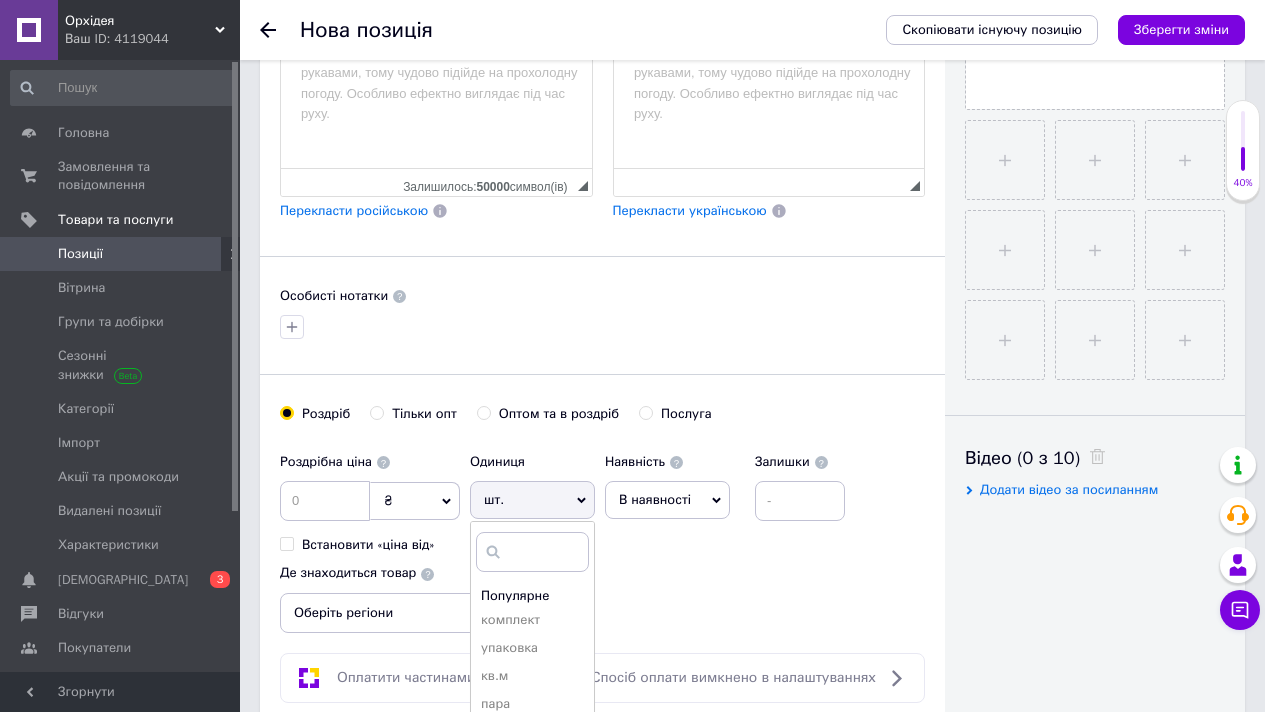 click on "шт." at bounding box center [532, 500] 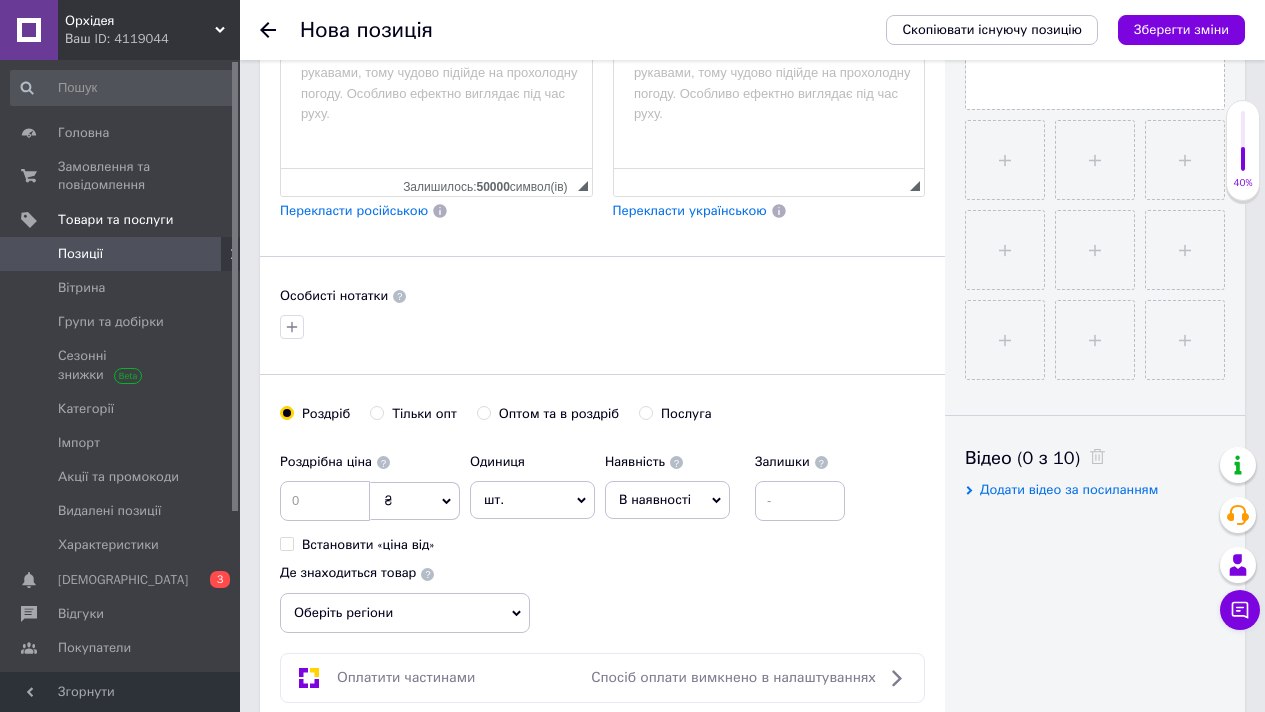 click on "Роздрібна ціна ₴ $ EUR CHF GBP ¥ PLN ₸ MDL HUF KGS CNY TRY KRW lei Встановити «ціна від» Одиниця шт. Популярне комплект упаковка кв.м пара м кг пог.м послуга т а автоцистерна ампула б балон банка блістер бобіна бочка бут бухта в ват виїзд відро г г га година гр/кв.м гігакалорія д дав два місяці день доба доза є єврокуб з зміна к кВт каністра карат кв.дм кв.м кв.см кв.фут квартал кг кг/кв.м км колесо комплект коробка куб.дм куб.м л л лист м м мВт мл мм моток місяць мішок н набір номер о об'єкт од. п палетомісце пара партія пач пог.м послуга посівна одиниця птахомісце півроку пігулка р 1" at bounding box center [602, 538] 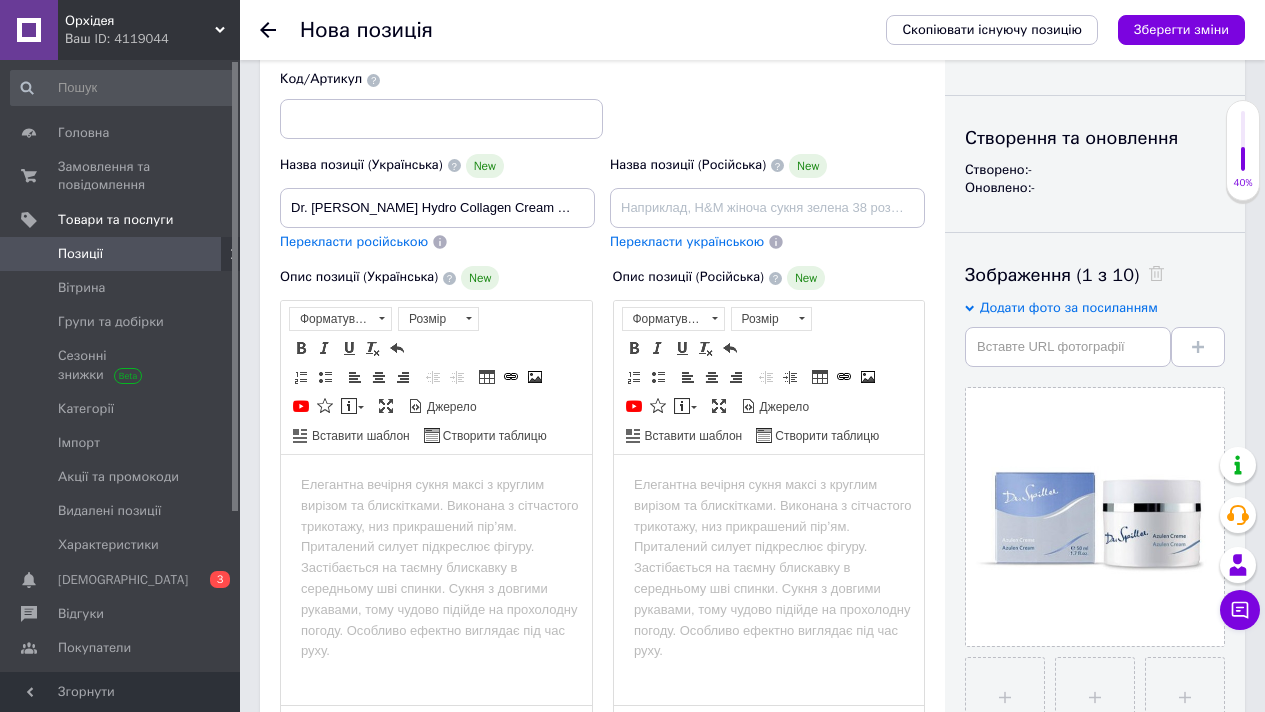 scroll, scrollTop: 161, scrollLeft: 0, axis: vertical 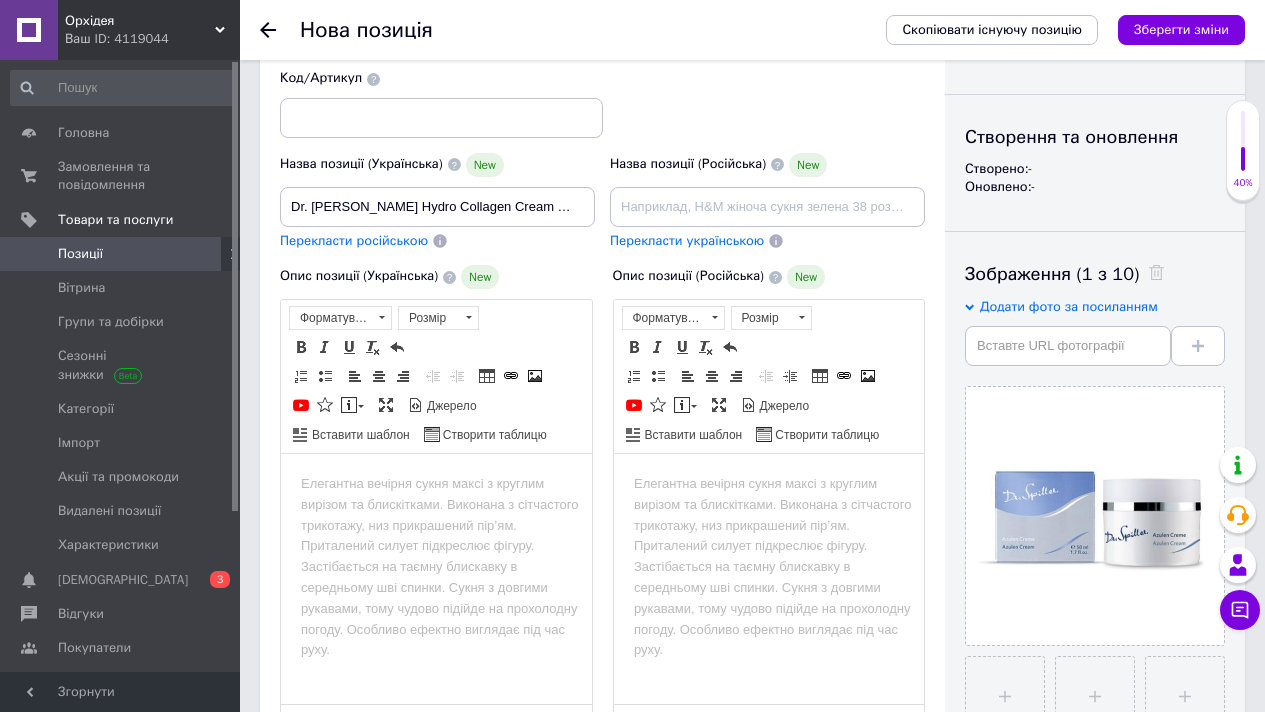 click at bounding box center [768, 484] 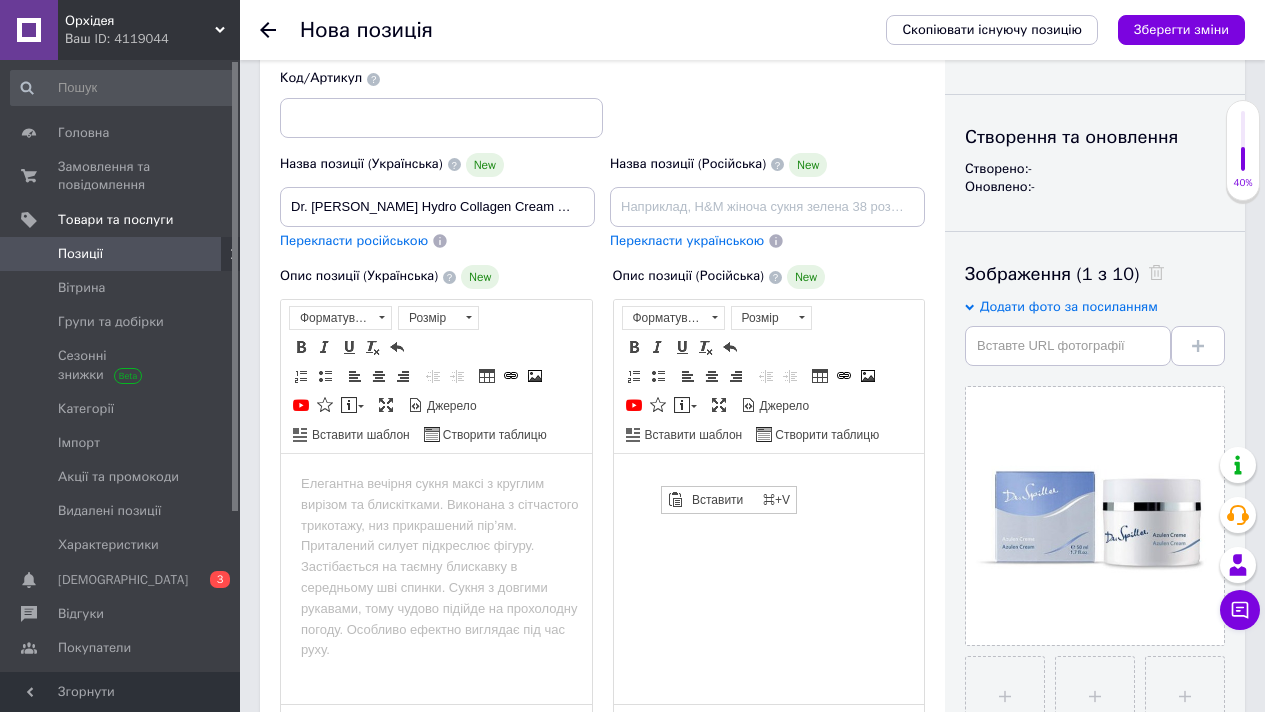 click at bounding box center (436, 484) 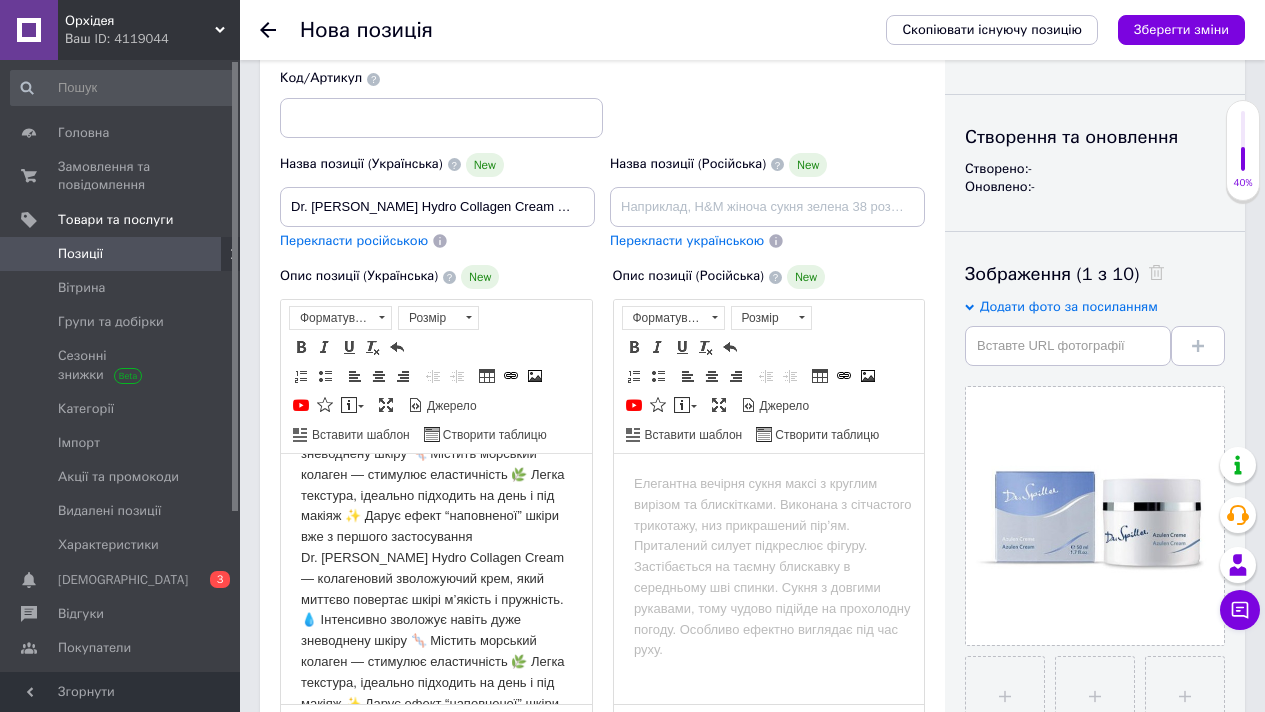 scroll, scrollTop: 138, scrollLeft: 0, axis: vertical 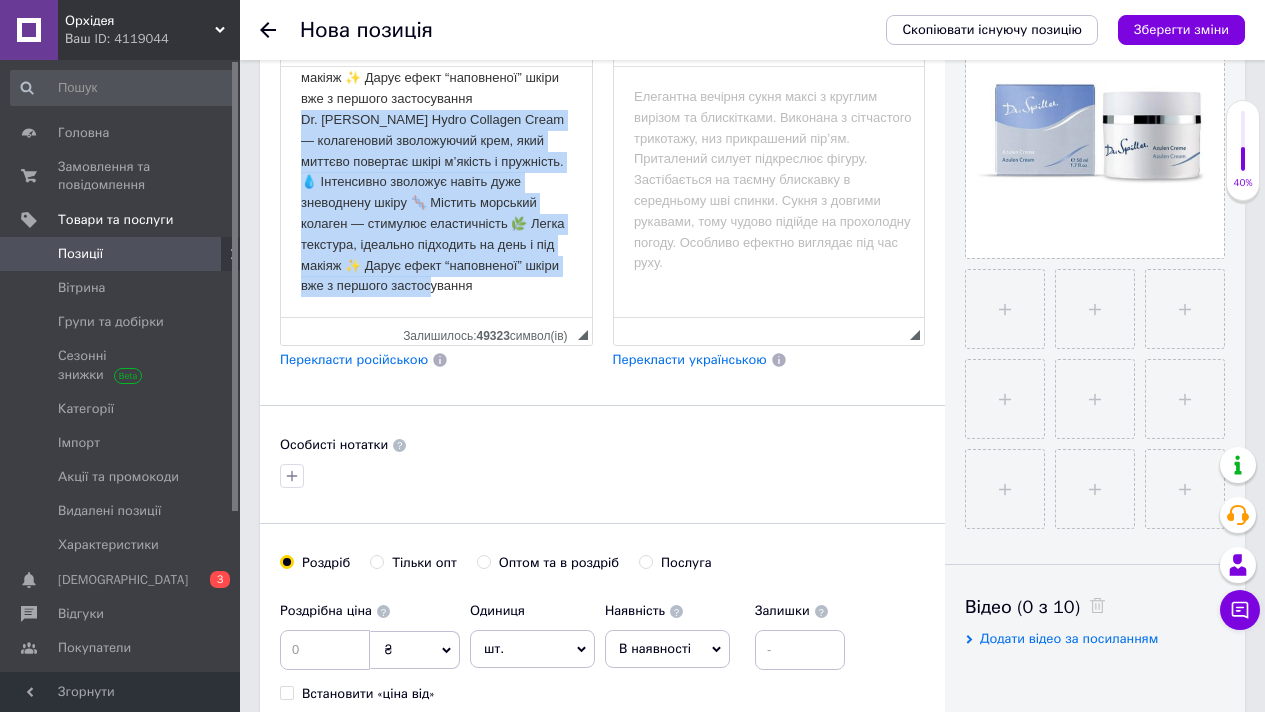 drag, startPoint x: 305, startPoint y: 187, endPoint x: 475, endPoint y: 296, distance: 201.94305 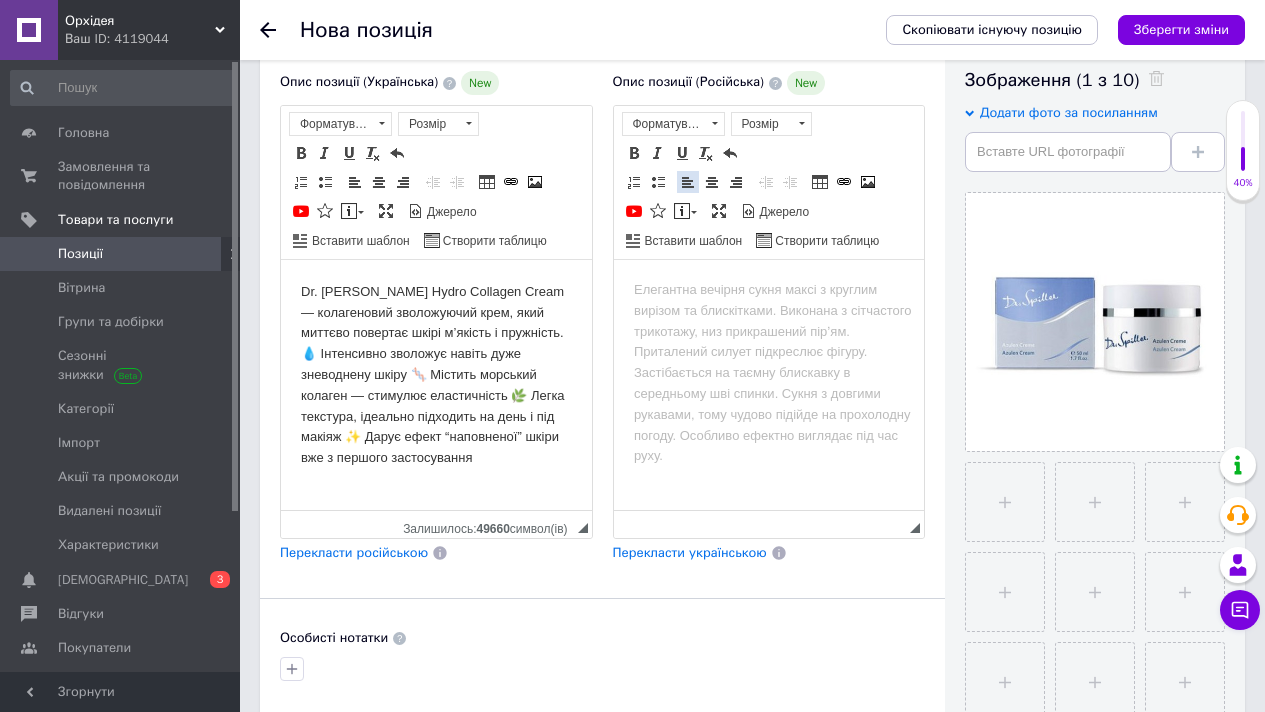 scroll, scrollTop: 352, scrollLeft: 0, axis: vertical 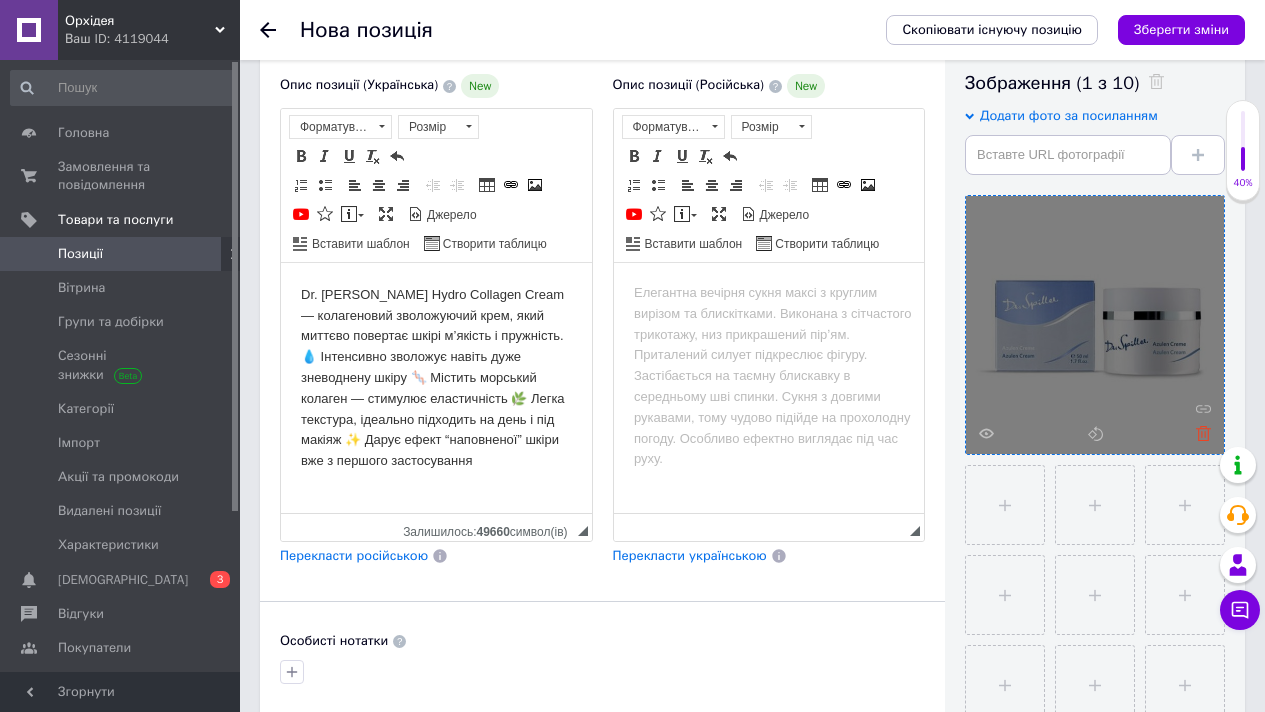 click 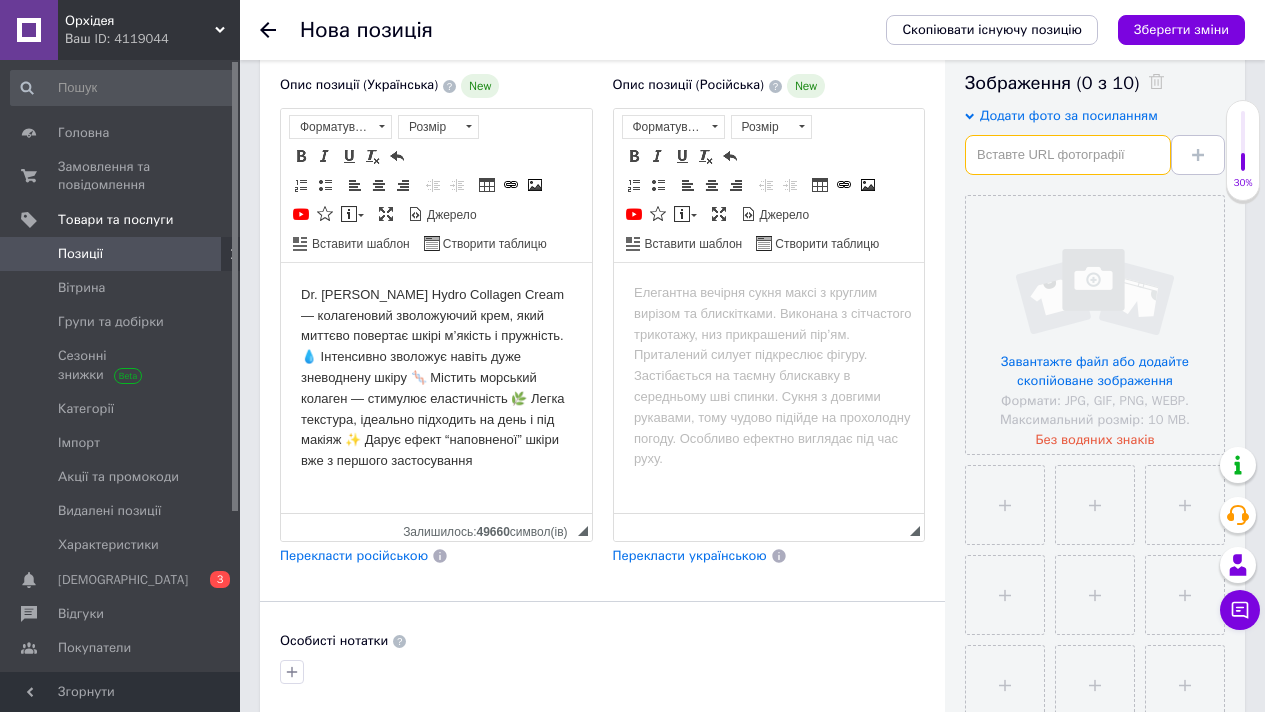 click at bounding box center [1068, 155] 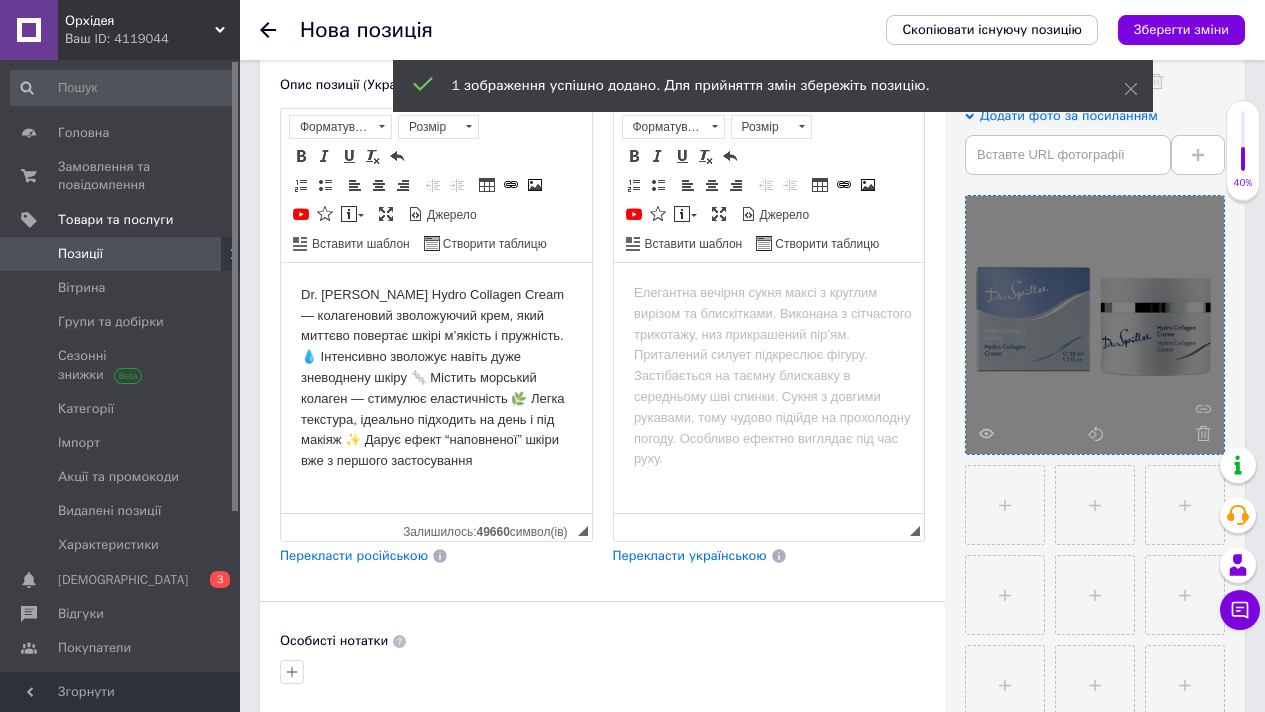 click at bounding box center [1095, 325] 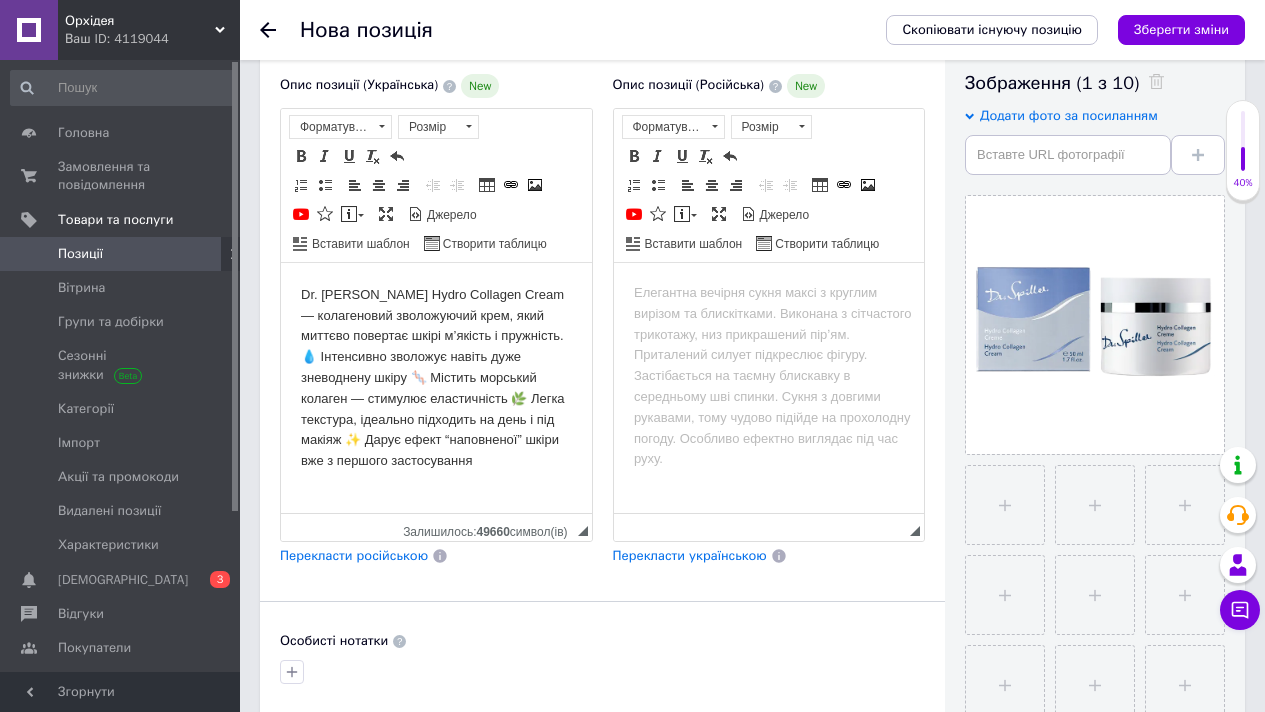 click on "Особисті нотатки" at bounding box center [602, 641] 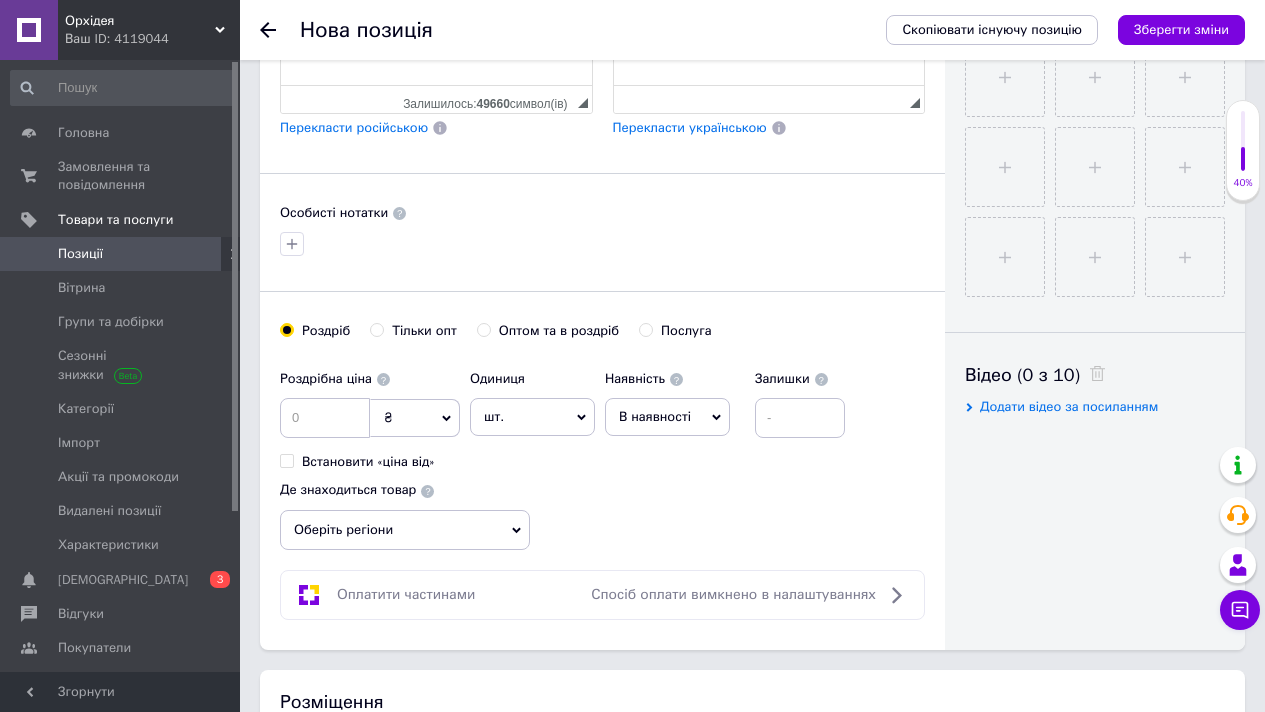 scroll, scrollTop: 831, scrollLeft: 0, axis: vertical 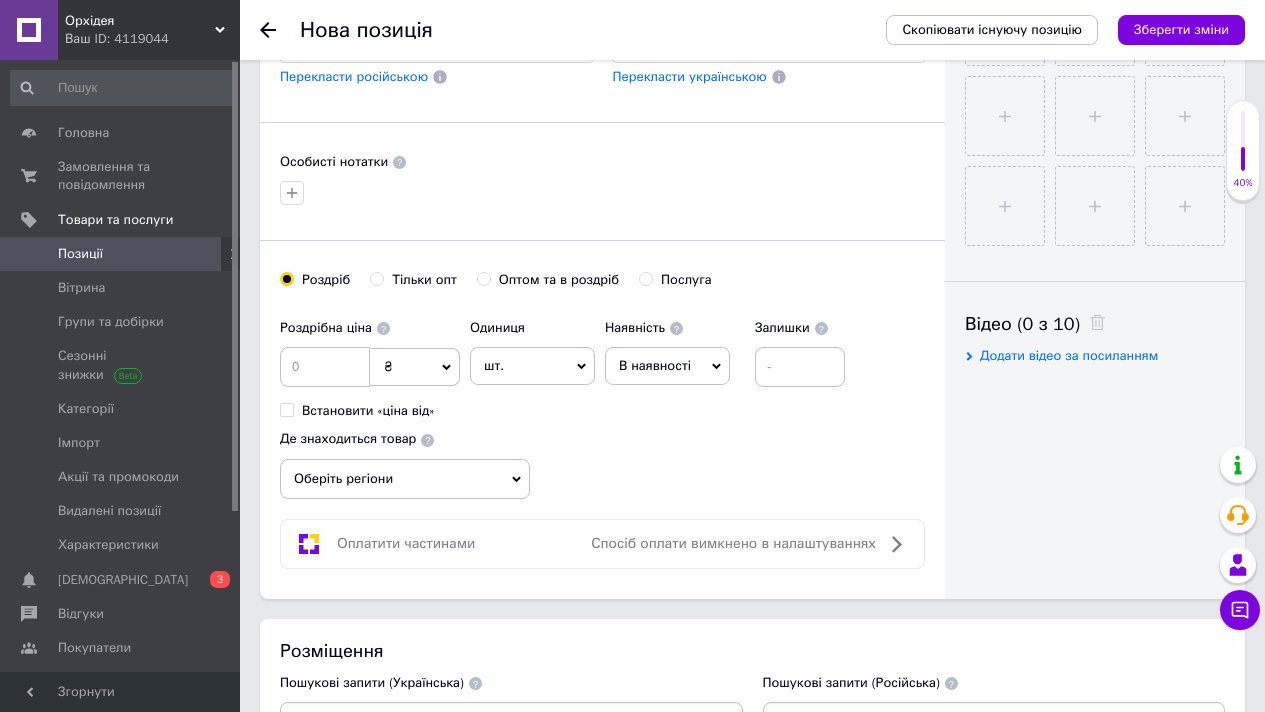 click 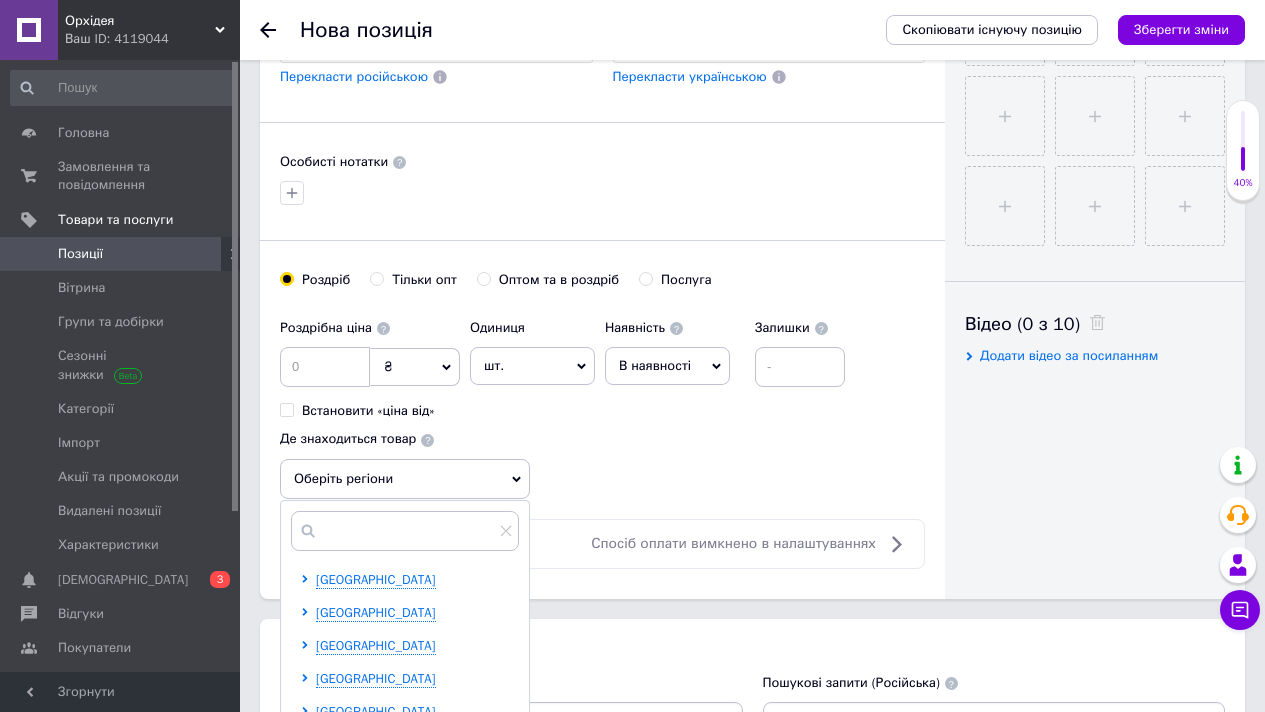 scroll, scrollTop: 835, scrollLeft: 0, axis: vertical 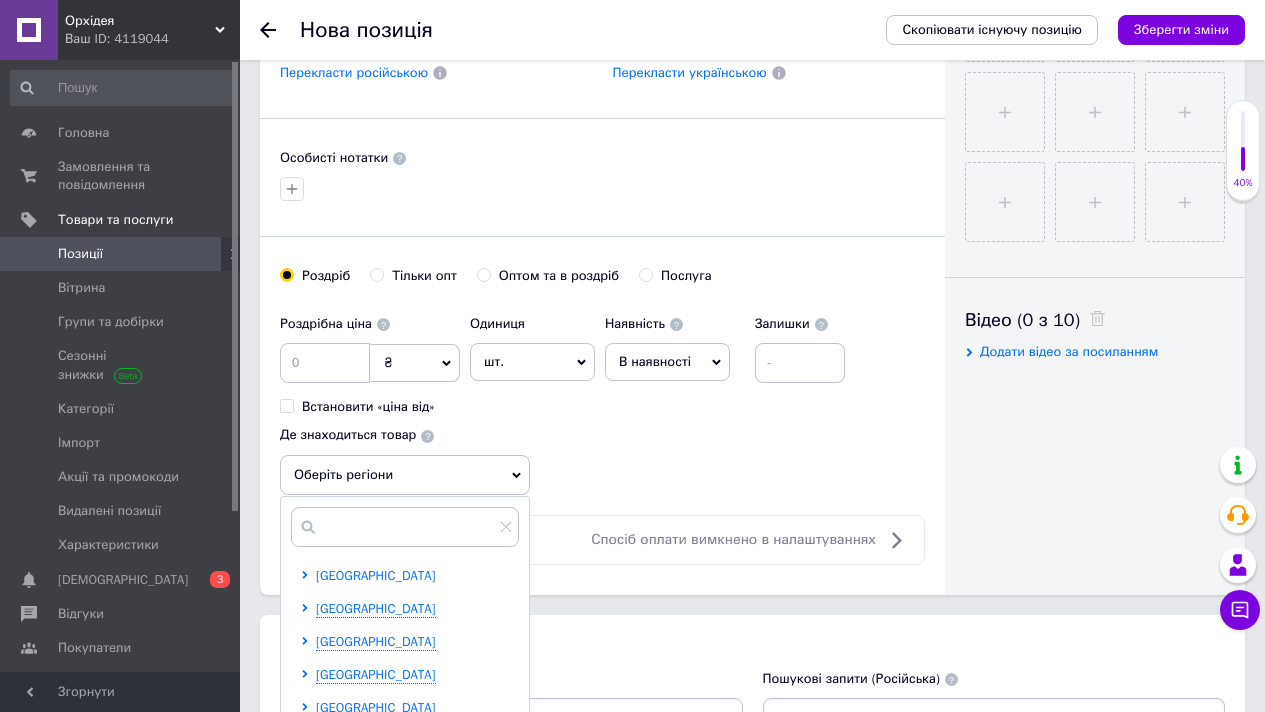 click on "Івано-Франківська область" at bounding box center [376, 575] 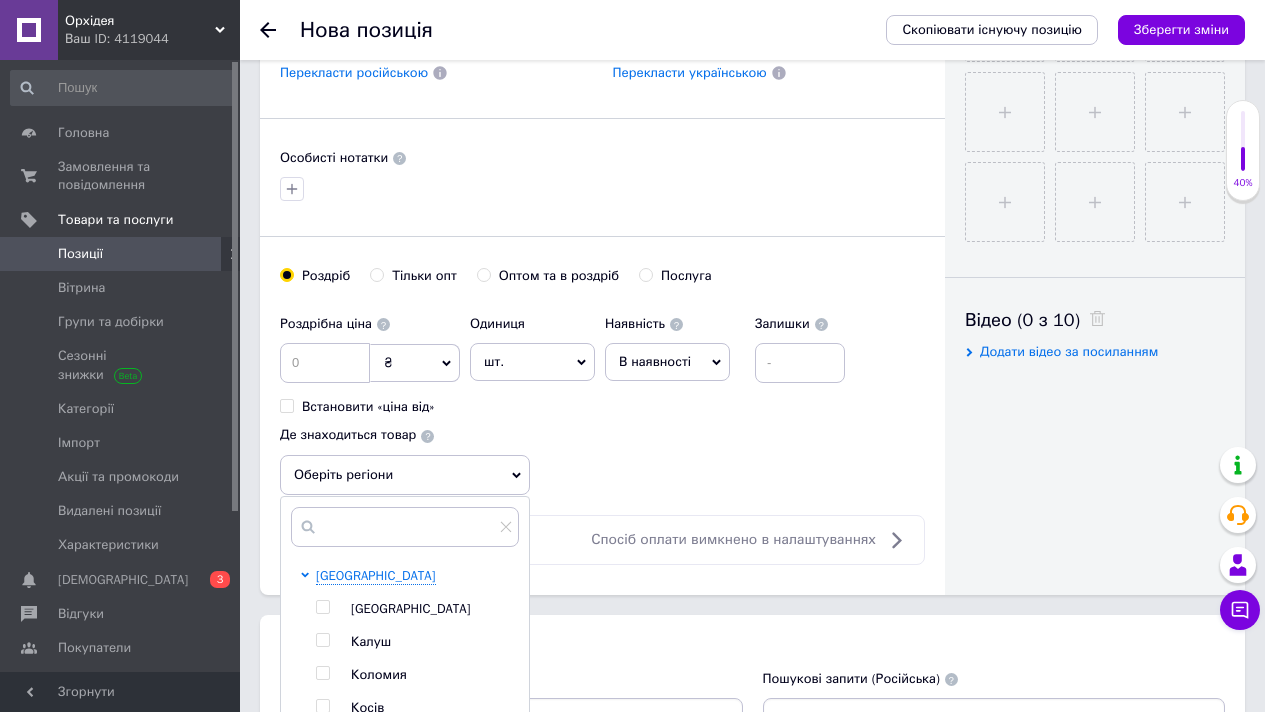 scroll, scrollTop: 839, scrollLeft: 0, axis: vertical 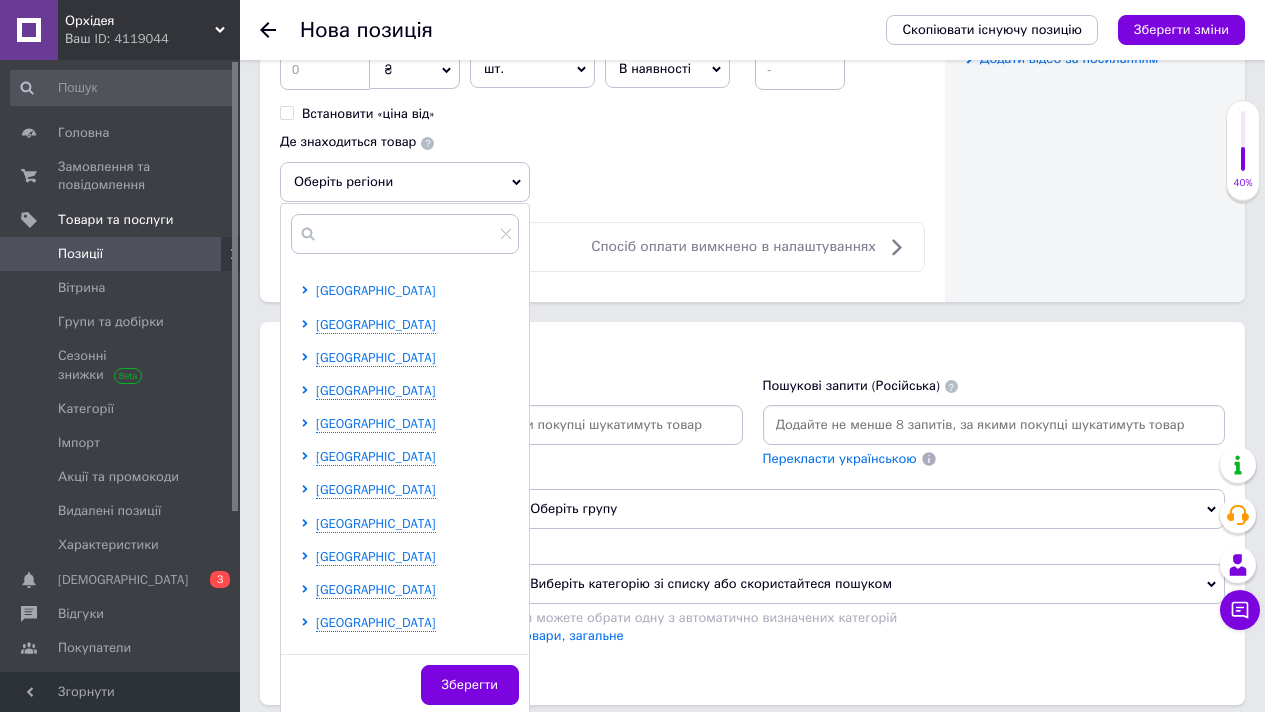 click on "Житомирська область" at bounding box center [376, 290] 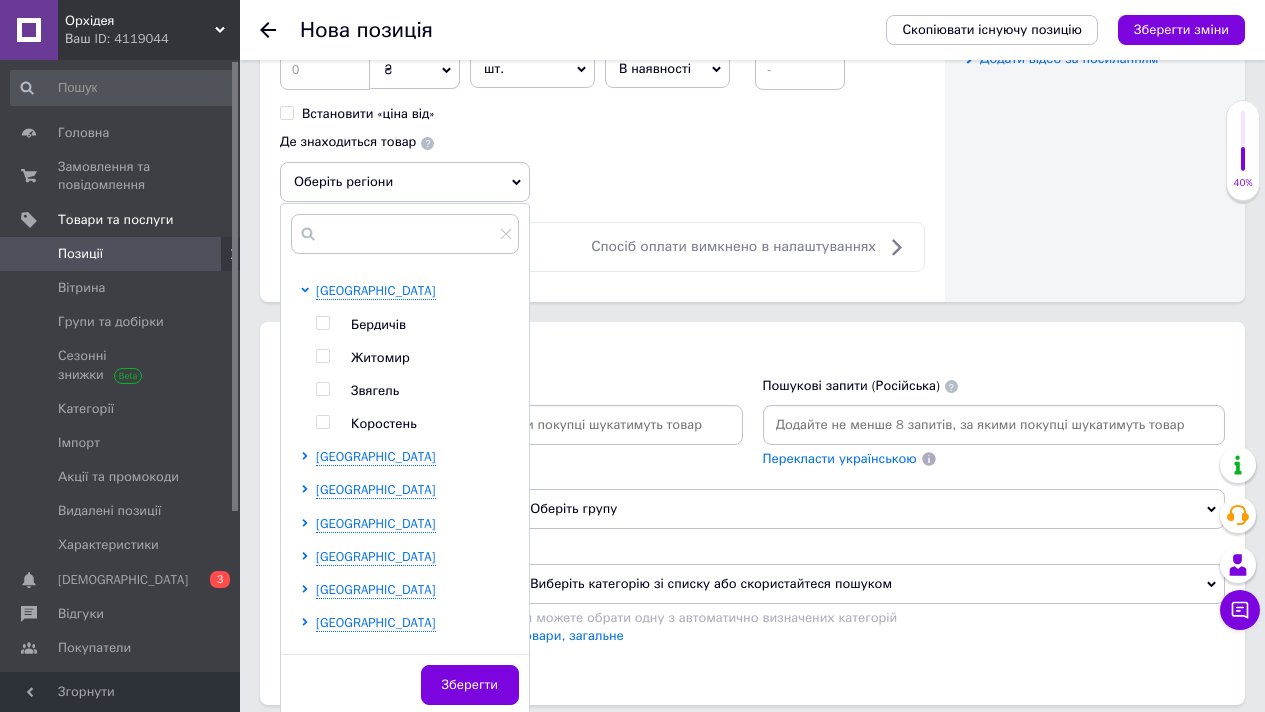 click at bounding box center [322, 356] 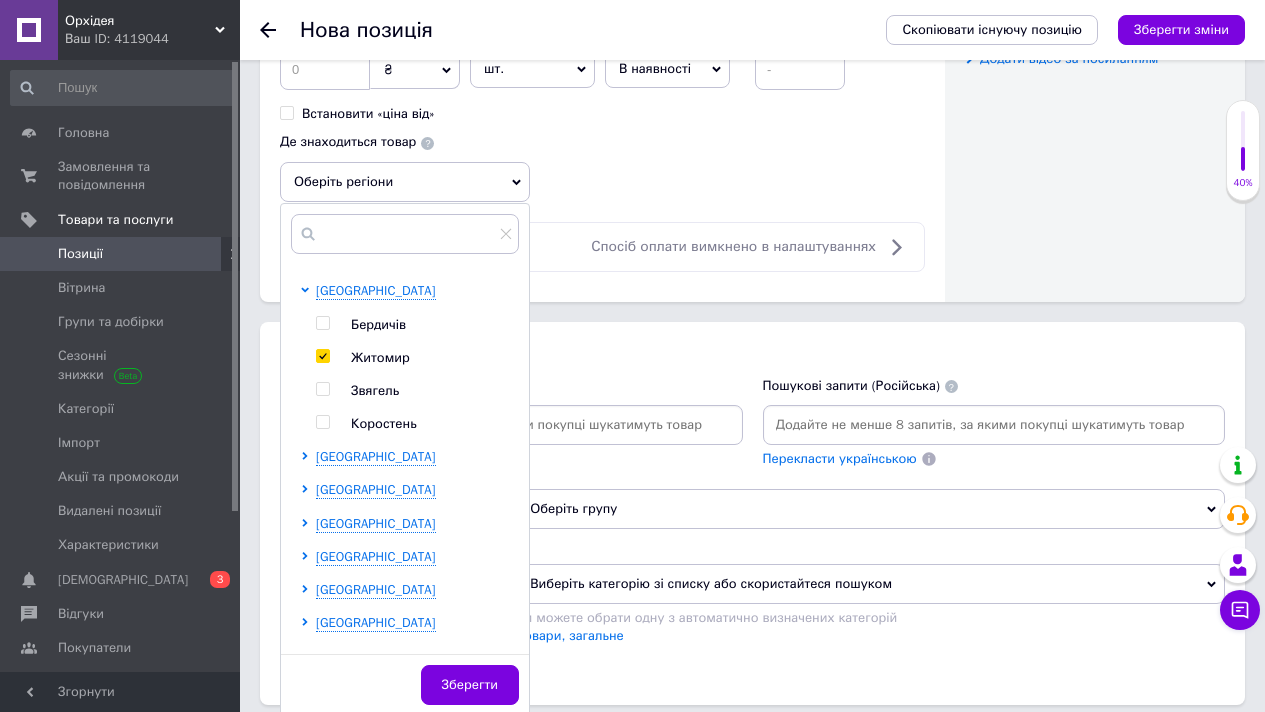 checkbox on "true" 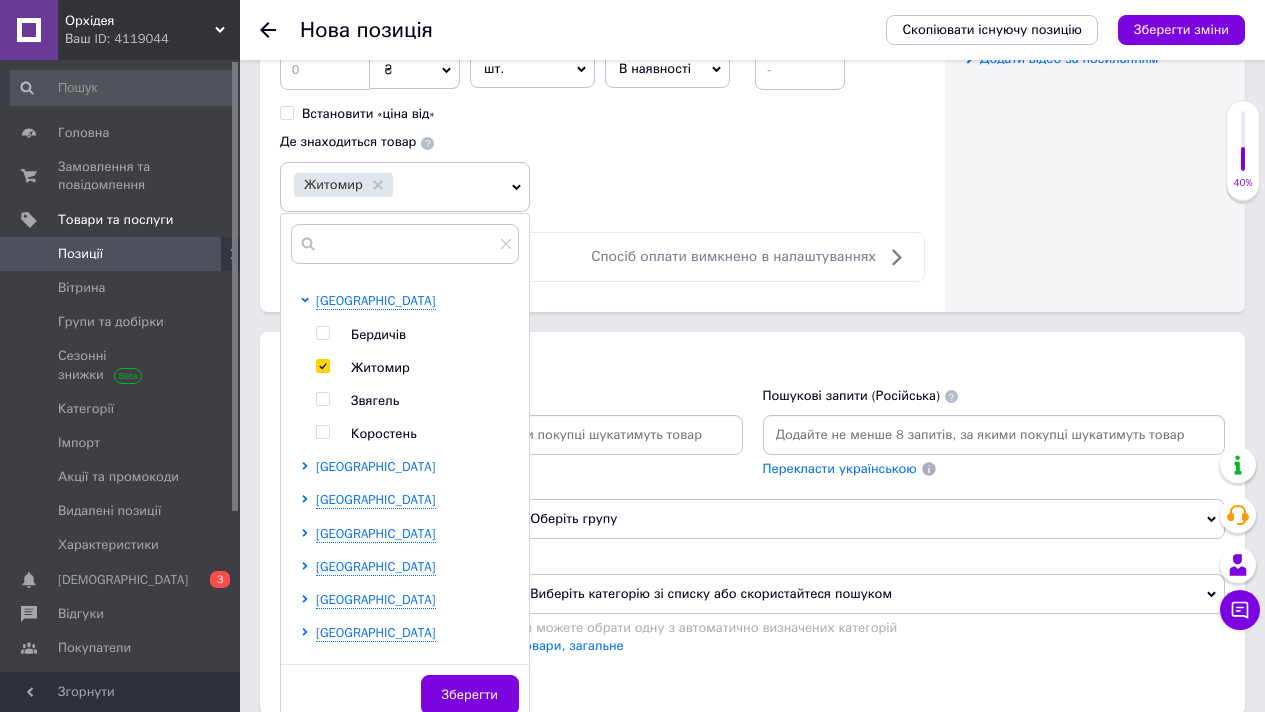 click on "Закарпатська область" at bounding box center [376, 466] 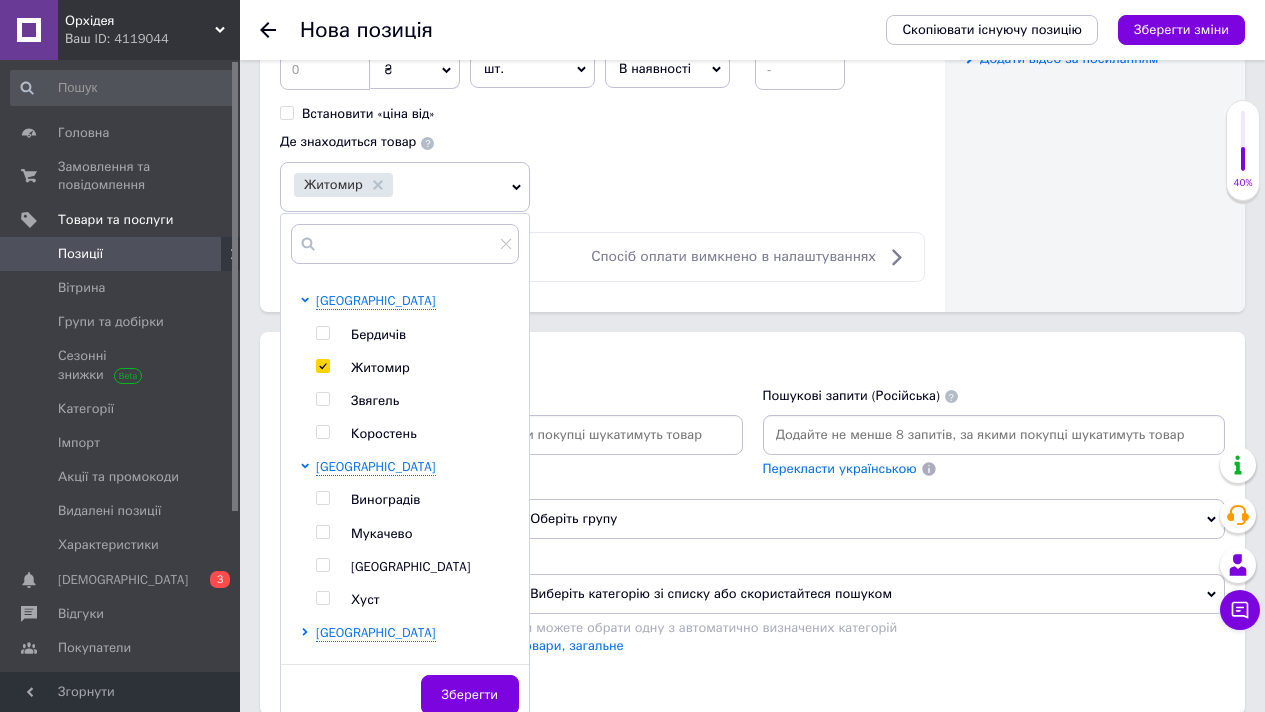 click at bounding box center [322, 498] 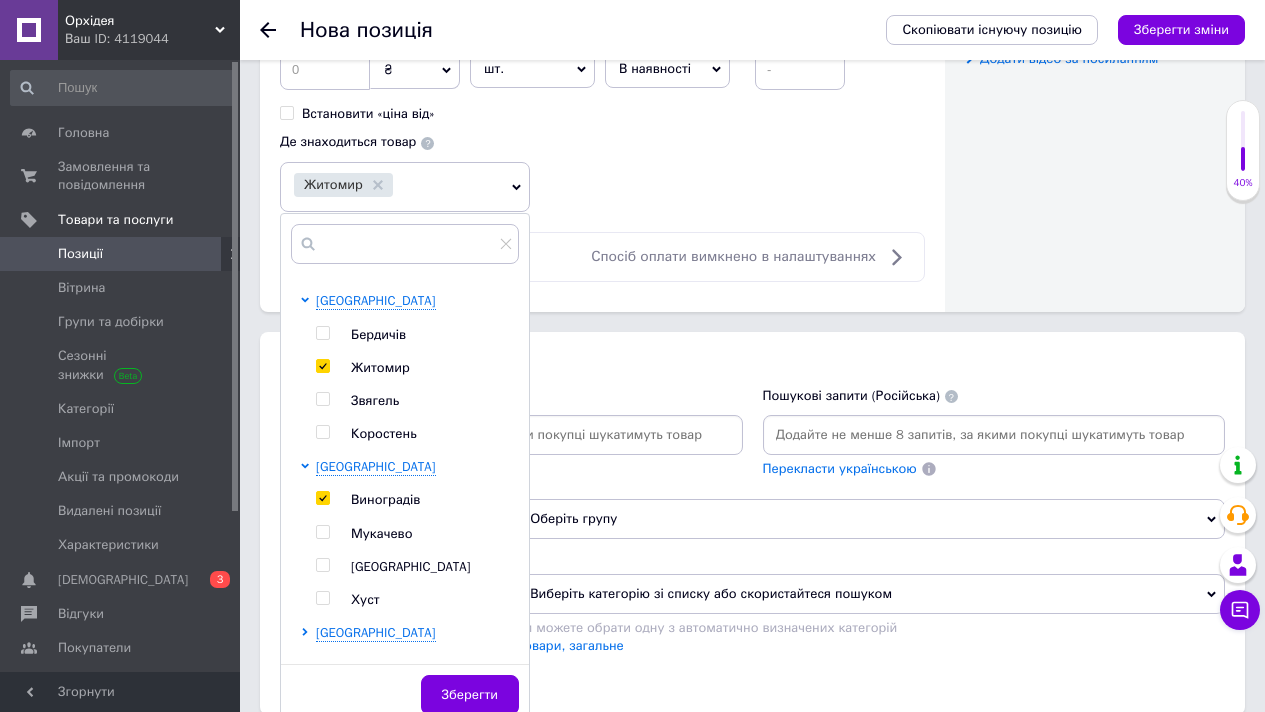 checkbox on "true" 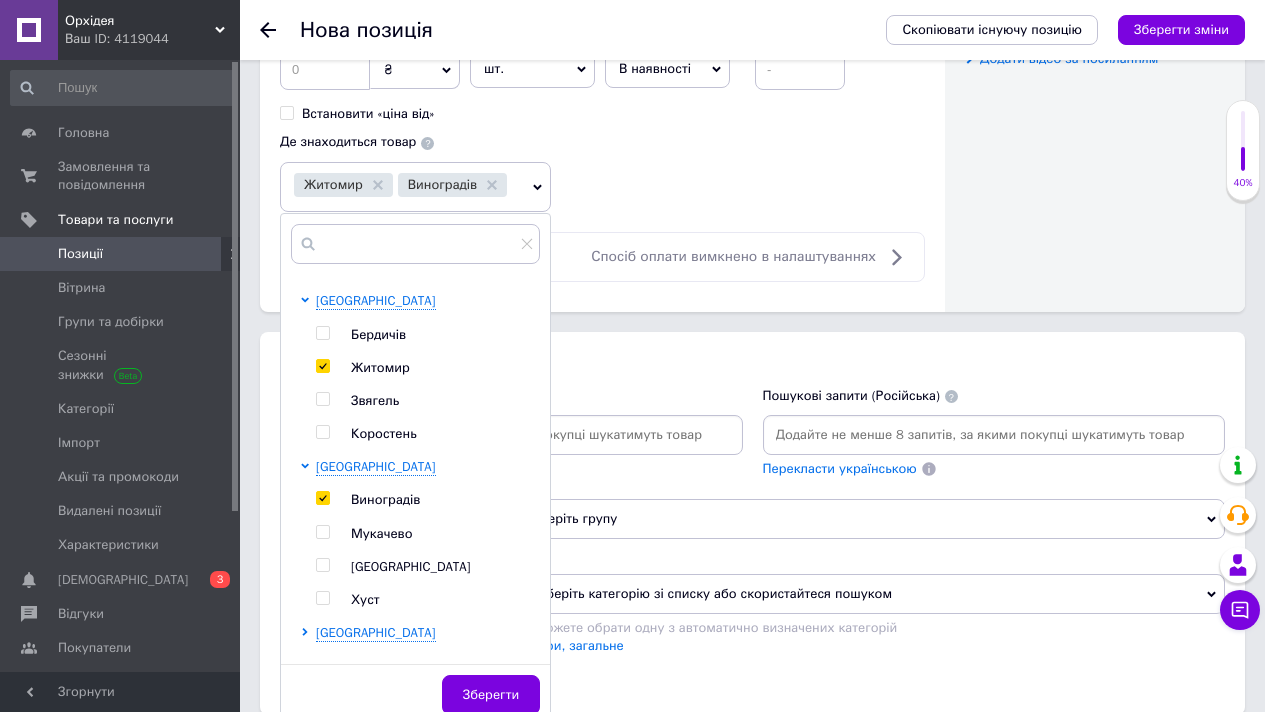 click at bounding box center [322, 532] 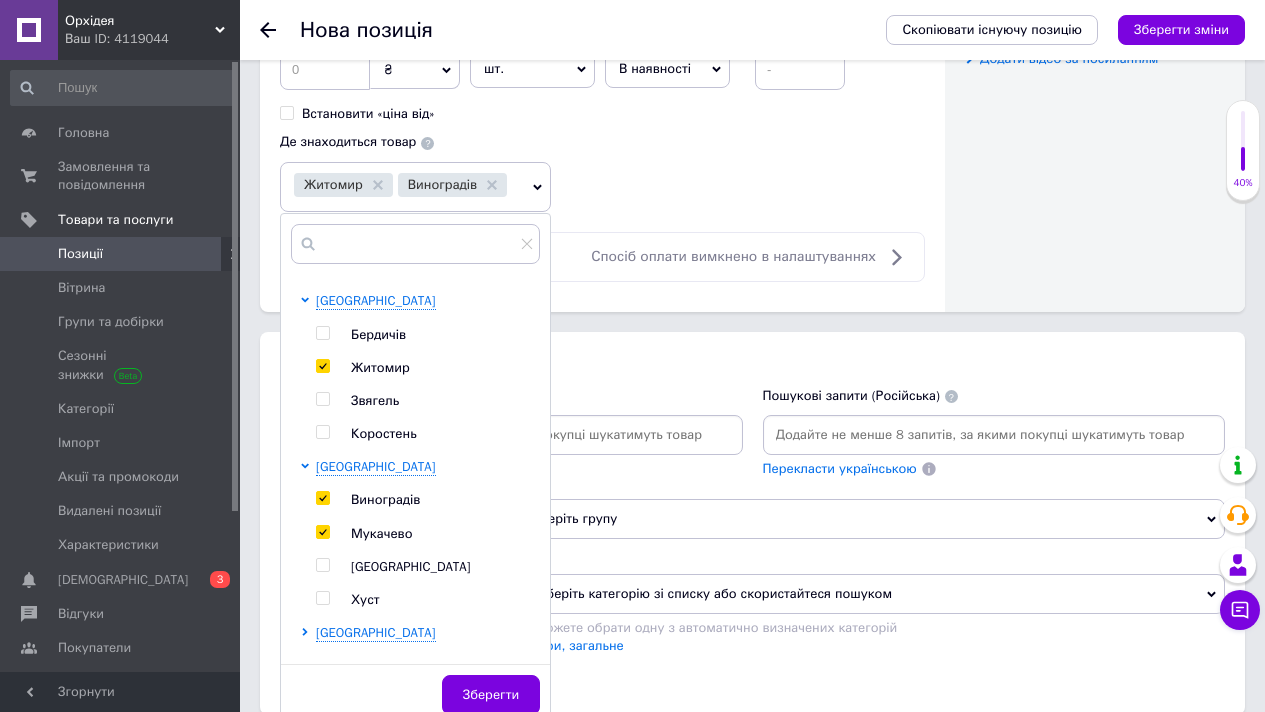 checkbox on "true" 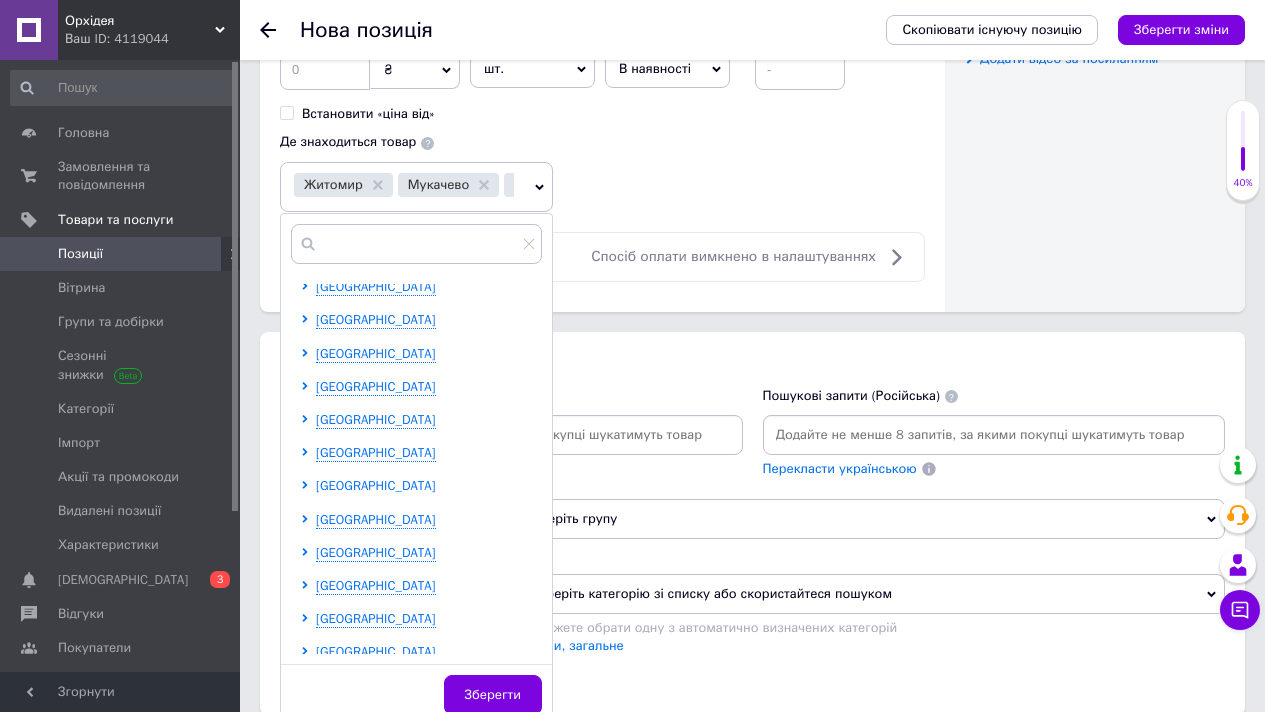 scroll, scrollTop: 646, scrollLeft: 0, axis: vertical 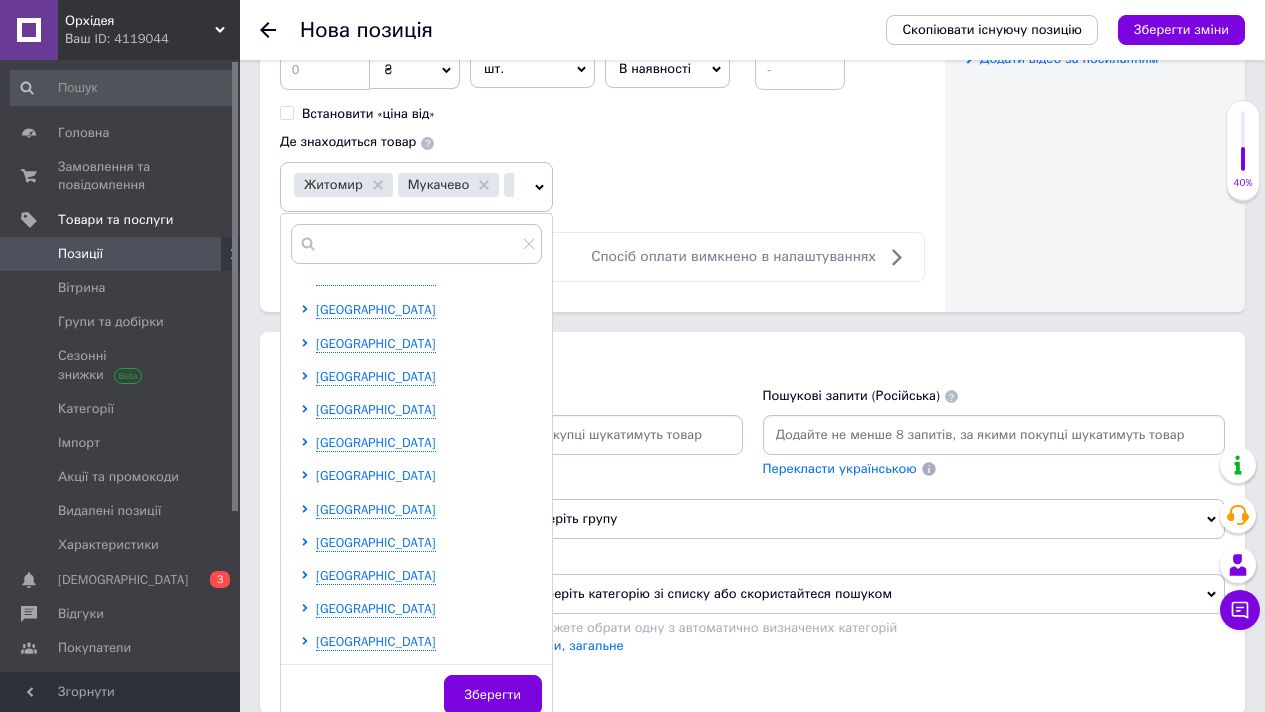 click on "Одеська область" at bounding box center (376, 475) 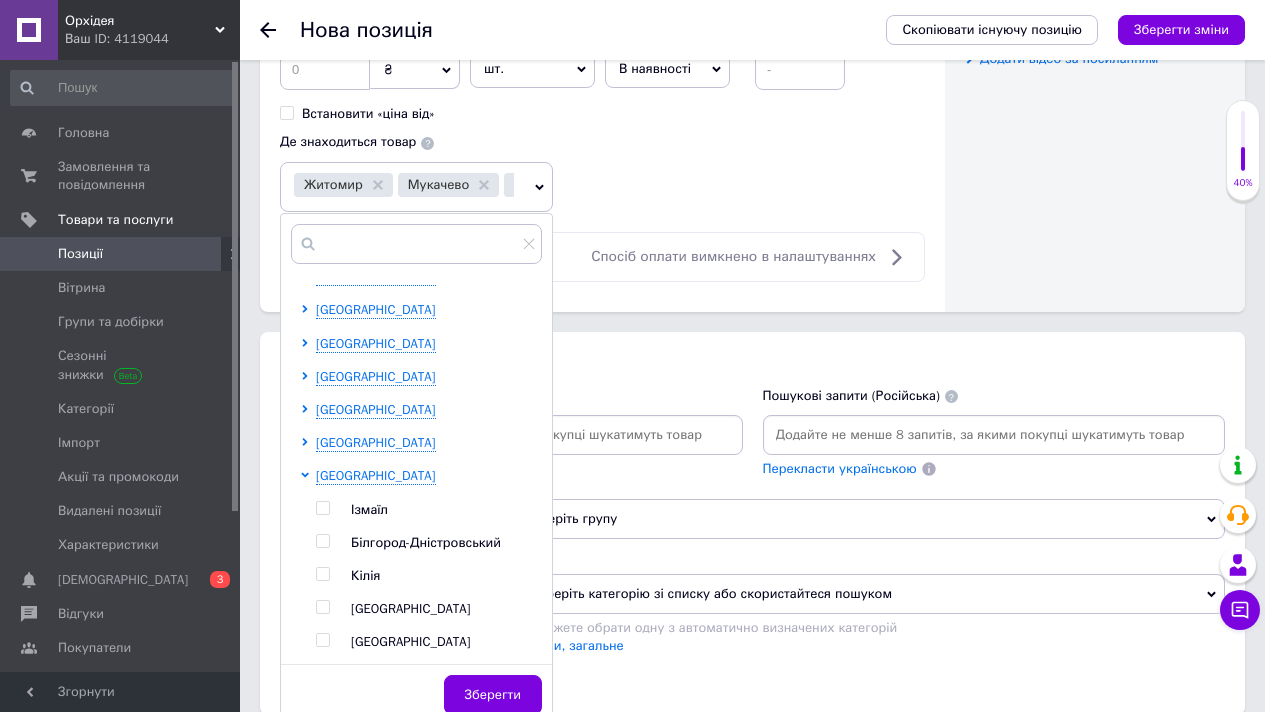 click at bounding box center (322, 508) 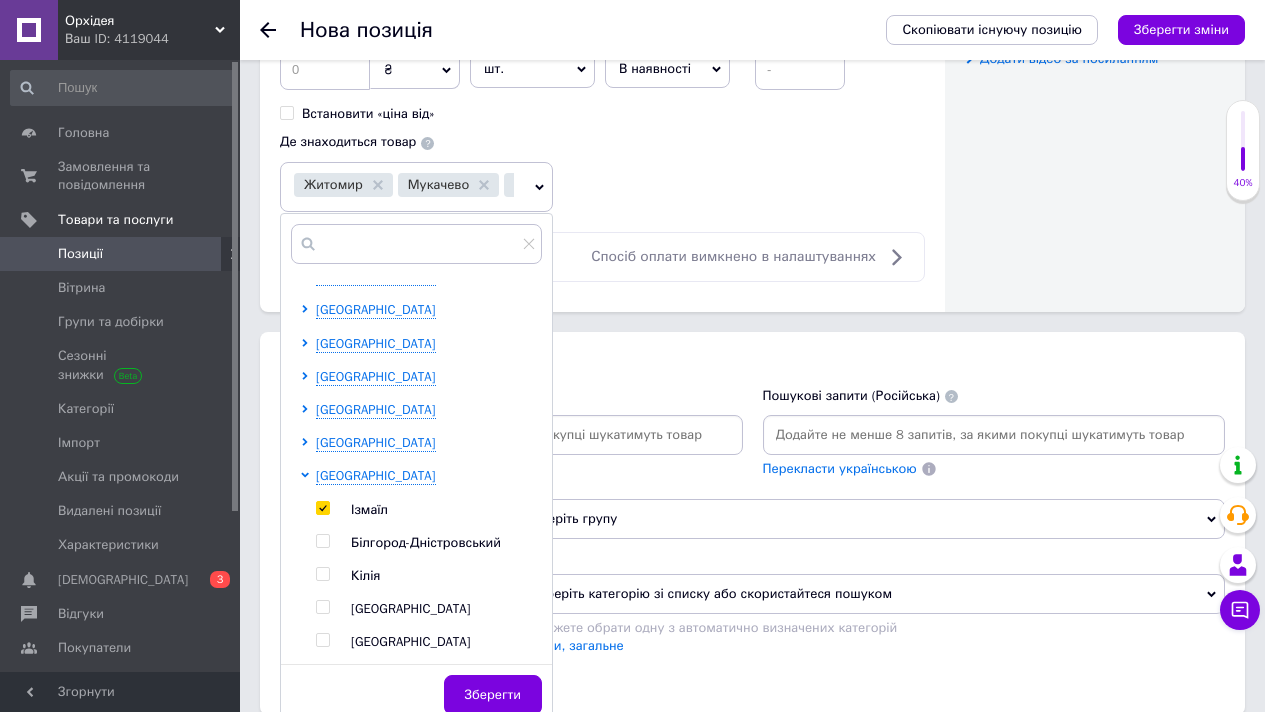 checkbox on "true" 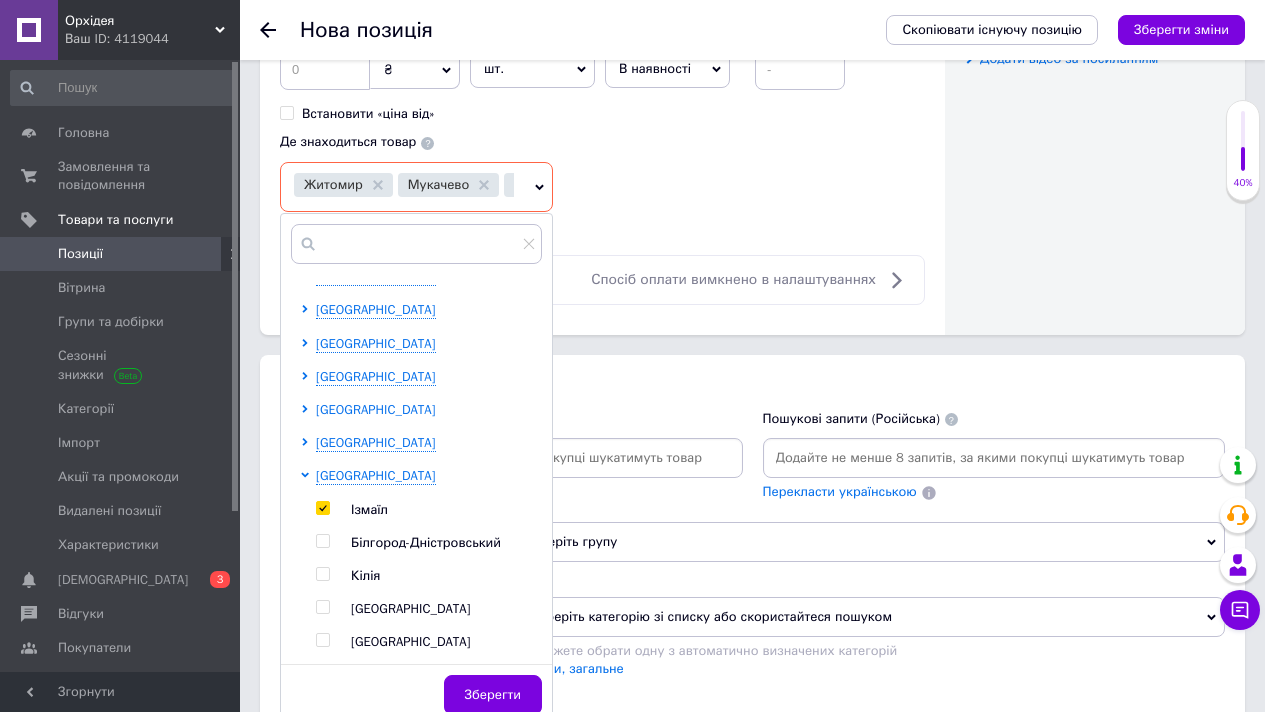 click on "Львівська область" at bounding box center (376, 409) 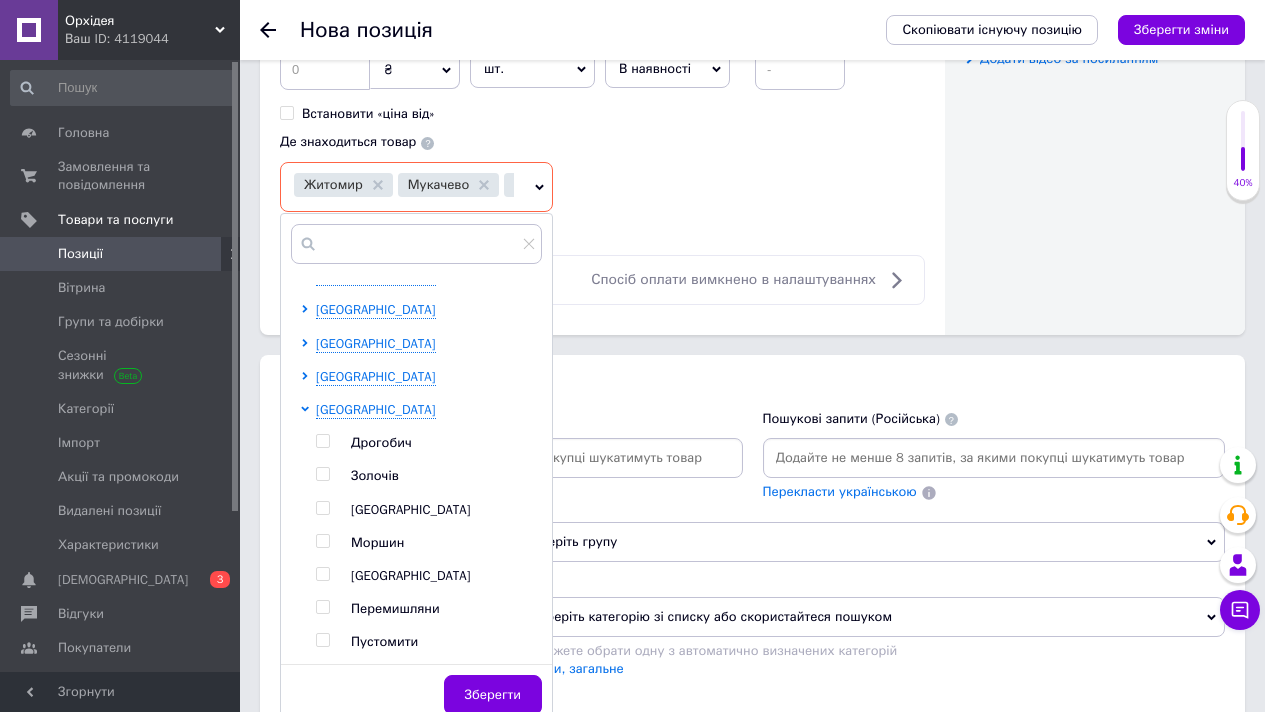 click at bounding box center [322, 474] 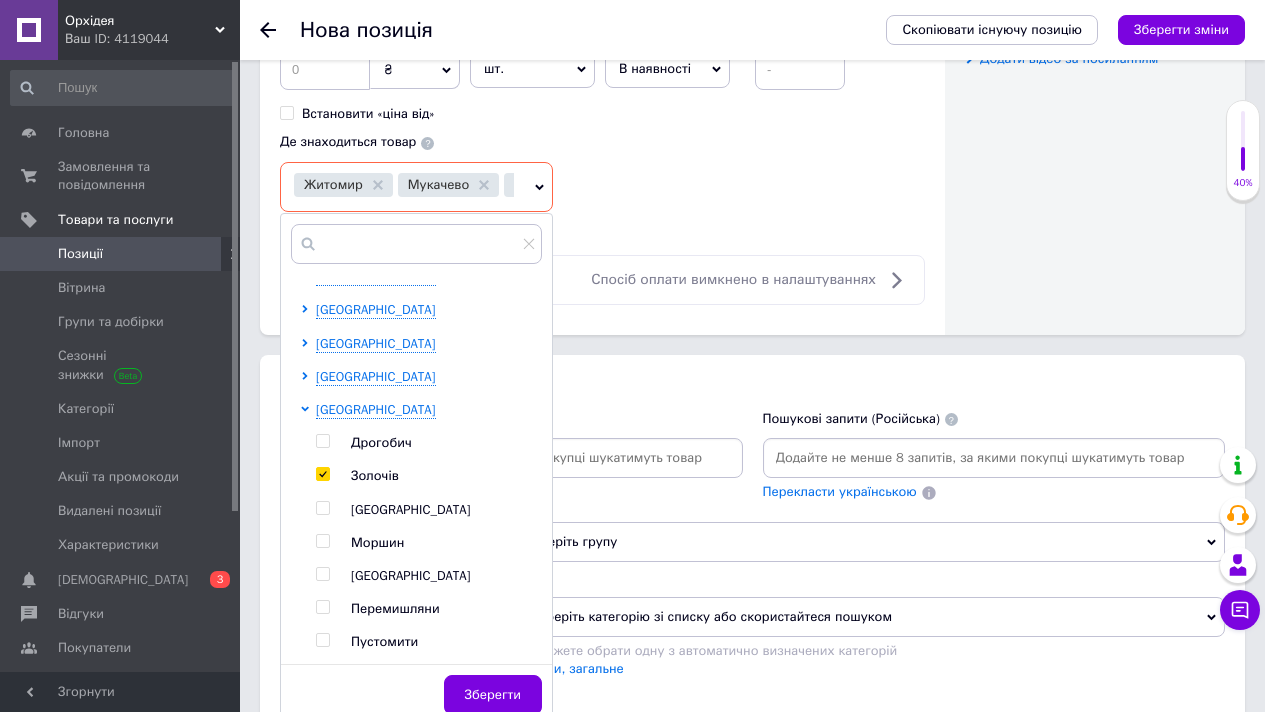 checkbox on "true" 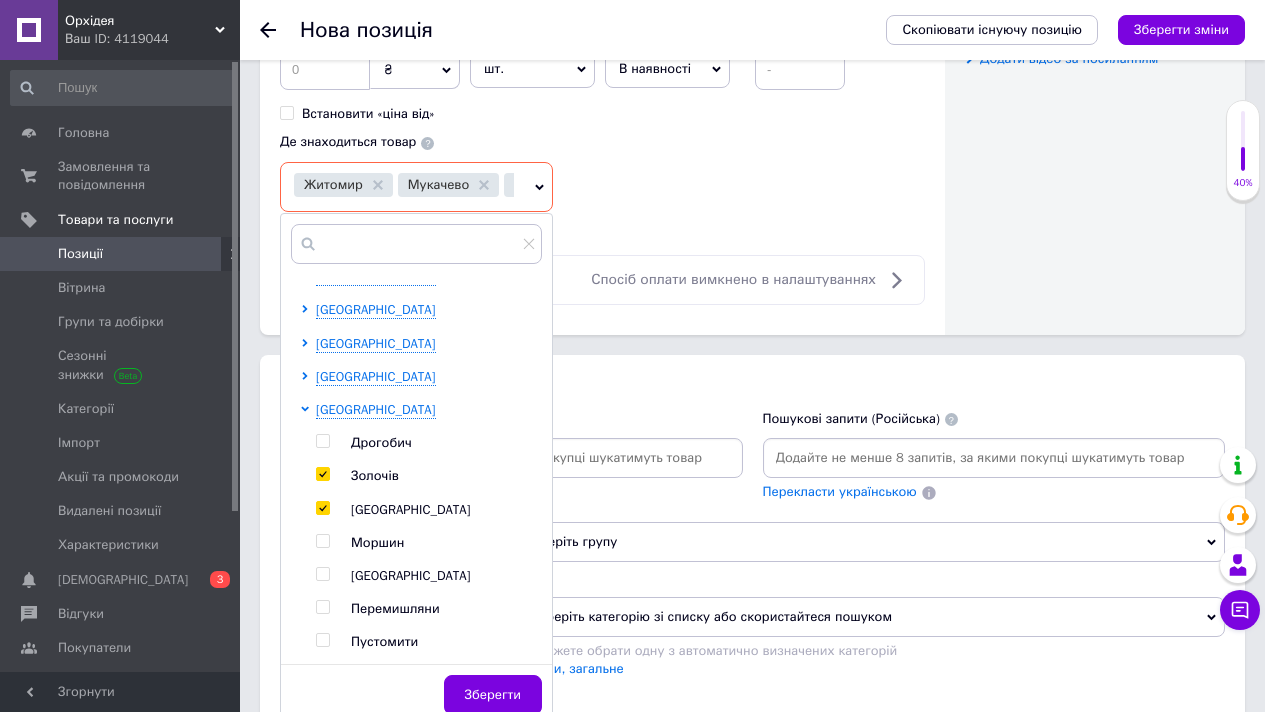 checkbox on "true" 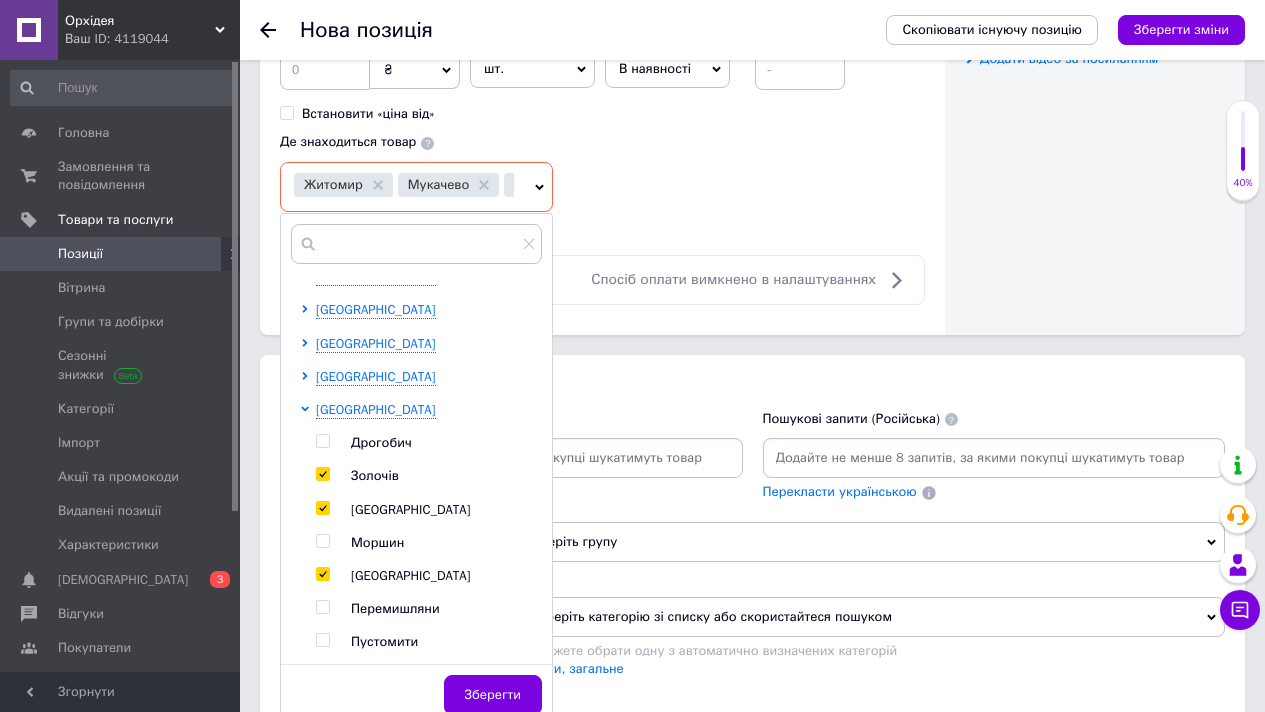 checkbox on "true" 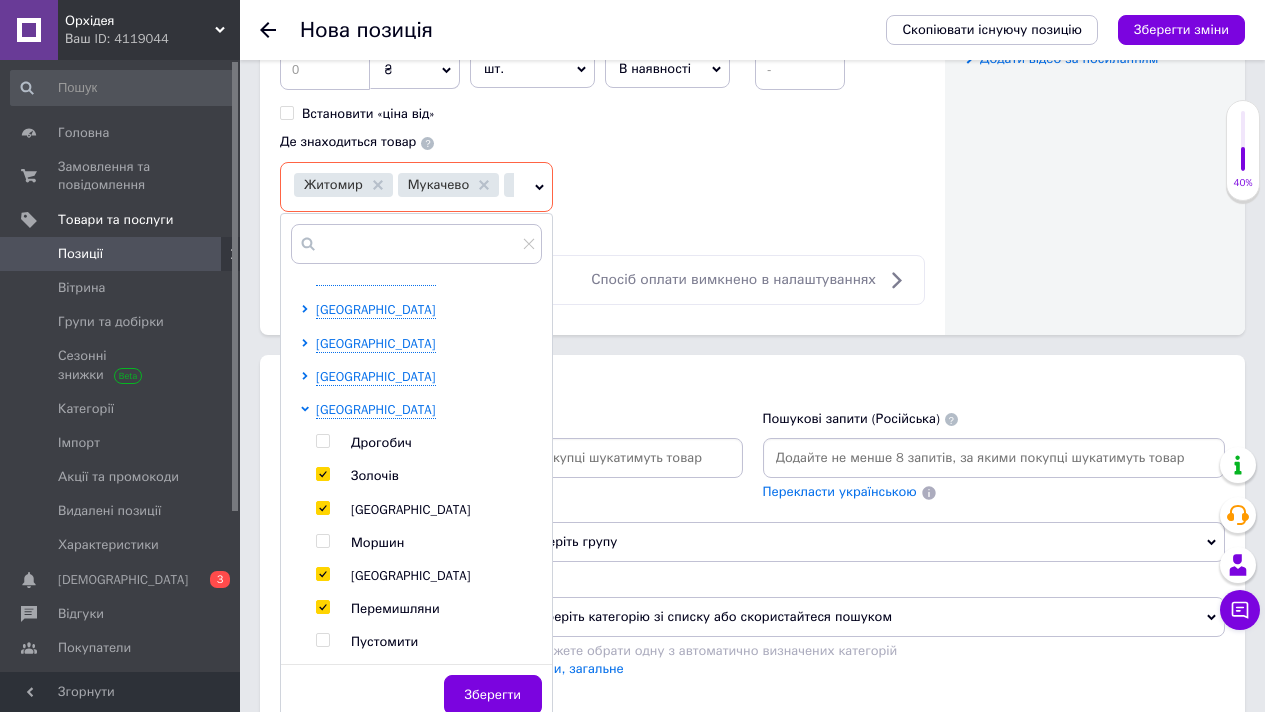 checkbox on "true" 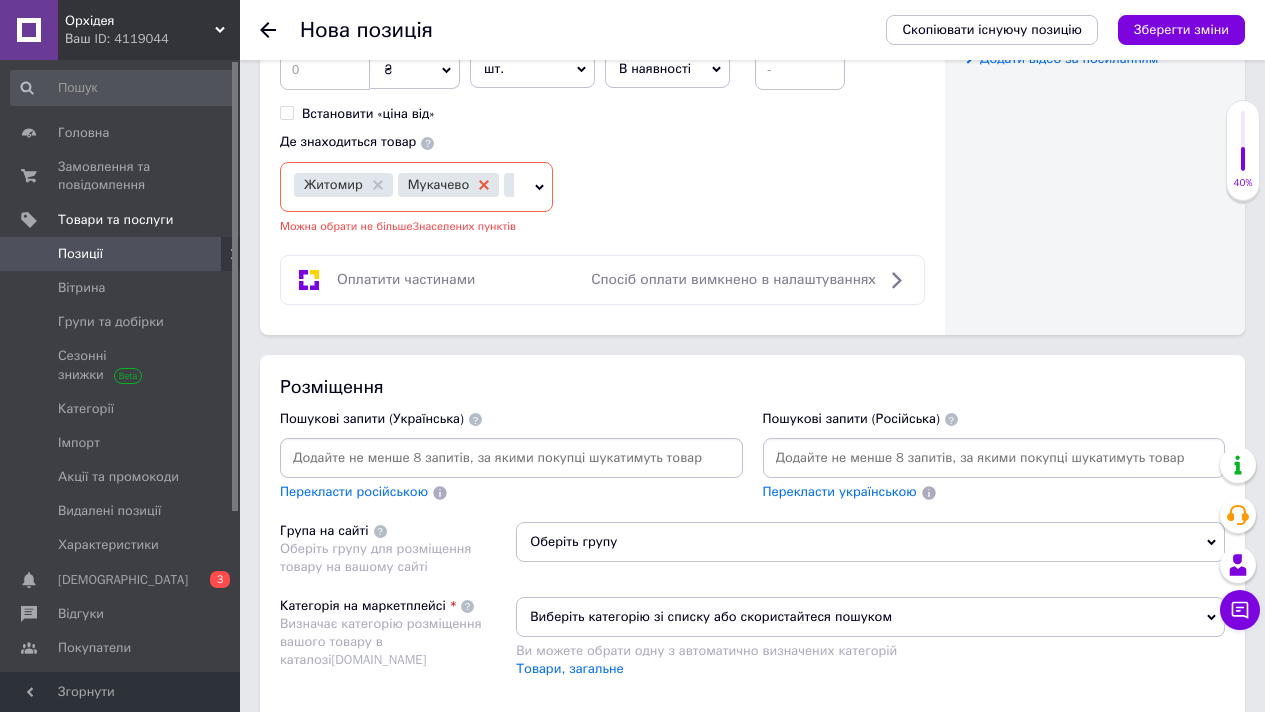 click 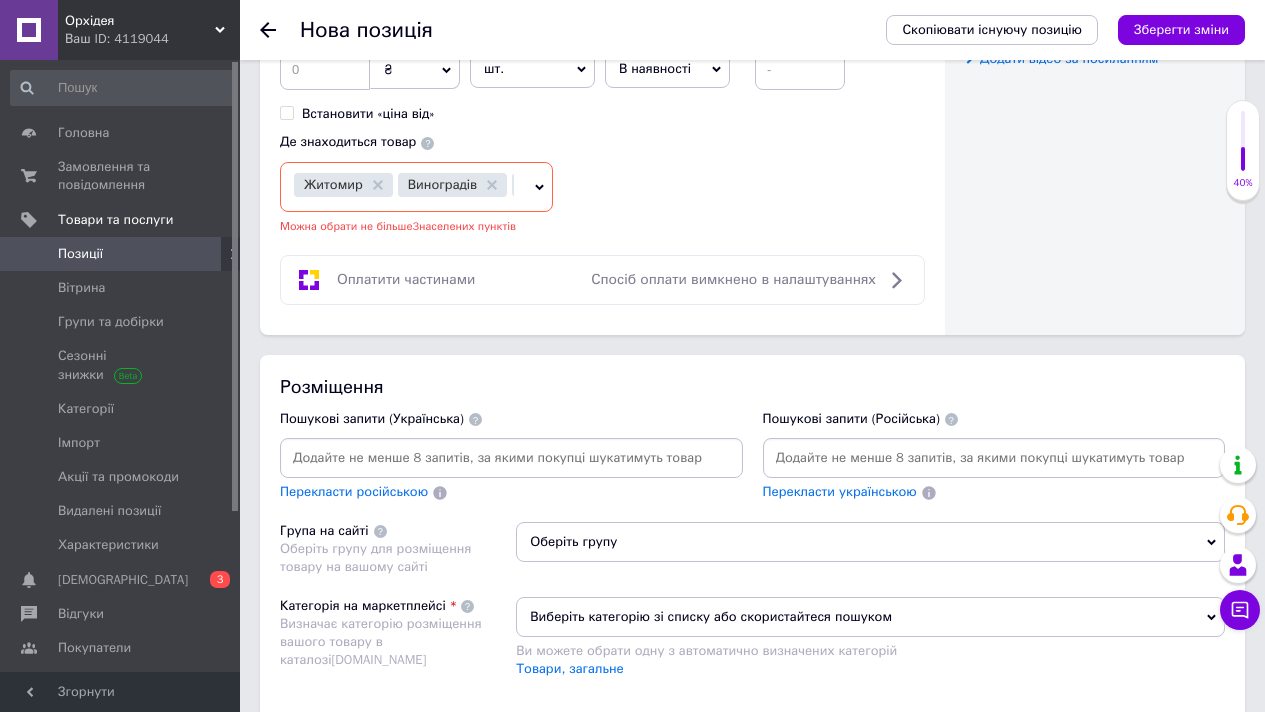 click on "Житомир Виноградів Львів Золочів Перемишляни Новояворівськ Ізмаїл" at bounding box center (416, 187) 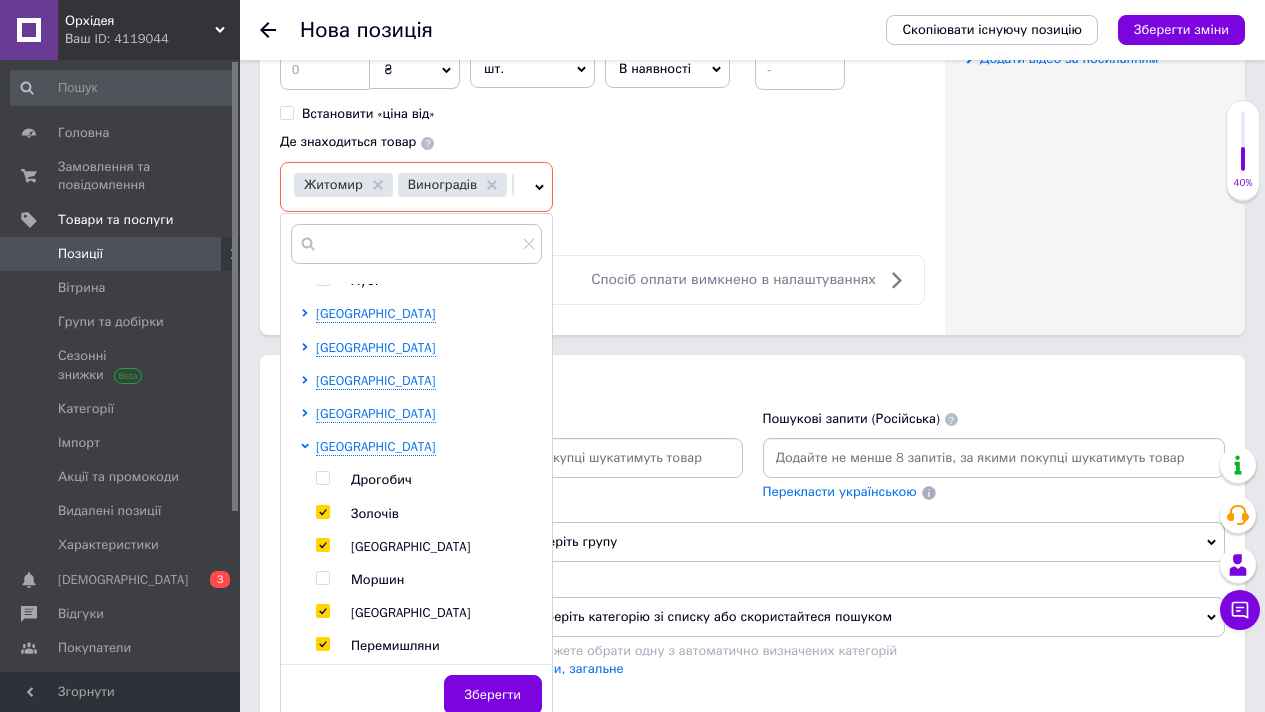 scroll, scrollTop: 486, scrollLeft: 0, axis: vertical 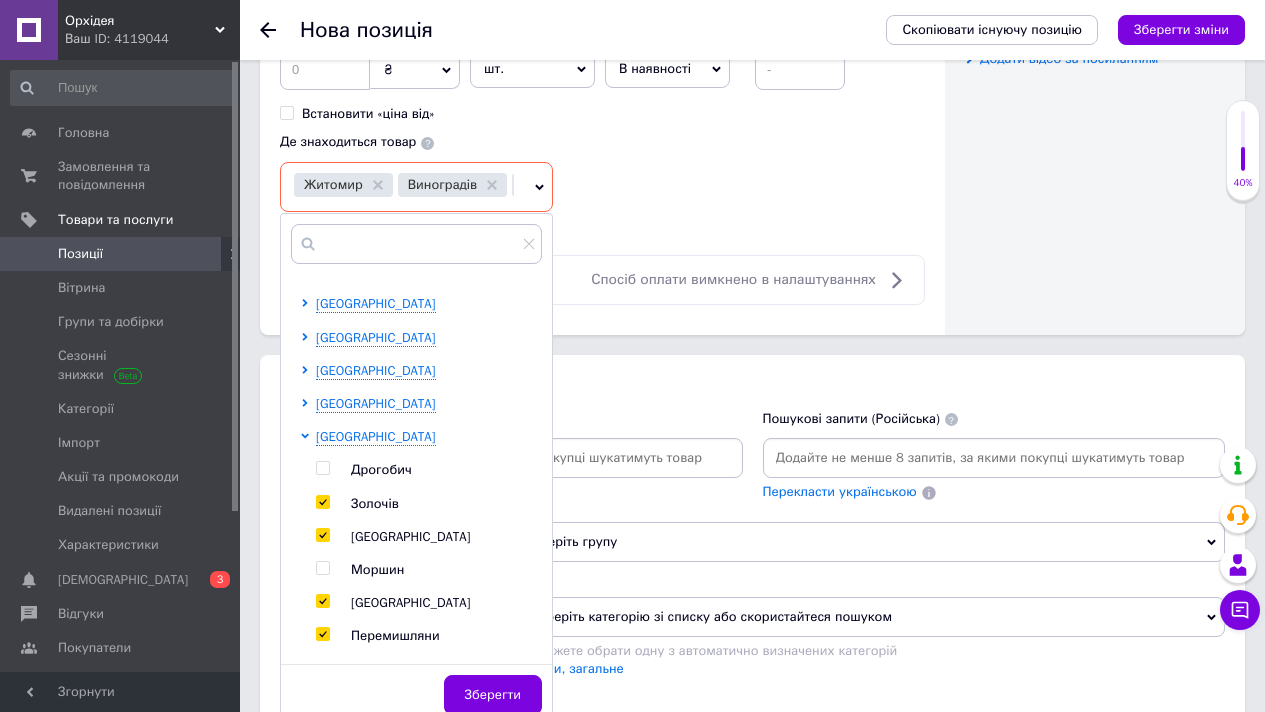 click at bounding box center (322, 502) 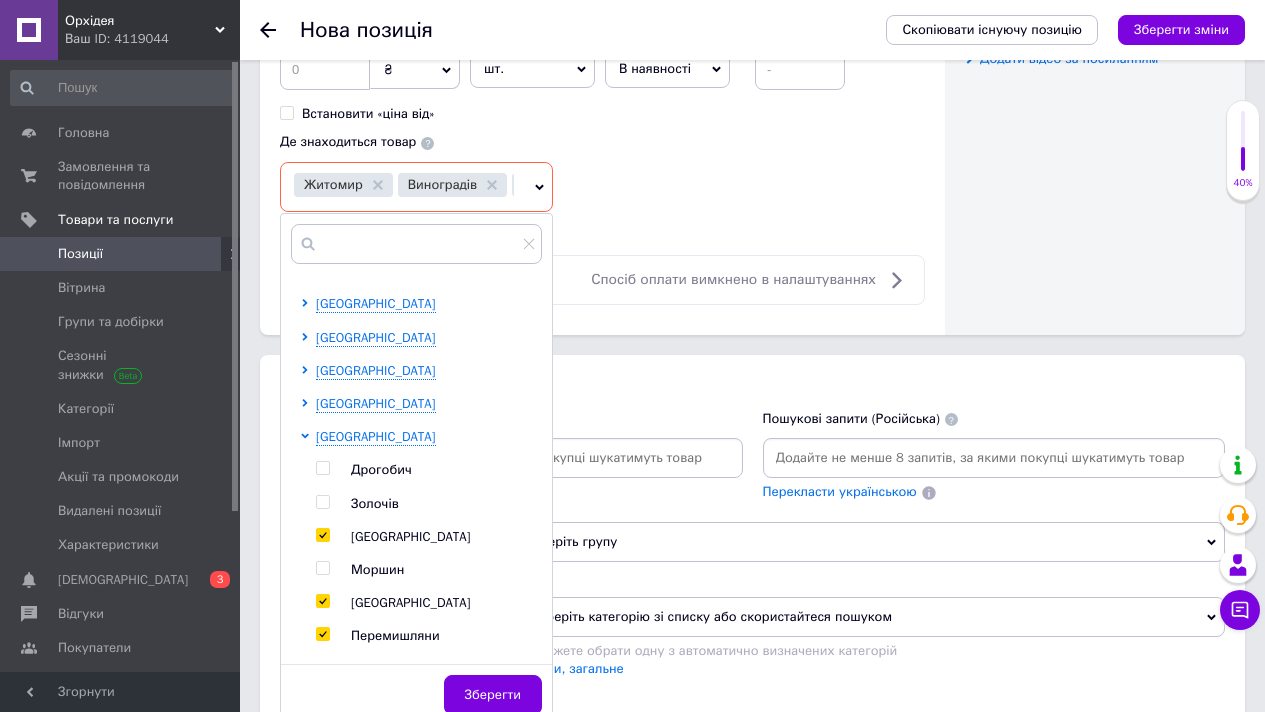 checkbox on "false" 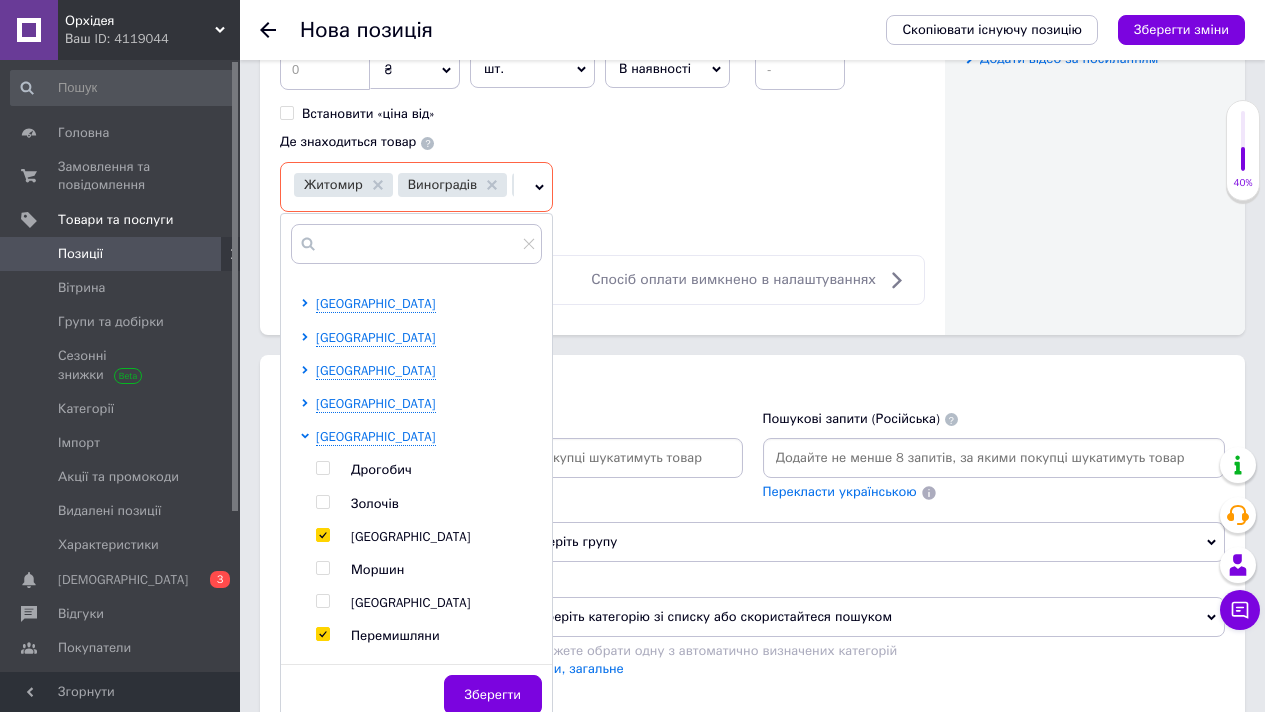 checkbox on "false" 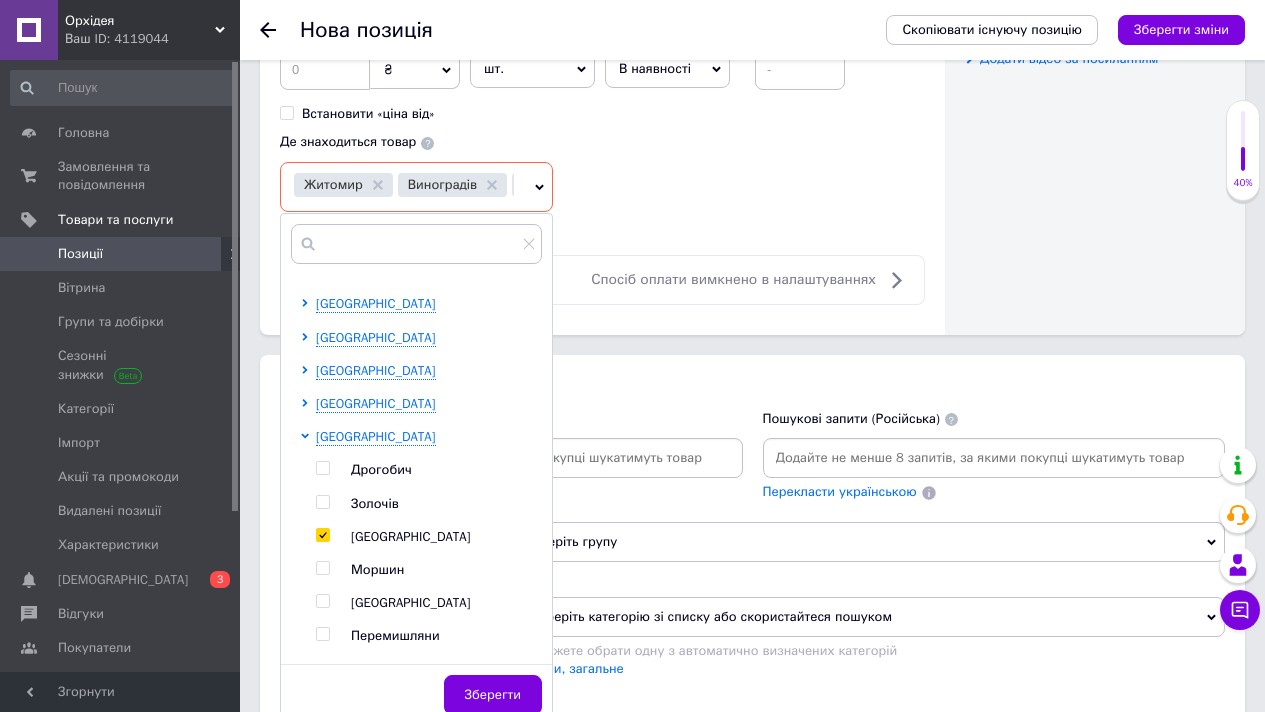 checkbox on "false" 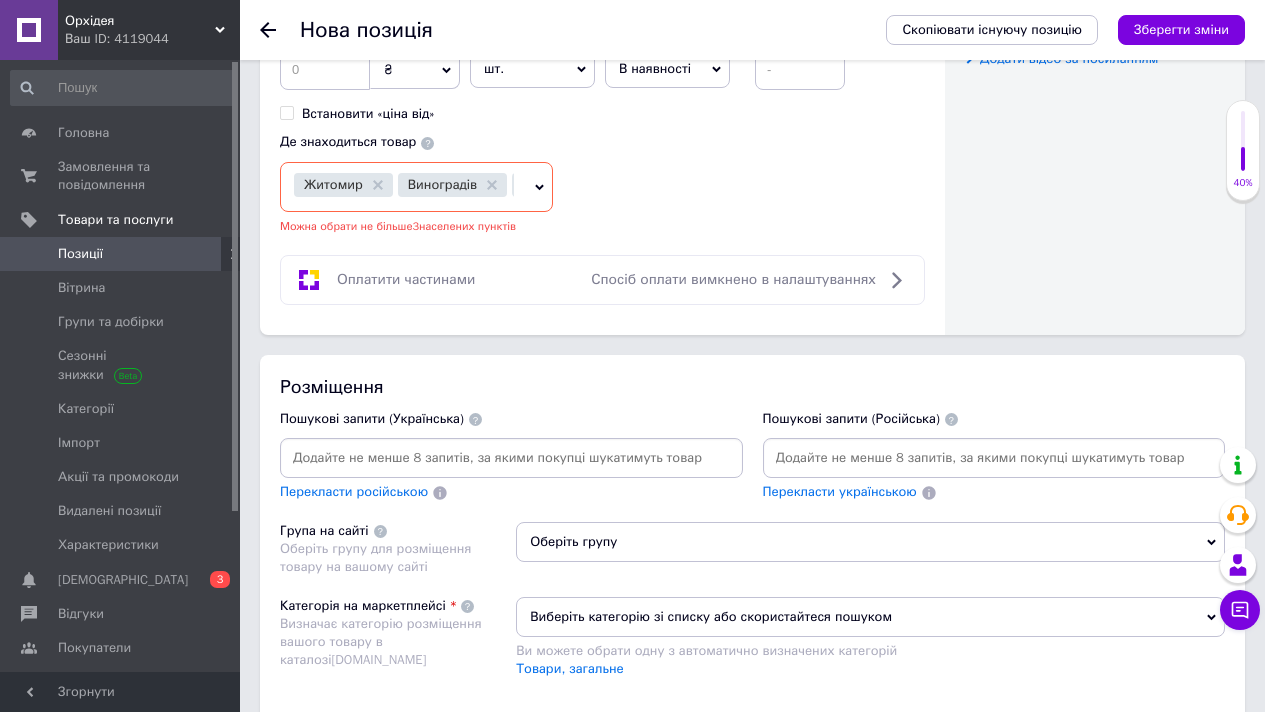 click on "Видимість опубліковано чернетка прихований Створення та оновлення Створено:  - Оновлено:  - Зображення (1 з 10) Додати фото за посиланням Відео (0 з 10) Додати відео за посиланням" at bounding box center (1095, -357) 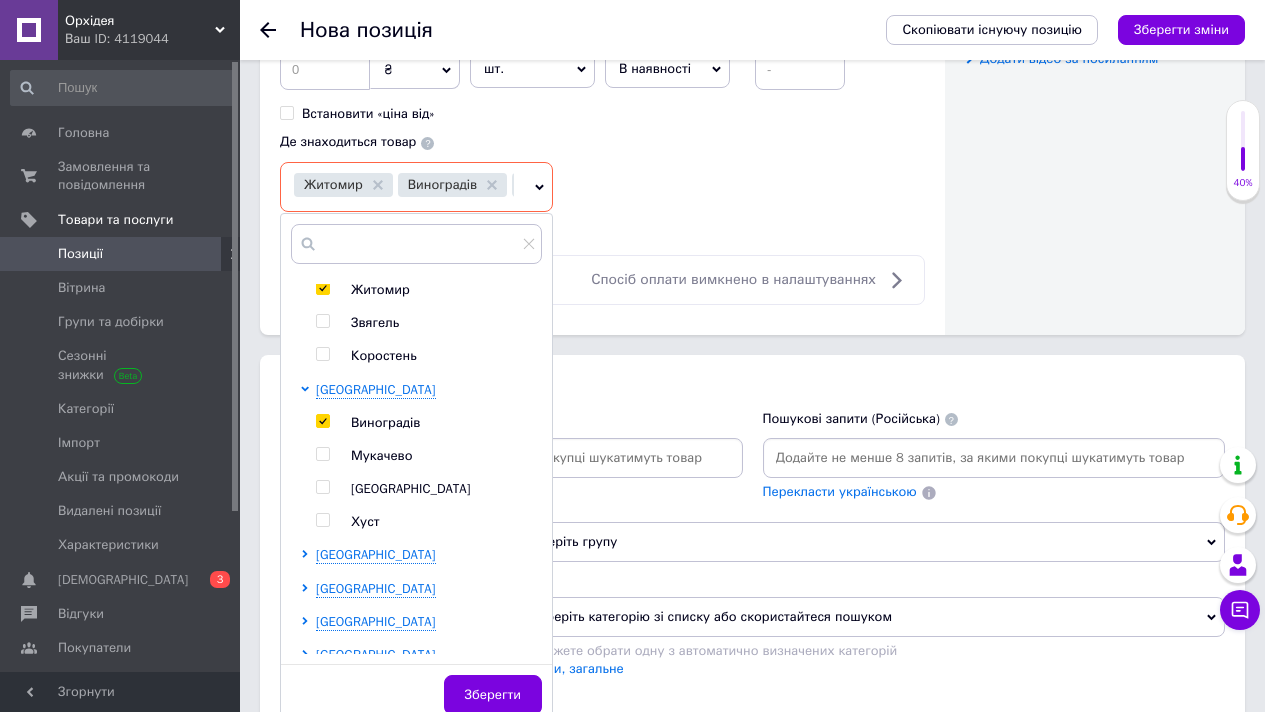 scroll, scrollTop: 313, scrollLeft: 0, axis: vertical 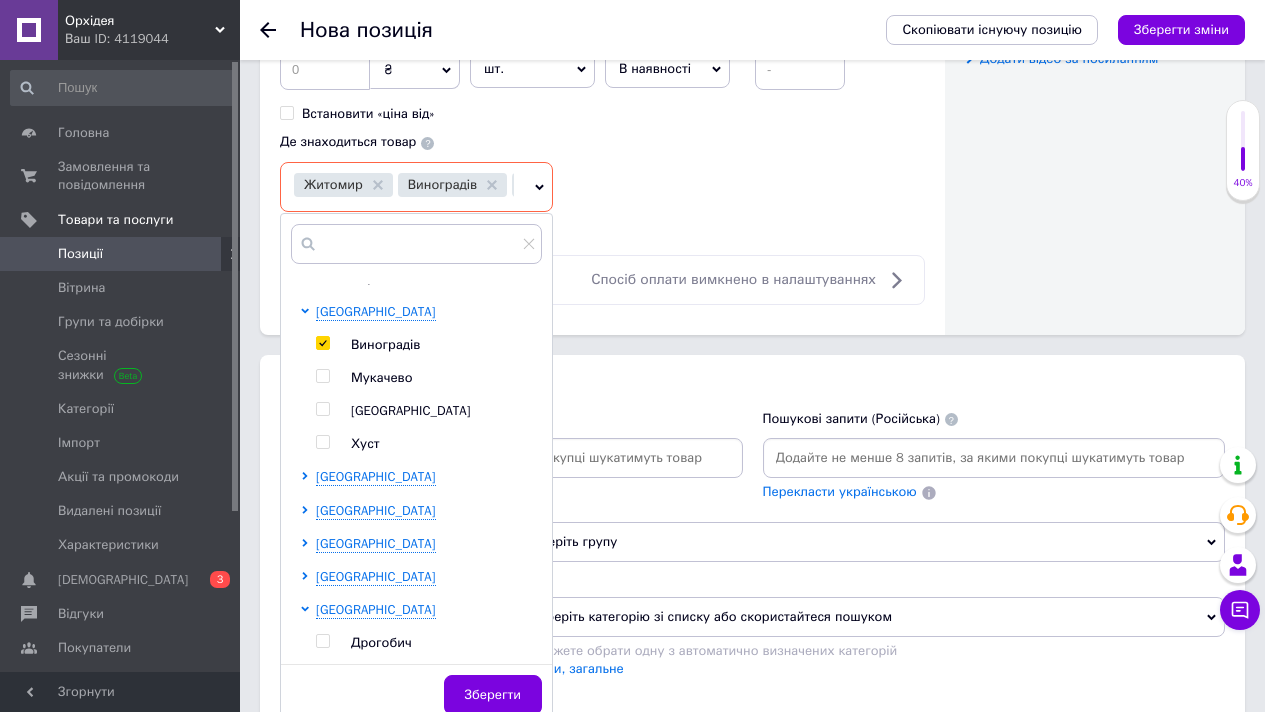 click at bounding box center (322, 343) 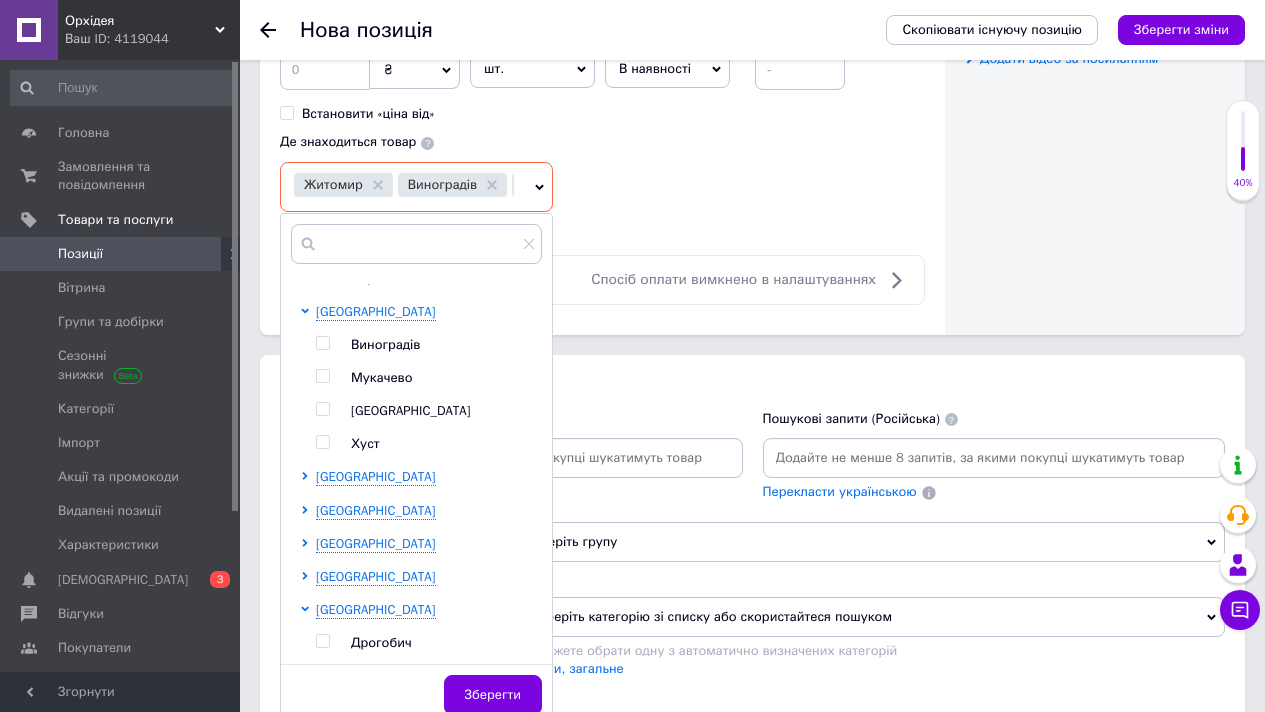 checkbox on "false" 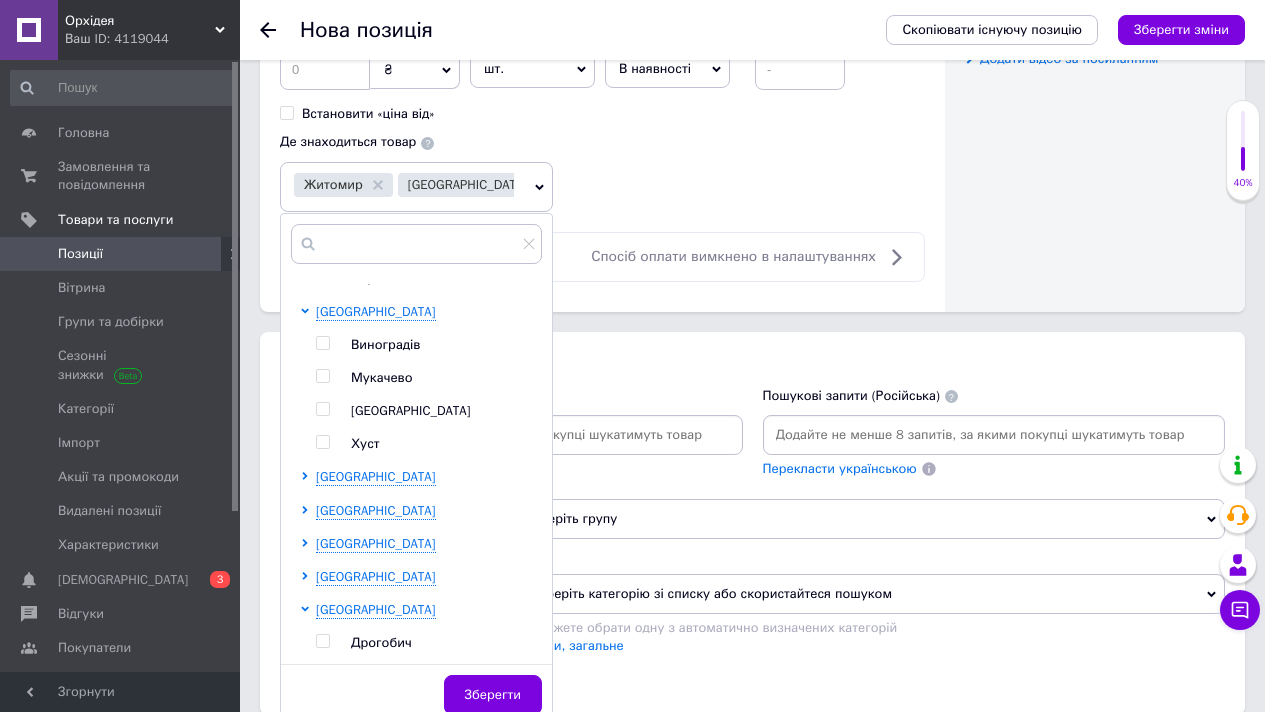 click on "Видимість опубліковано чернетка прихований Створення та оновлення Створено:  - Оновлено:  - Зображення (1 з 10) Додати фото за посиланням Відео (0 з 10) Додати відео за посиланням" at bounding box center (1095, -368) 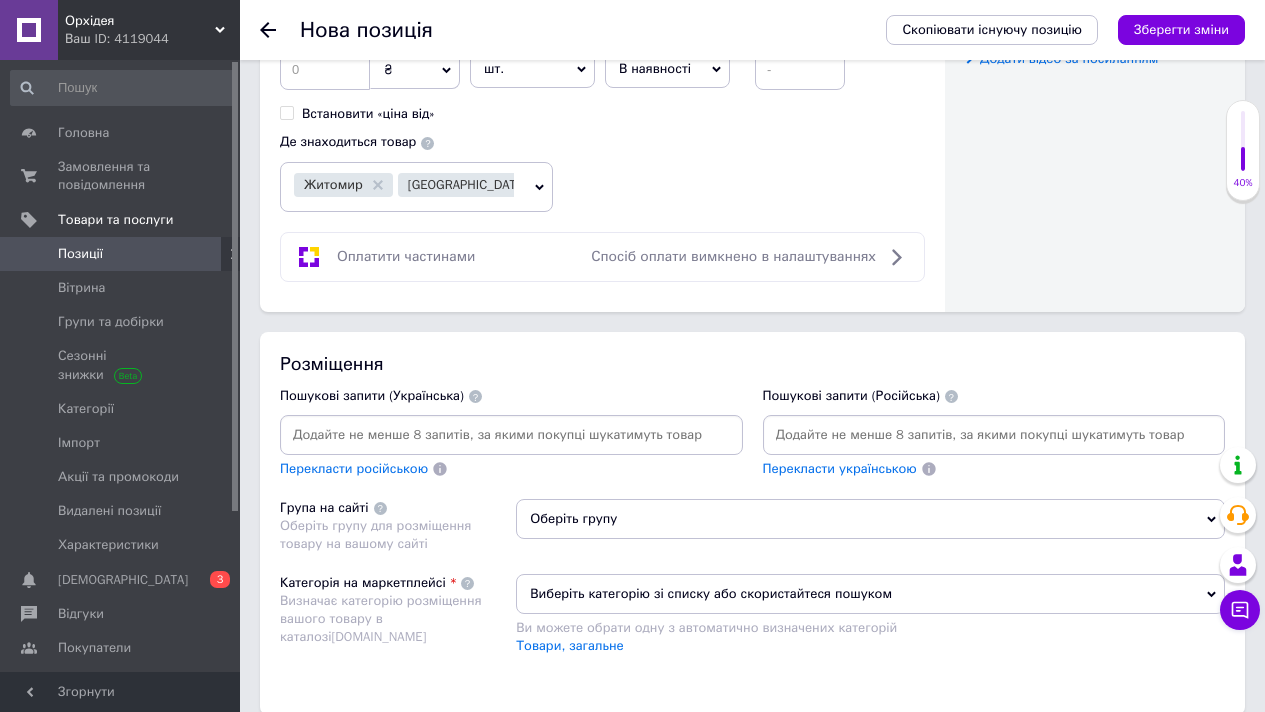 click on "Оберіть групу" at bounding box center [870, 519] 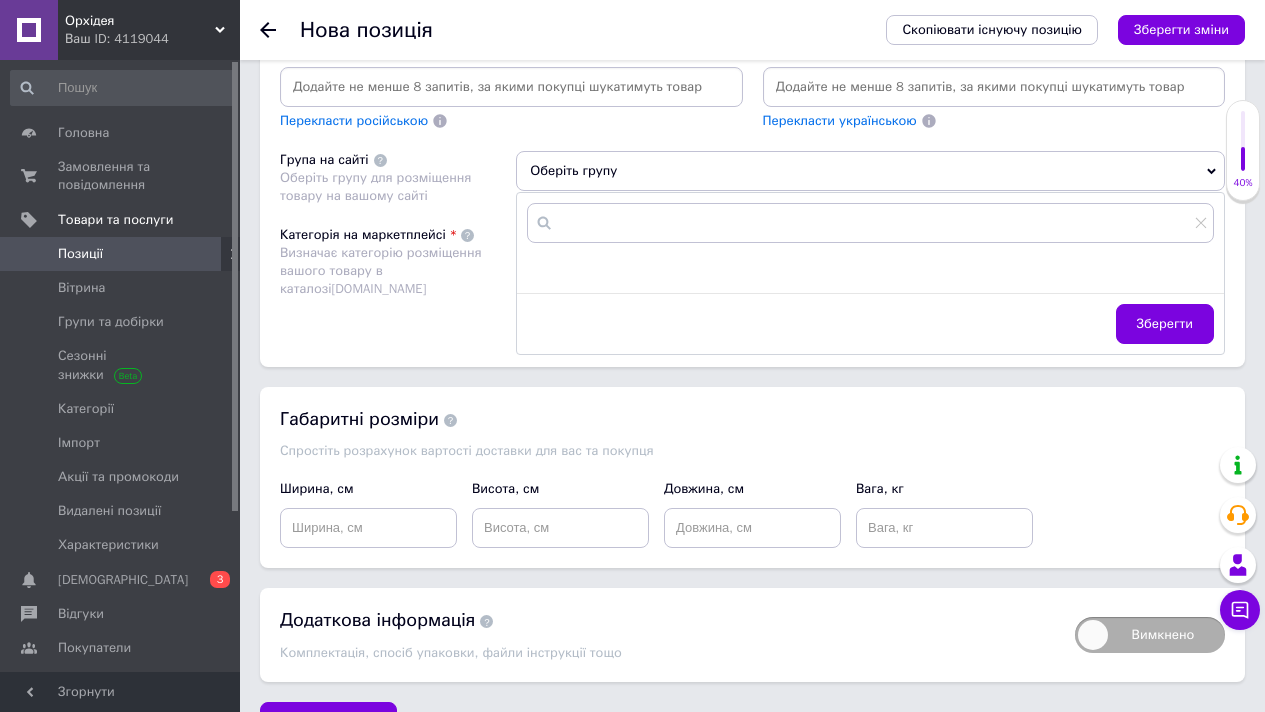 scroll, scrollTop: 1480, scrollLeft: 0, axis: vertical 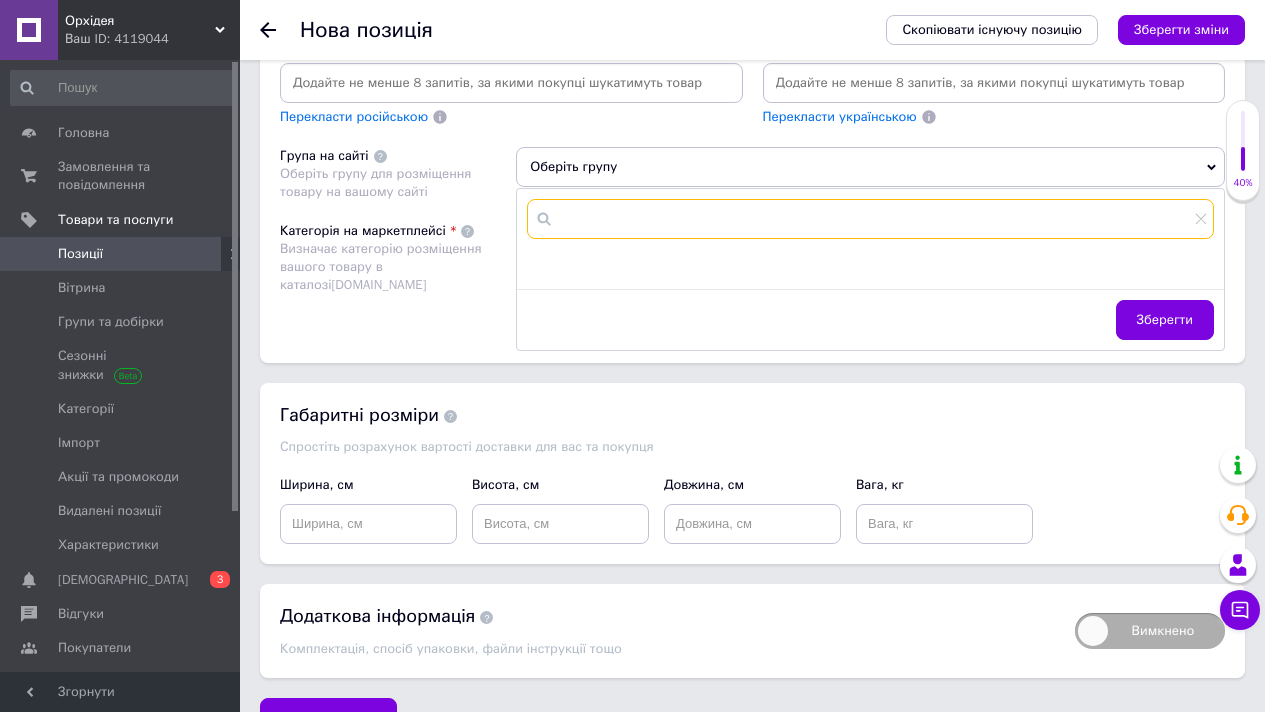 click at bounding box center [870, 219] 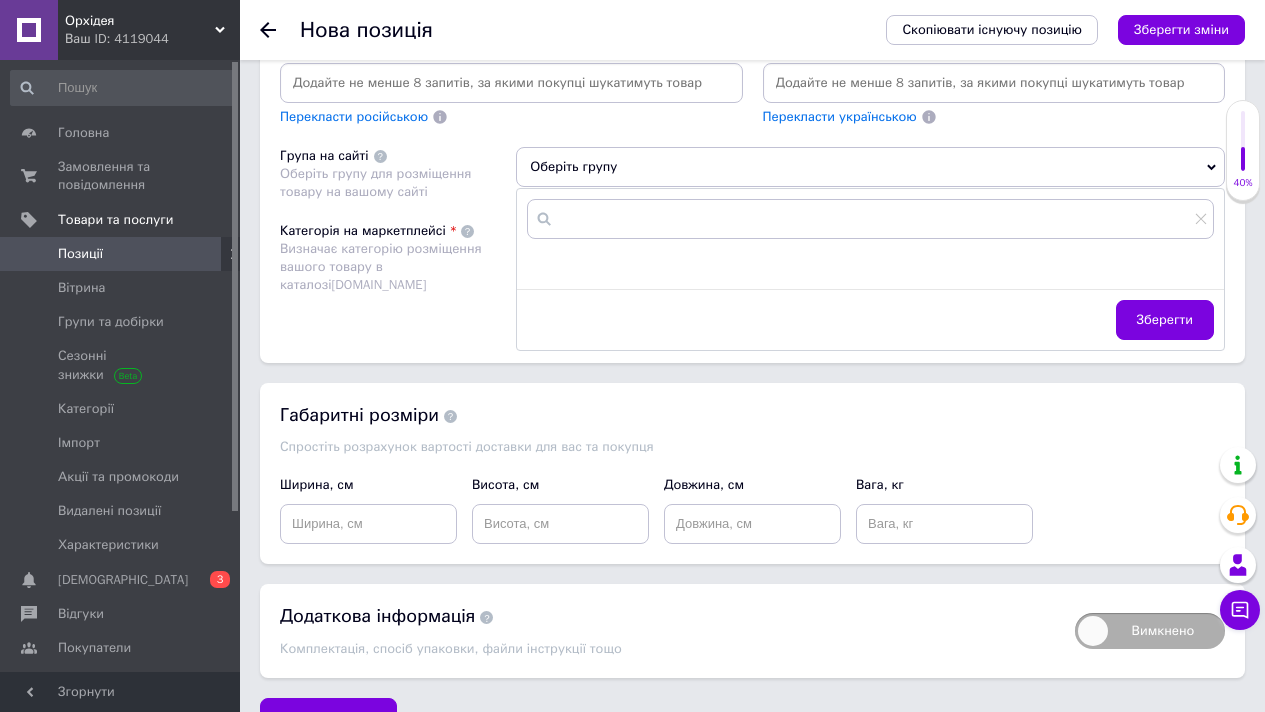 click on "Розміщення Пошукові запити (Українська) Перекласти російською Пошукові запити (Російська) Перекласти українською Група на сайті Оберіть групу для розміщення товару на вашому сайті Оберіть групу Зберегти Категорія на маркетплейсі Визначає категорію розміщення вашого товару в каталозі  Prom.ua Виберіть категорію зі списку або скористайтеся пошуком Ви можете обрати одну з автоматично визначених категорій Товари, загальне" at bounding box center (752, 171) 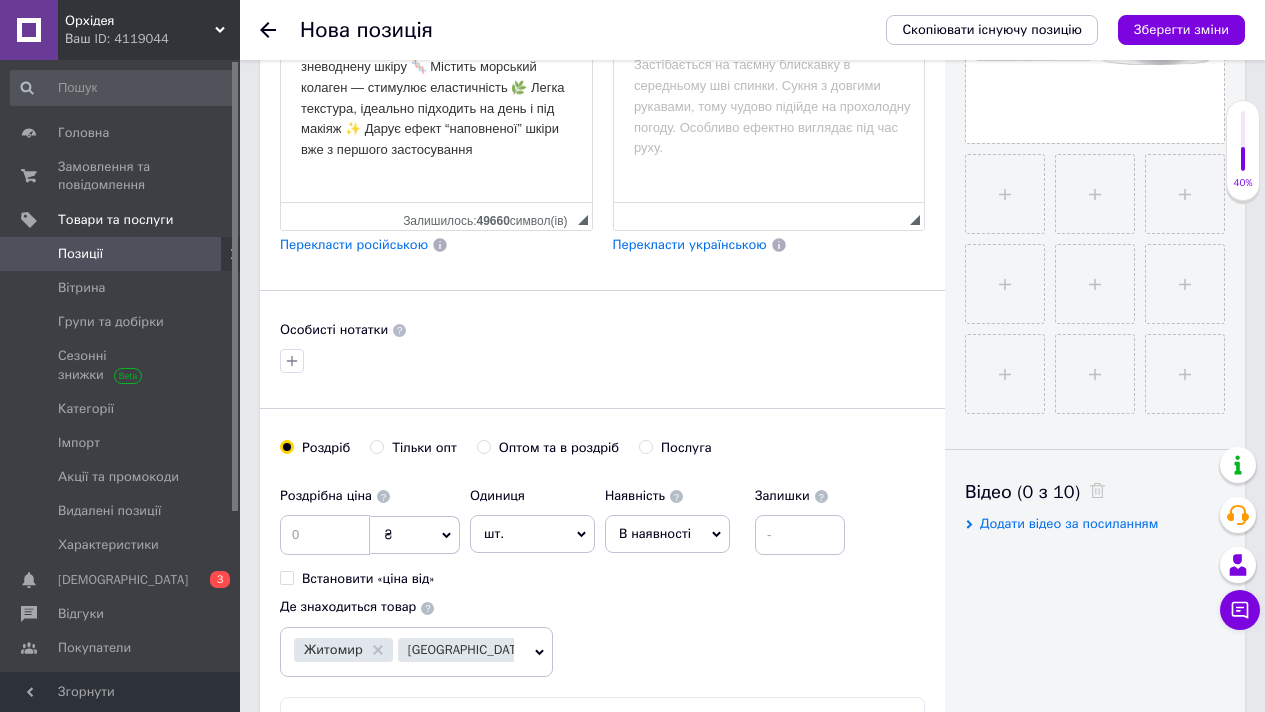 scroll, scrollTop: 0, scrollLeft: 0, axis: both 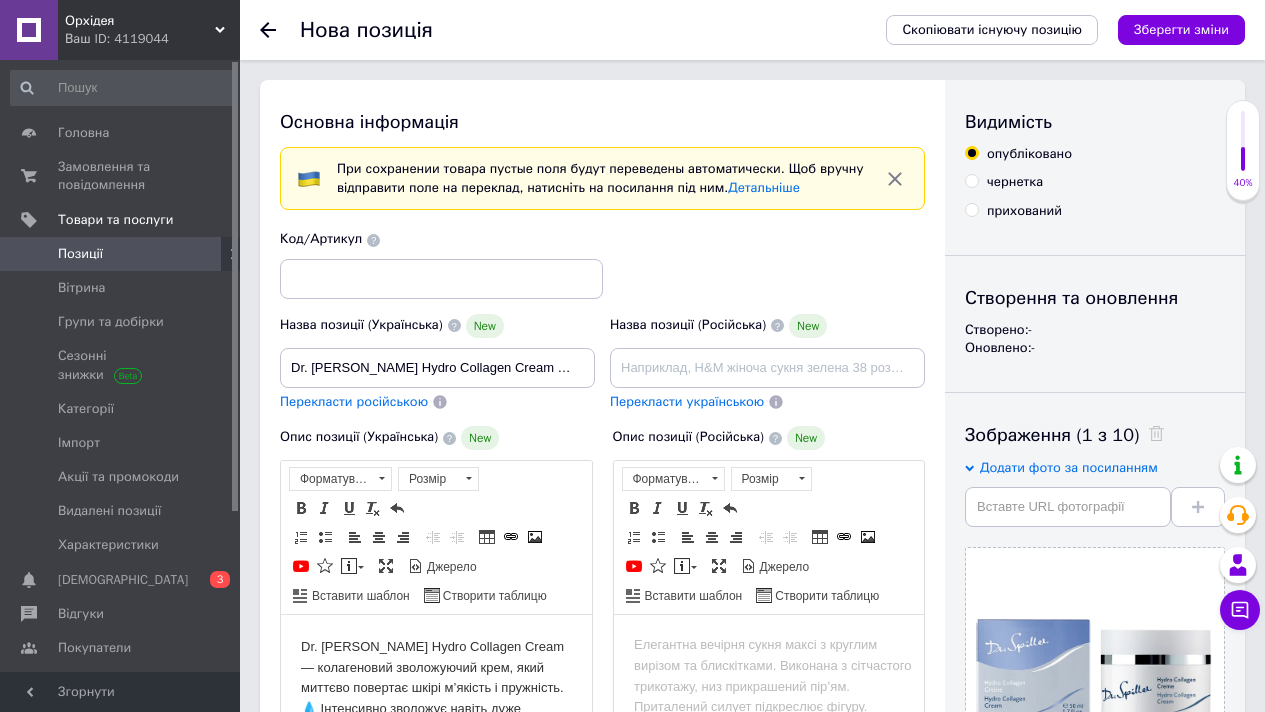 click on "чернетка" at bounding box center [971, 180] 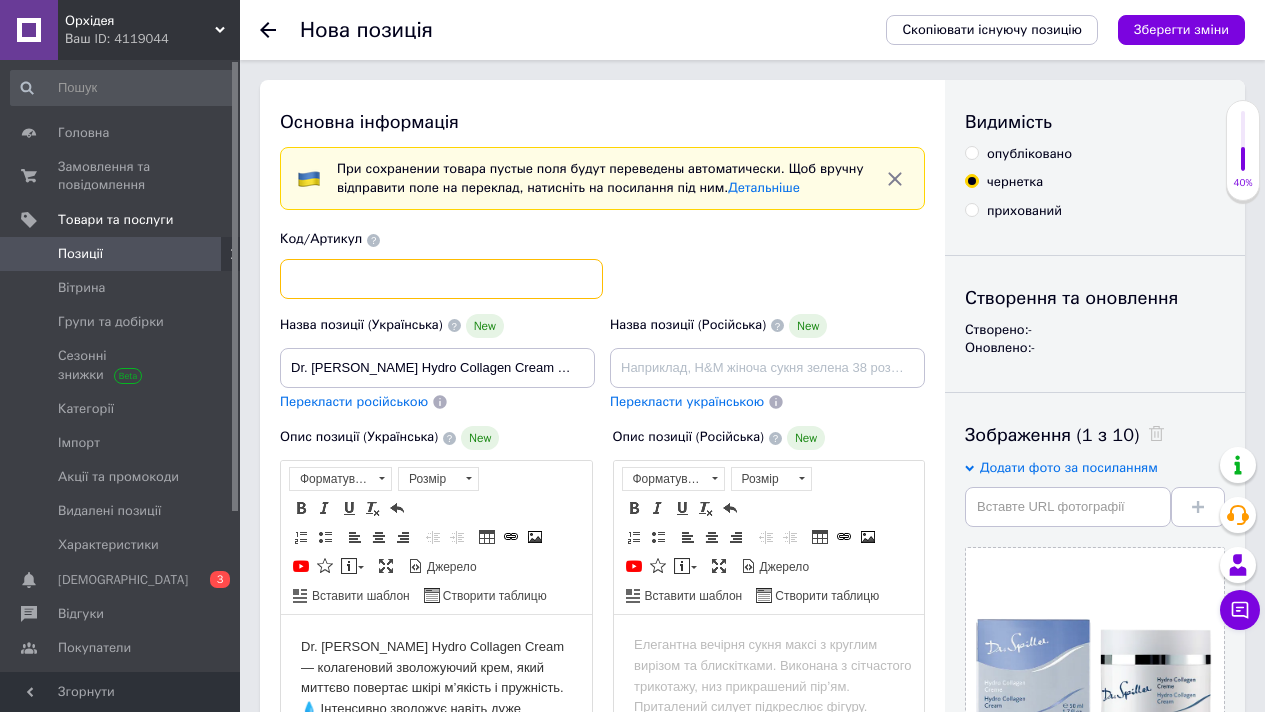 click at bounding box center [441, 279] 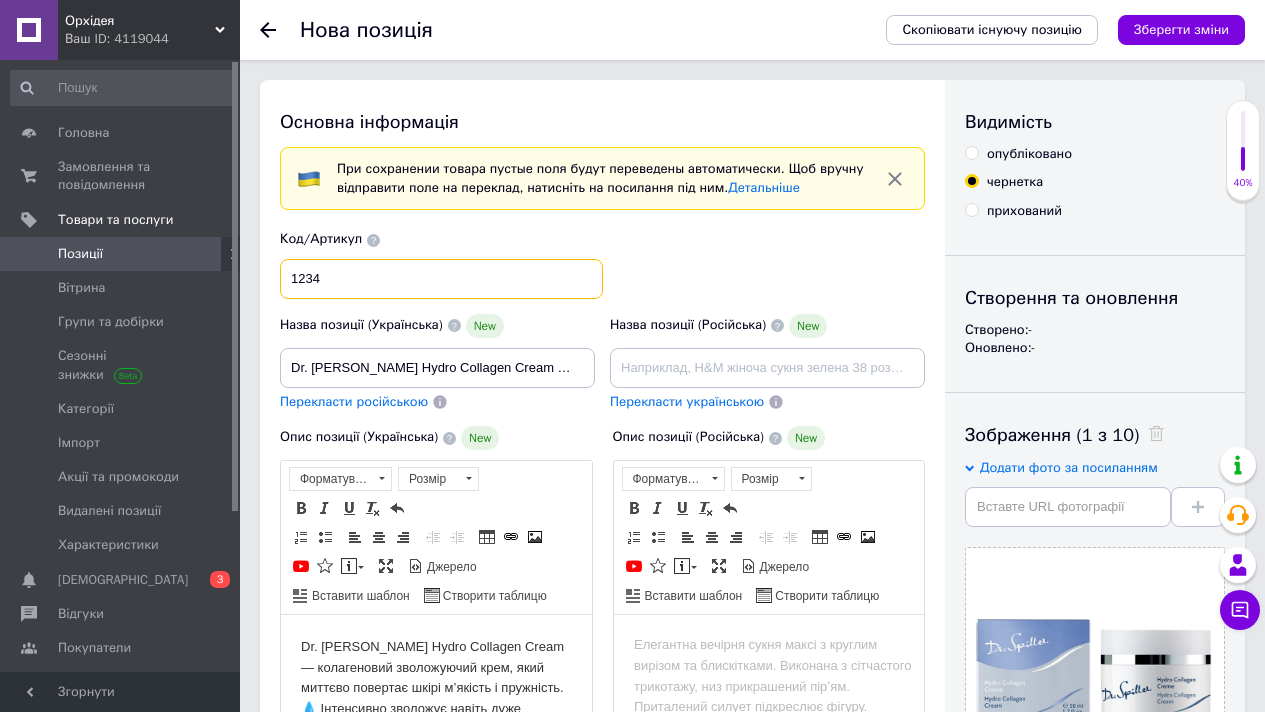 type on "1234" 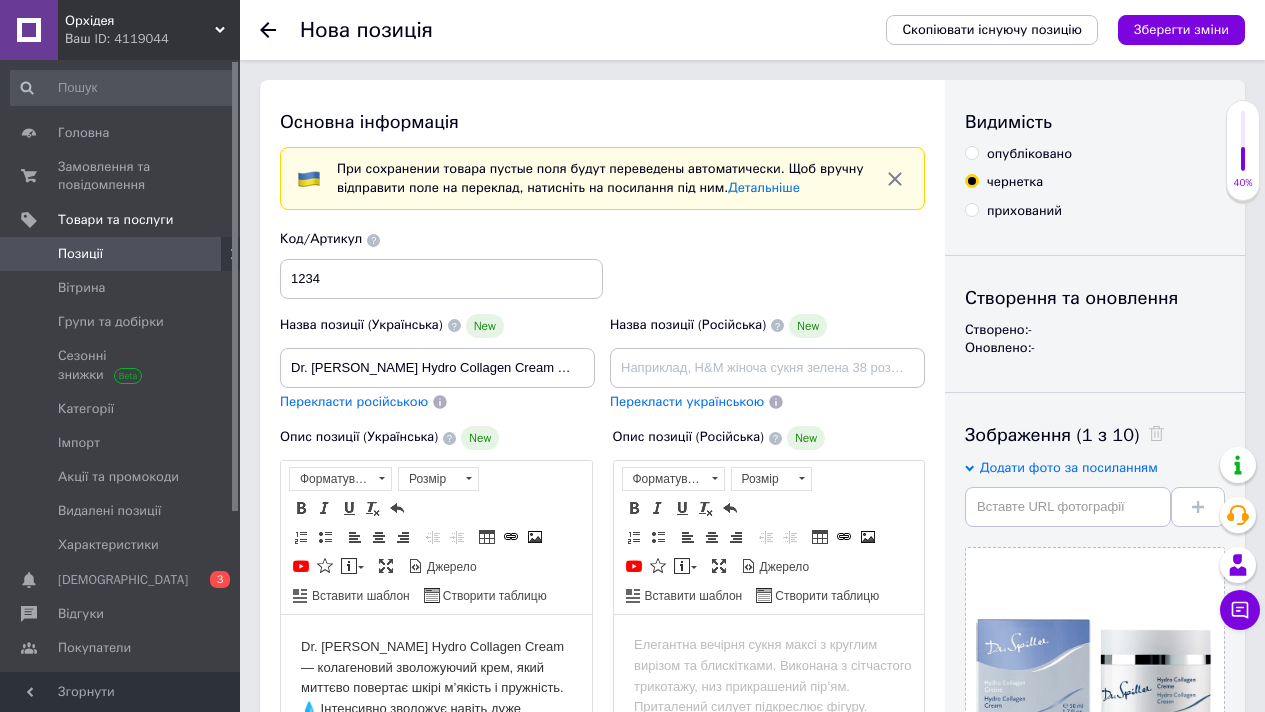 click on "Код/Артикул 1234" at bounding box center (603, 264) 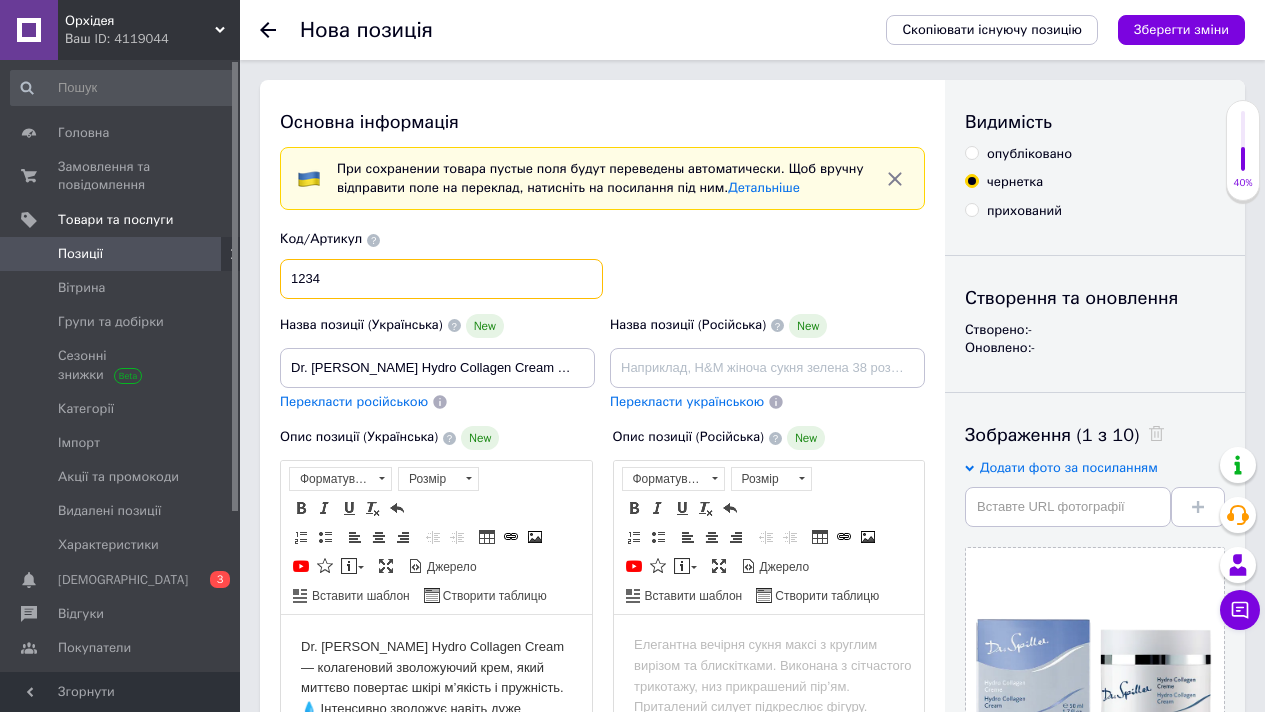 drag, startPoint x: 327, startPoint y: 283, endPoint x: 243, endPoint y: 278, distance: 84.14868 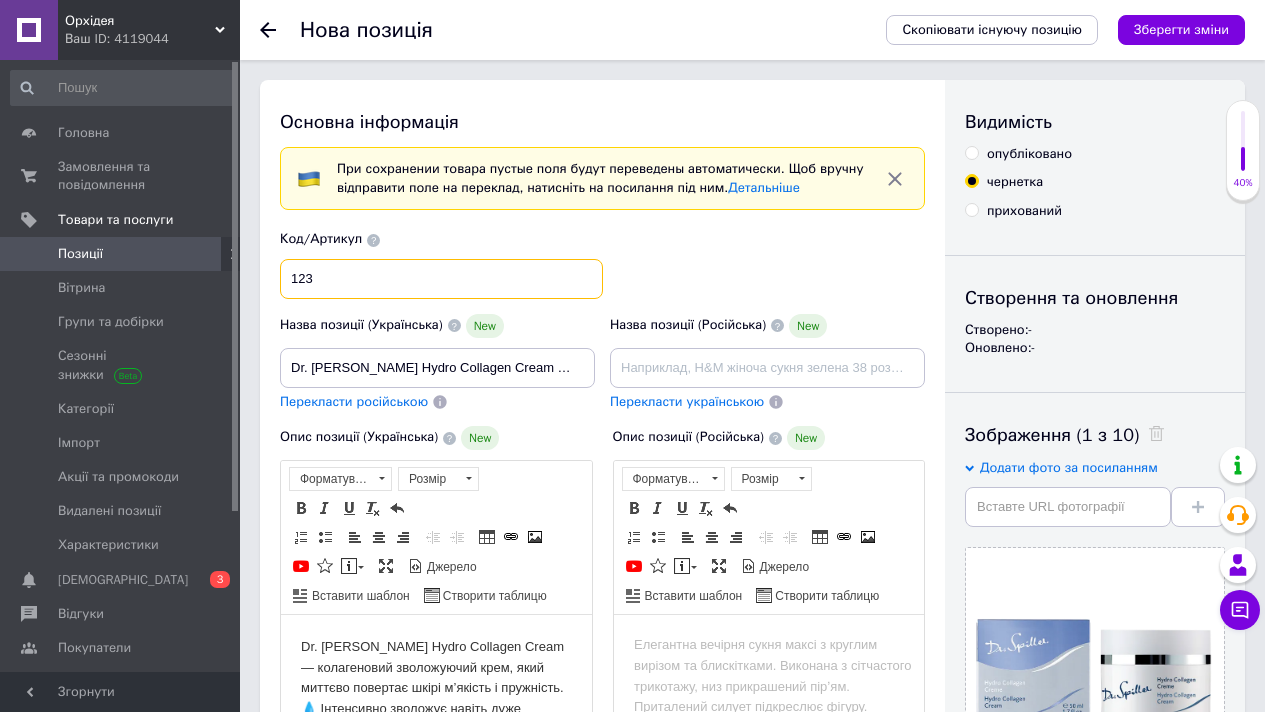 type on "1234" 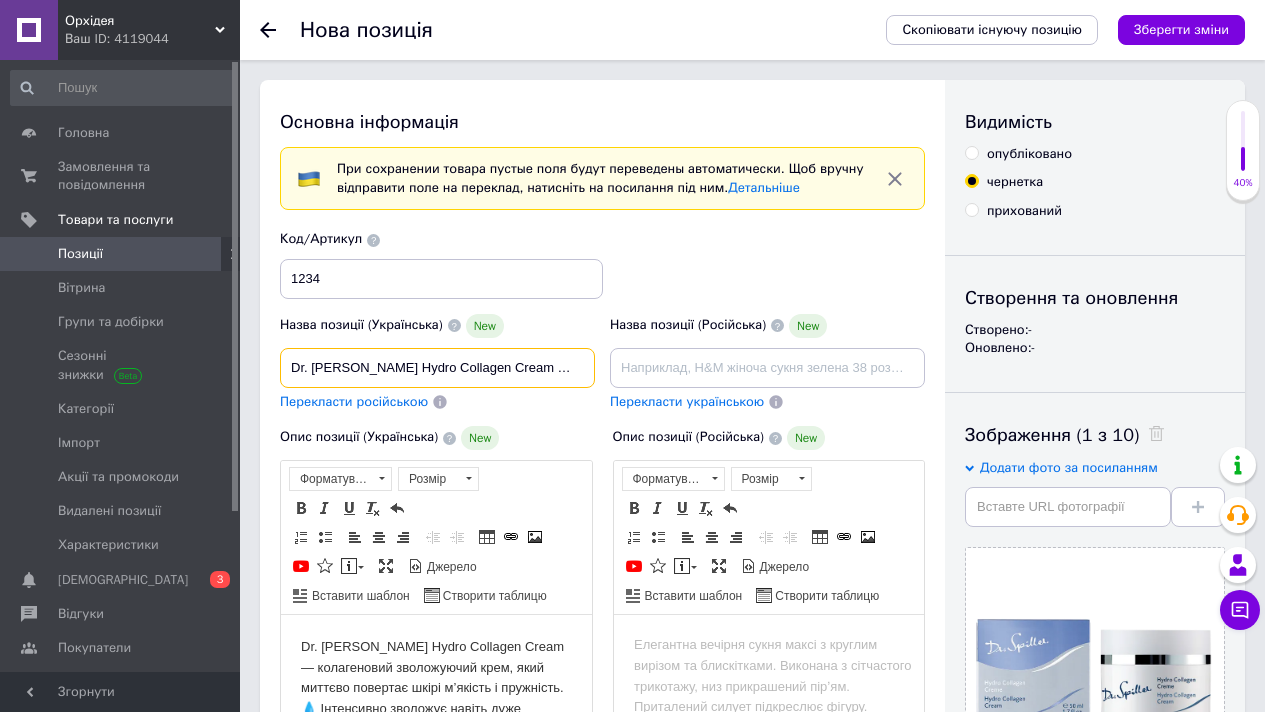 drag, startPoint x: 289, startPoint y: 365, endPoint x: 481, endPoint y: 364, distance: 192.00261 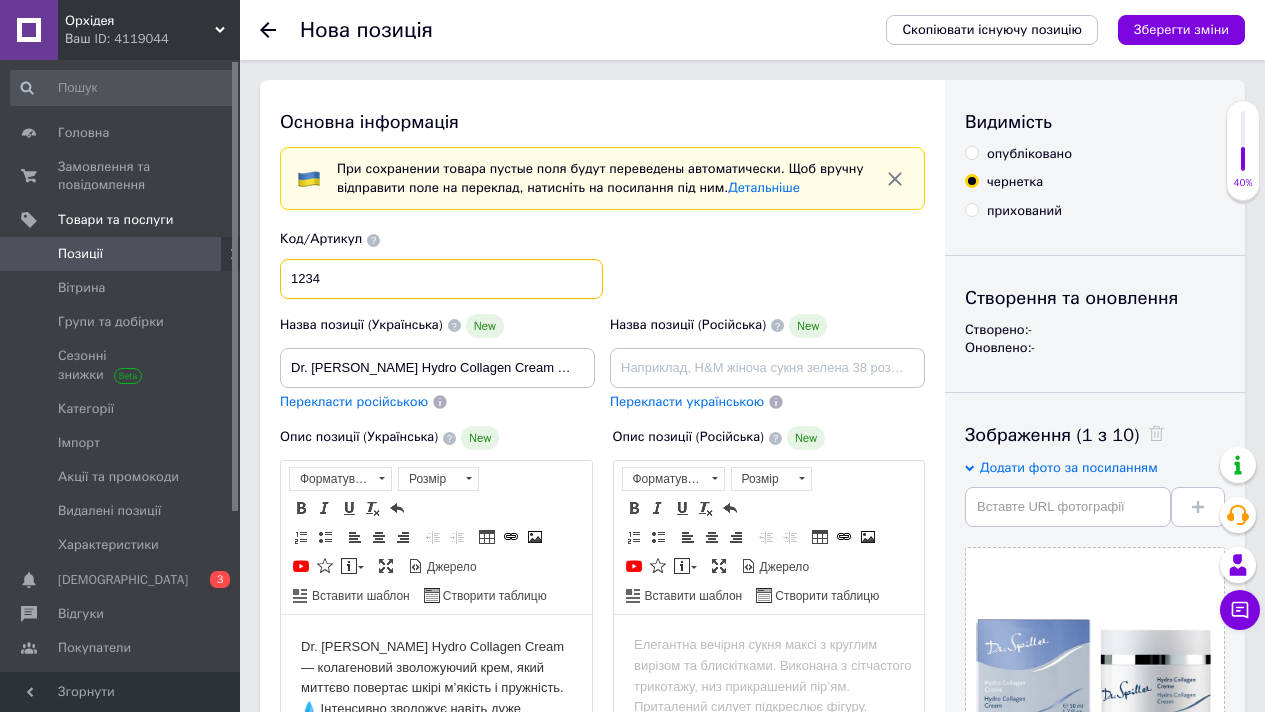 click on "1234" at bounding box center (441, 279) 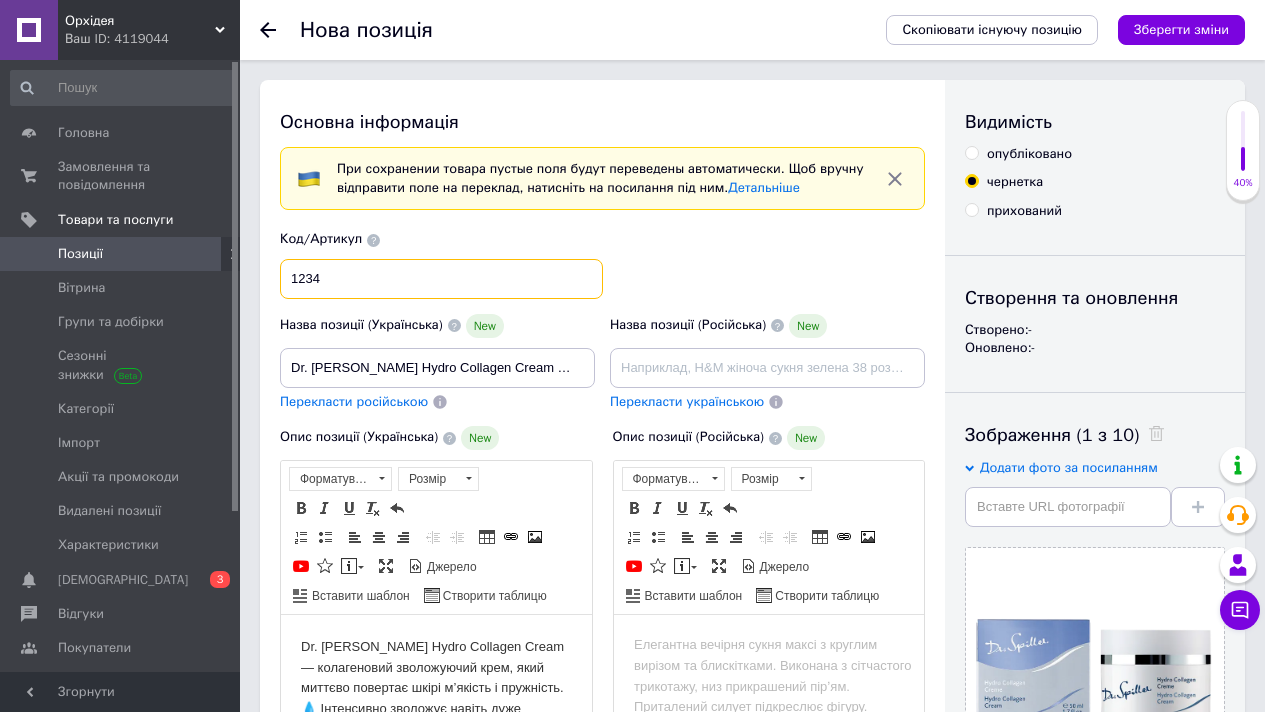 paste 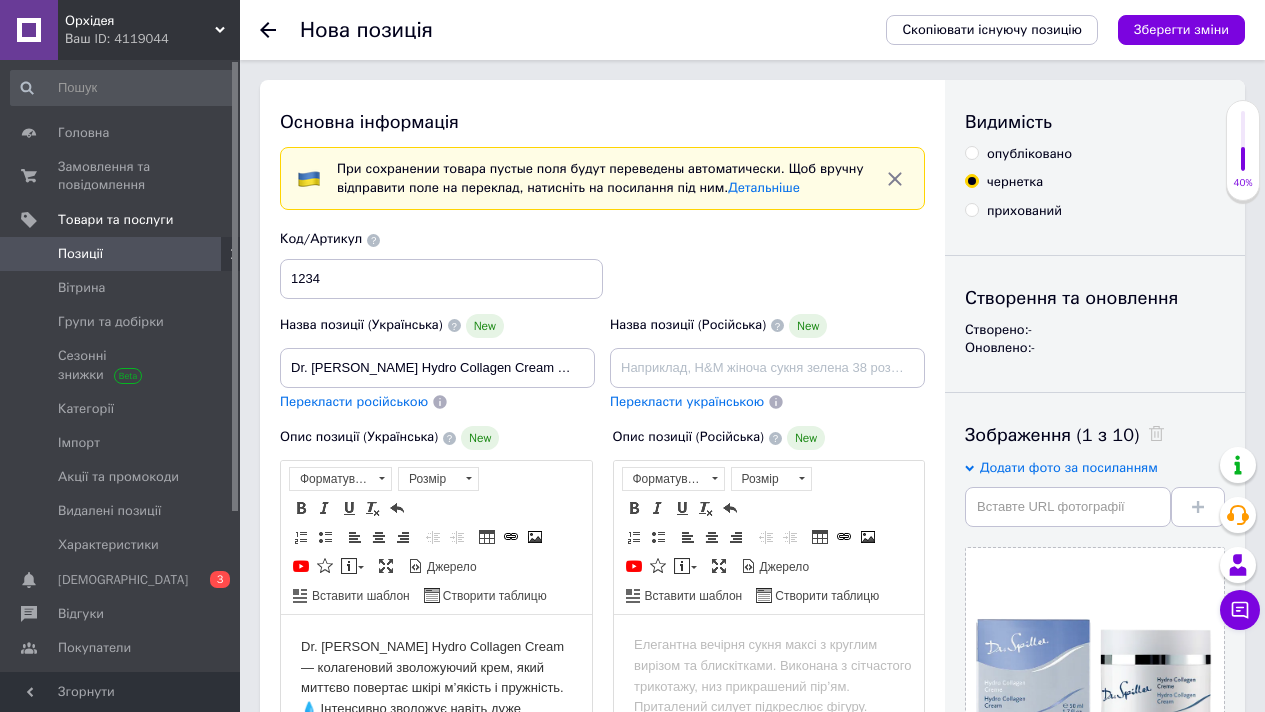 click on "Код/Артикул 1234" at bounding box center (603, 264) 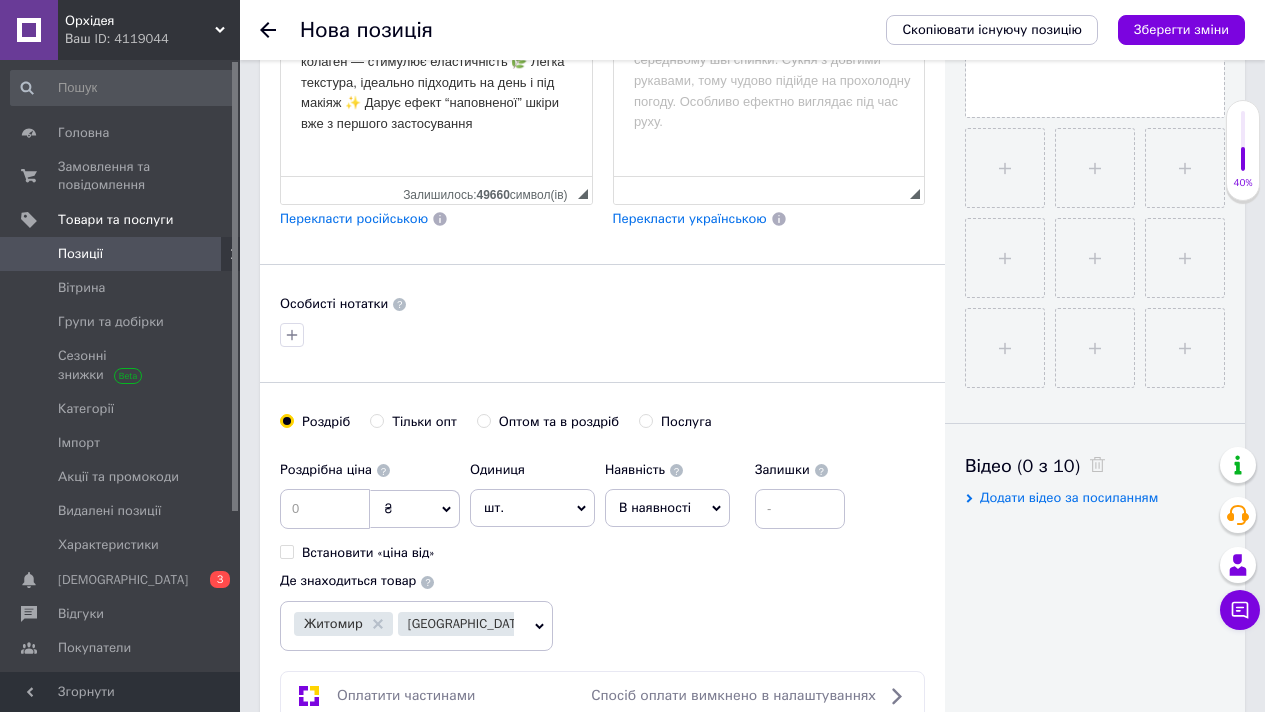 scroll, scrollTop: 695, scrollLeft: 0, axis: vertical 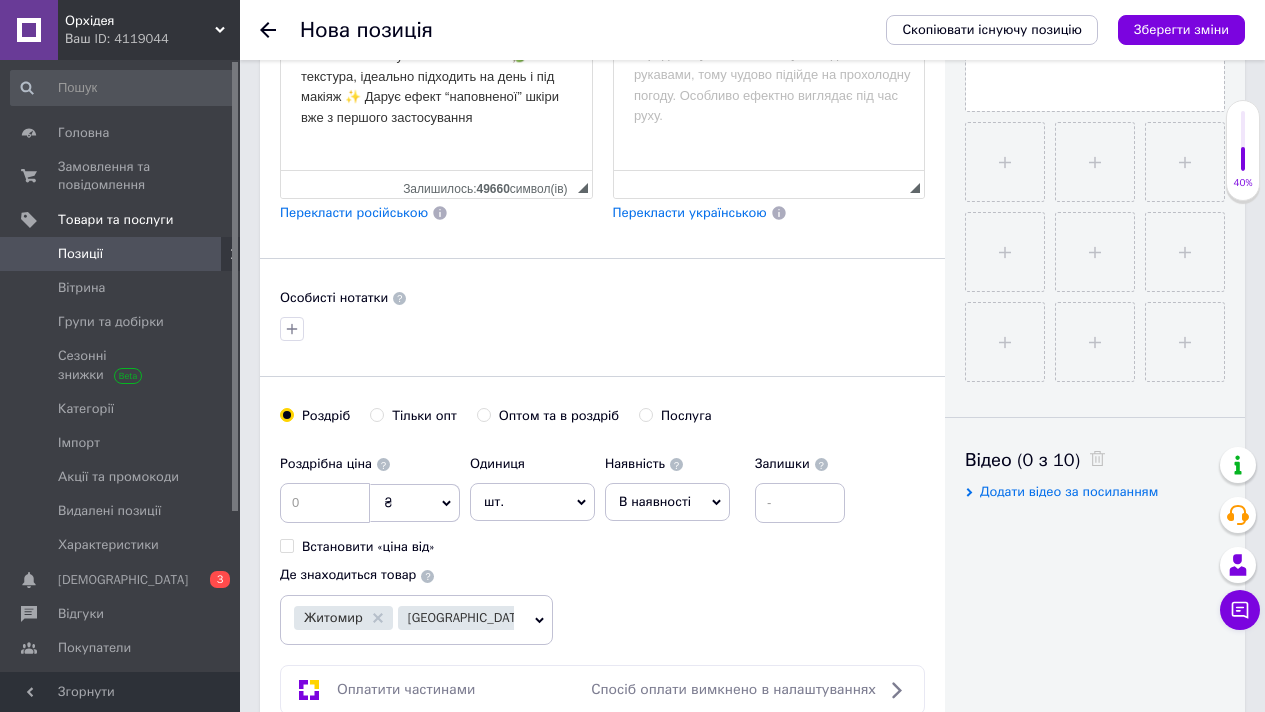click on "₴" at bounding box center [415, 503] 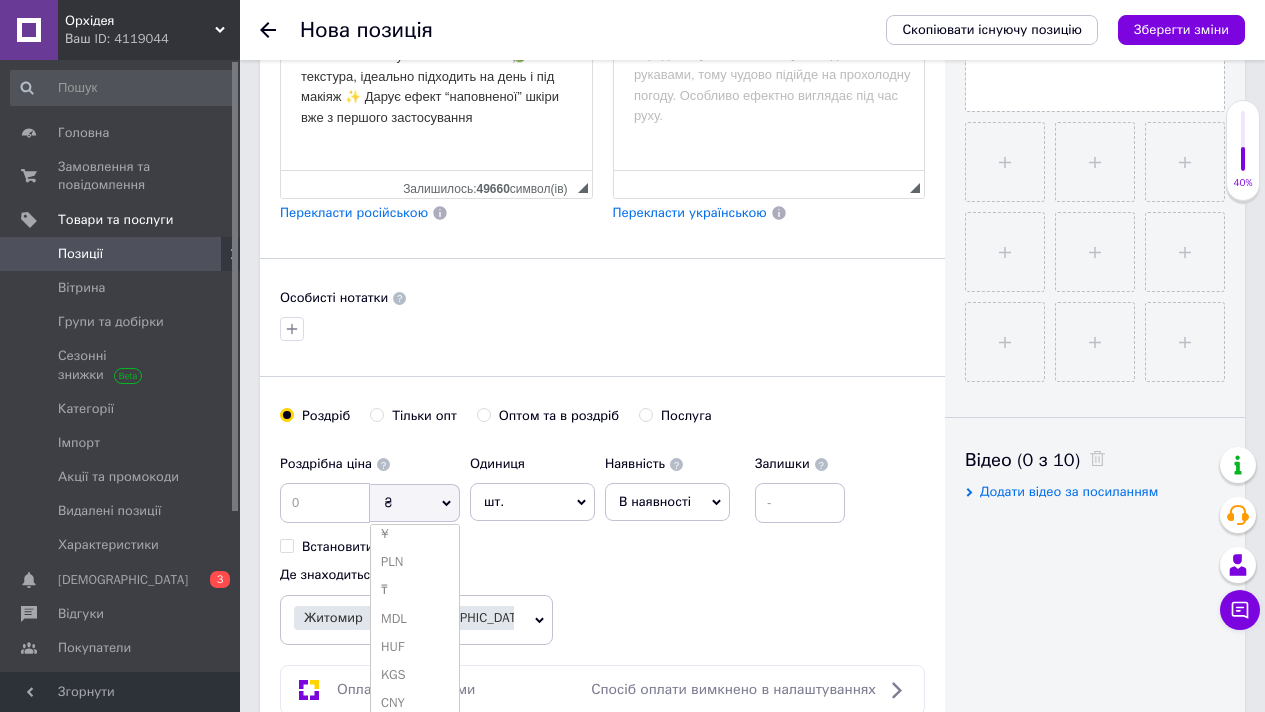 scroll, scrollTop: 0, scrollLeft: 0, axis: both 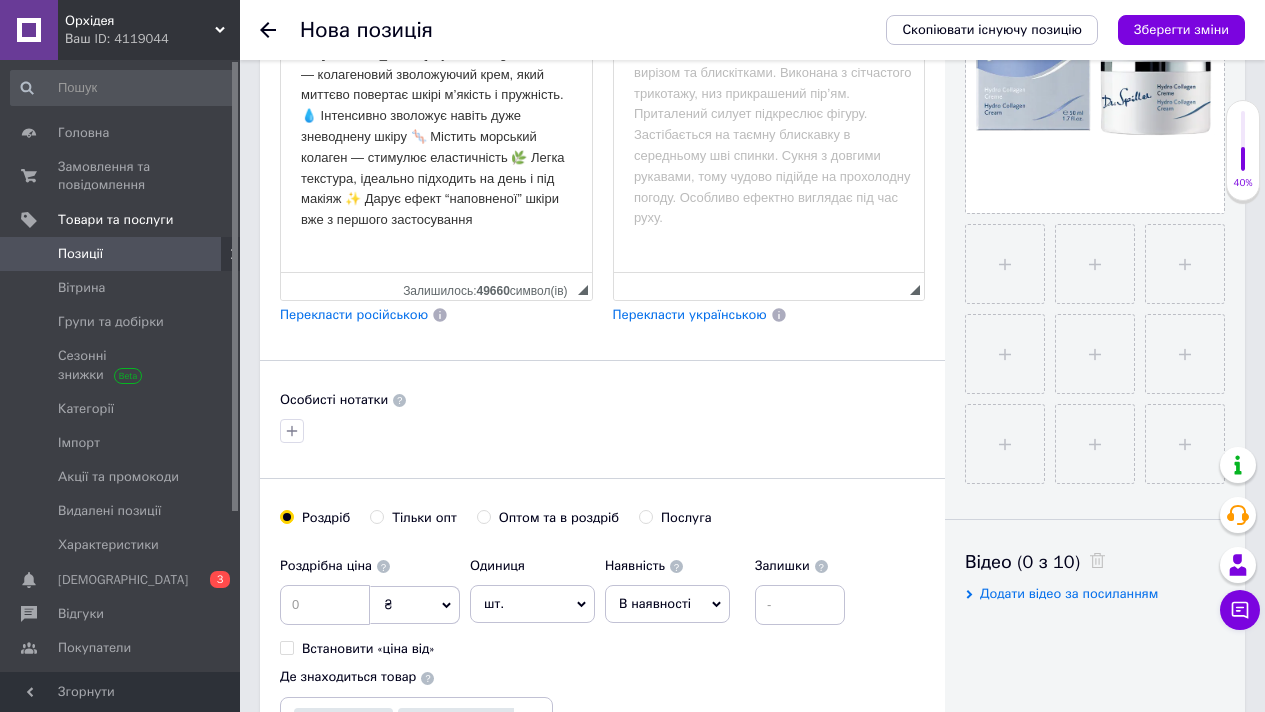click on "Роздрібна ціна ₴ $ EUR CHF GBP ¥ PLN ₸ MDL HUF KGS CNY TRY KRW lei Встановити «ціна від»" at bounding box center (370, 602) 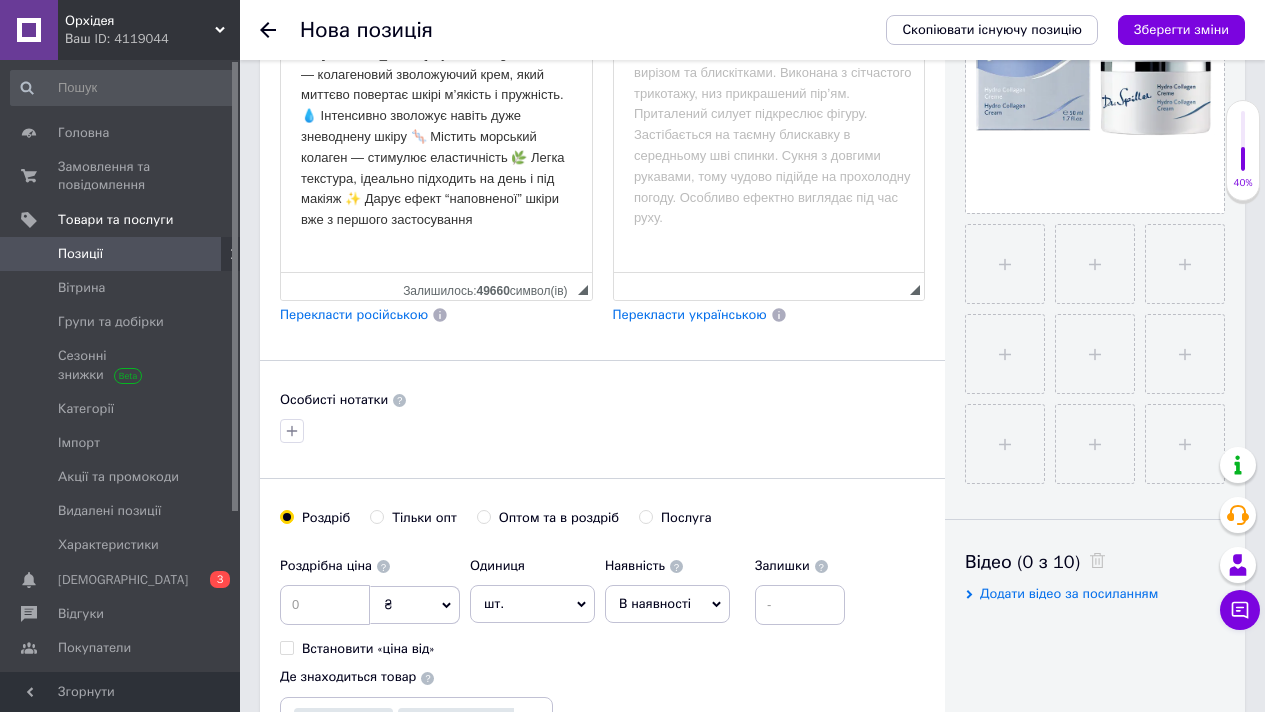 radio on "true" 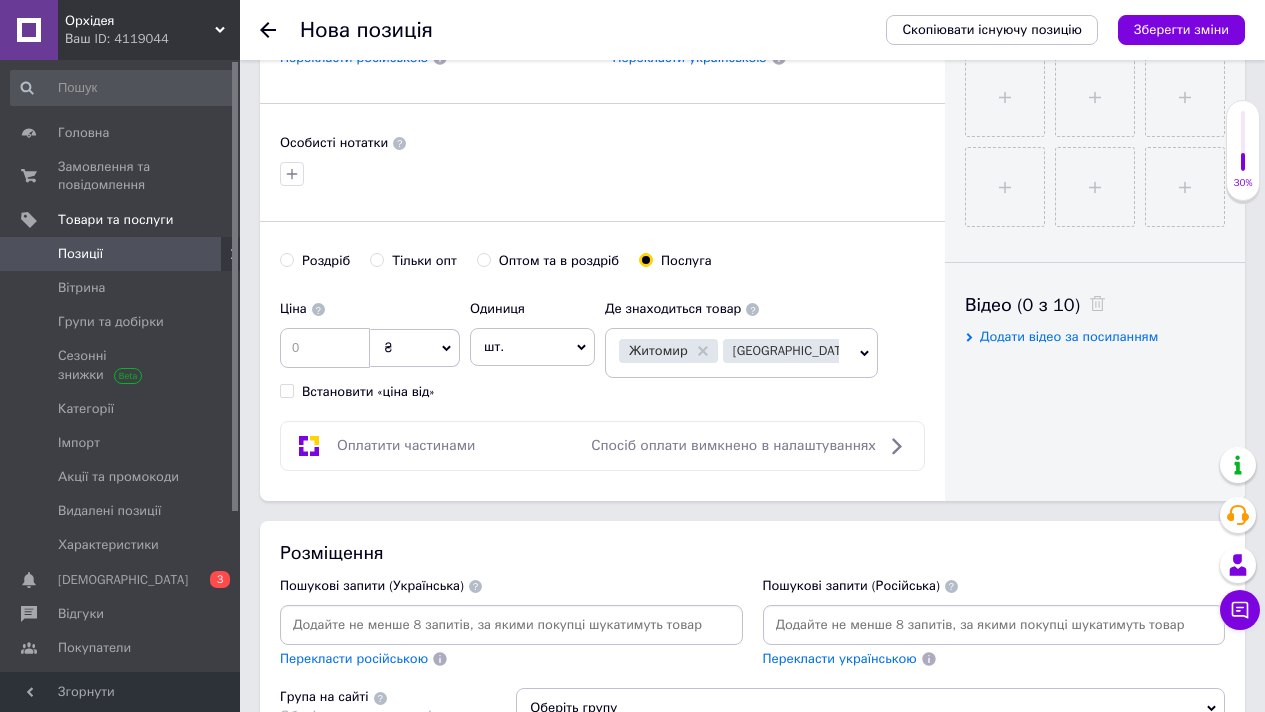 scroll, scrollTop: 914, scrollLeft: 0, axis: vertical 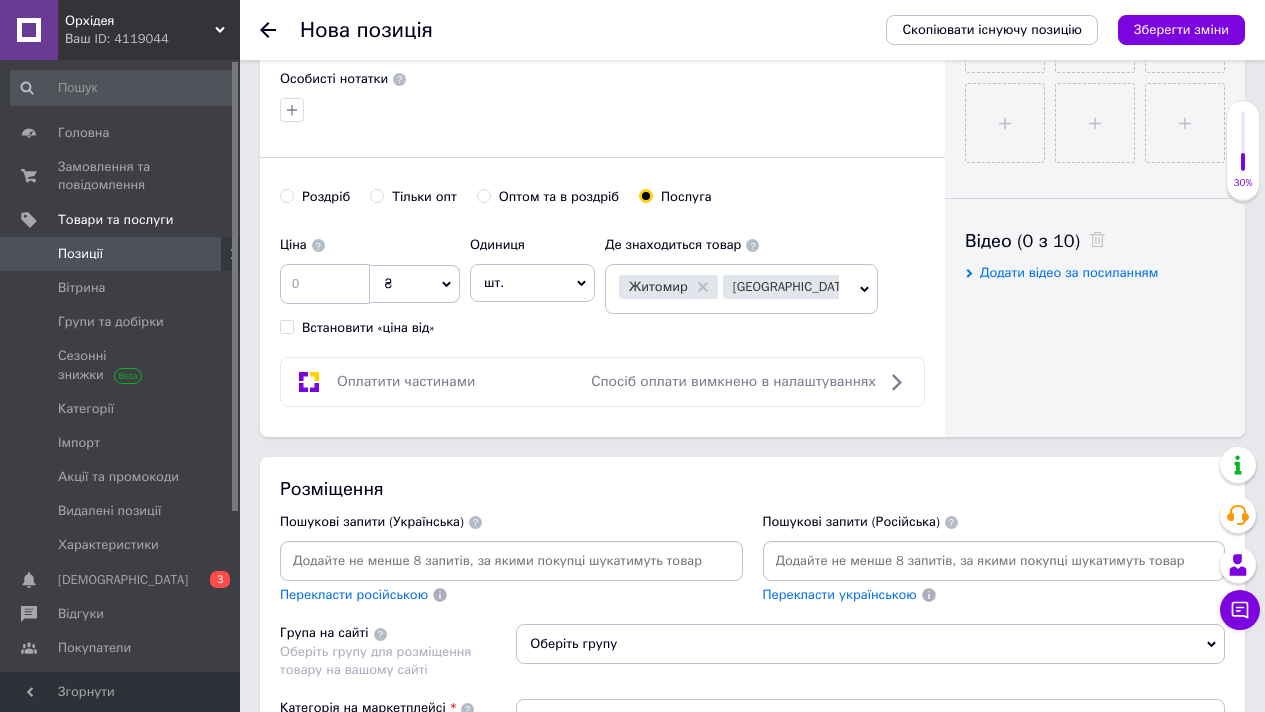 click at bounding box center (287, 196) 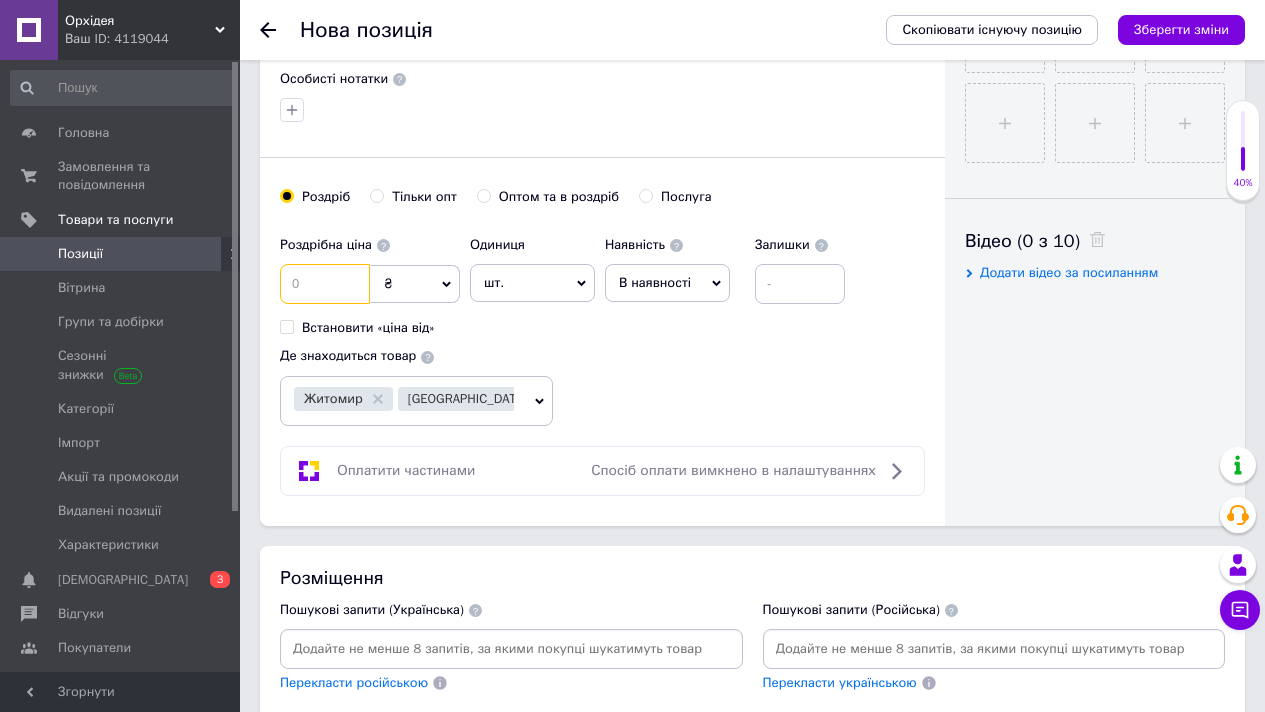 click at bounding box center [325, 284] 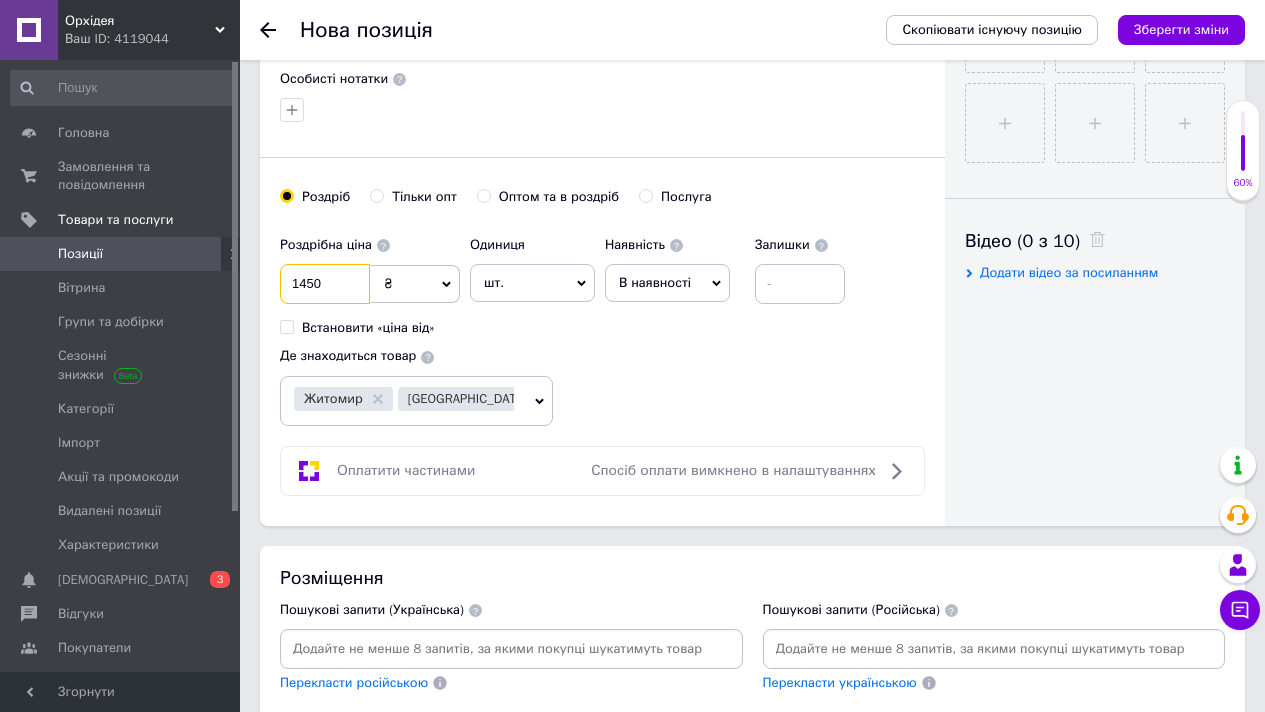 type on "1450" 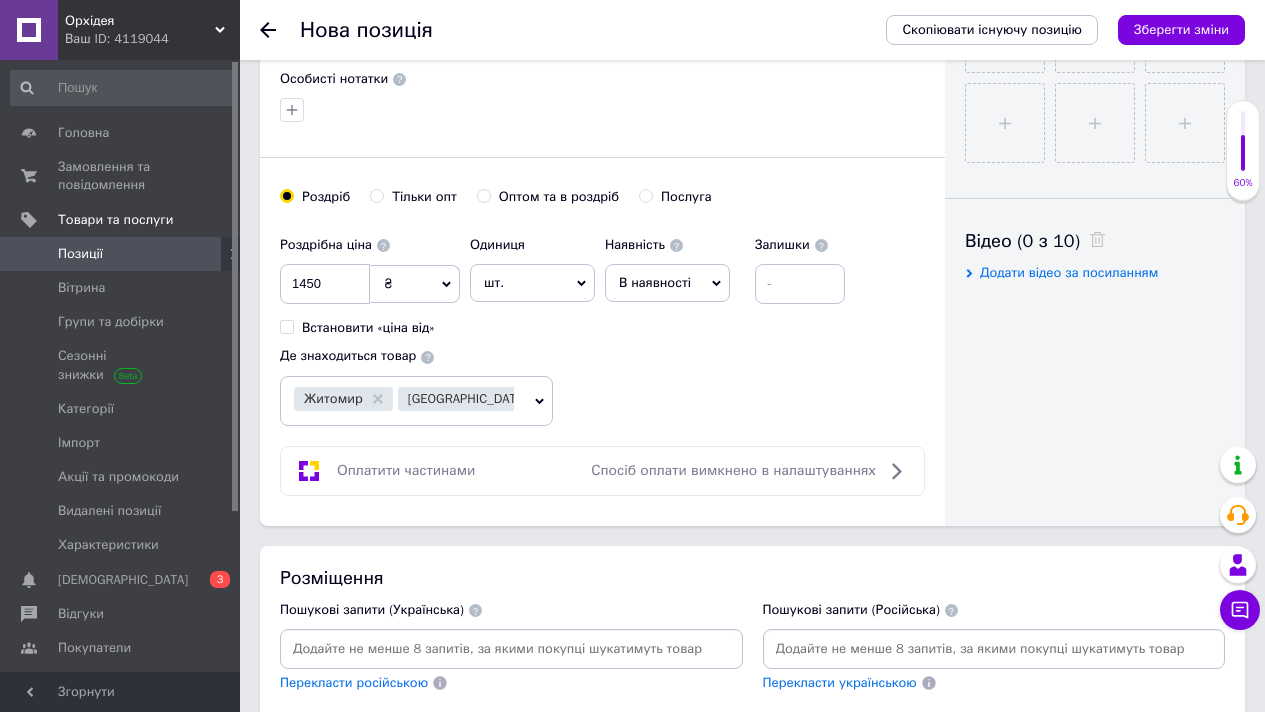 click on "Видимість опубліковано чернетка прихований Створення та оновлення Створено:  - Оновлено:  - Зображення (1 з 10) Додати фото за посиланням Відео (0 з 10) Додати відео за посиланням" at bounding box center (1095, -154) 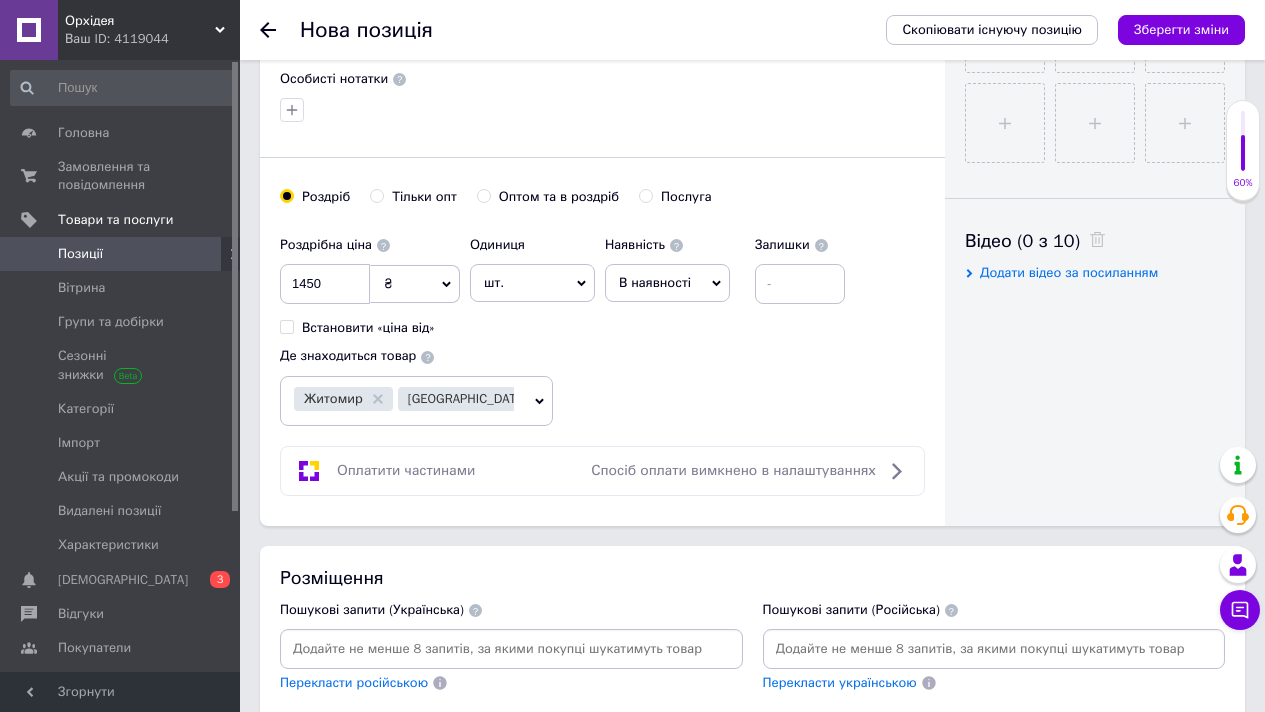 click 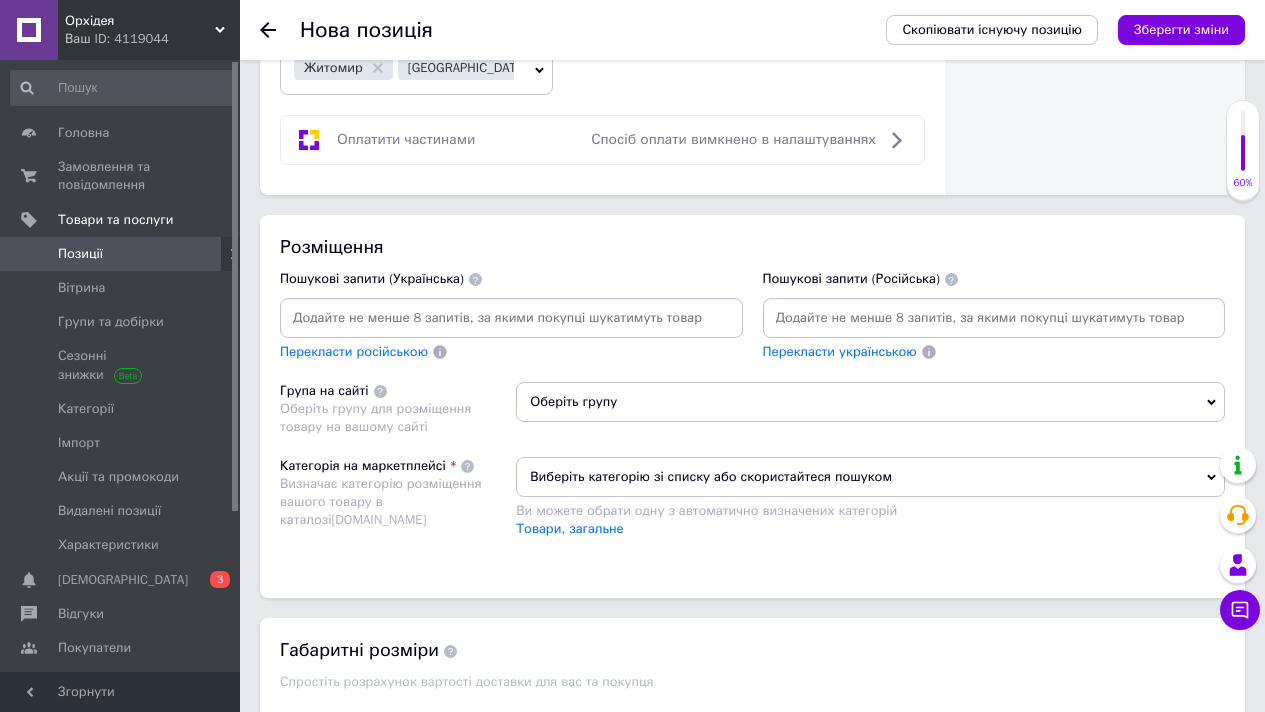 scroll, scrollTop: 1262, scrollLeft: 0, axis: vertical 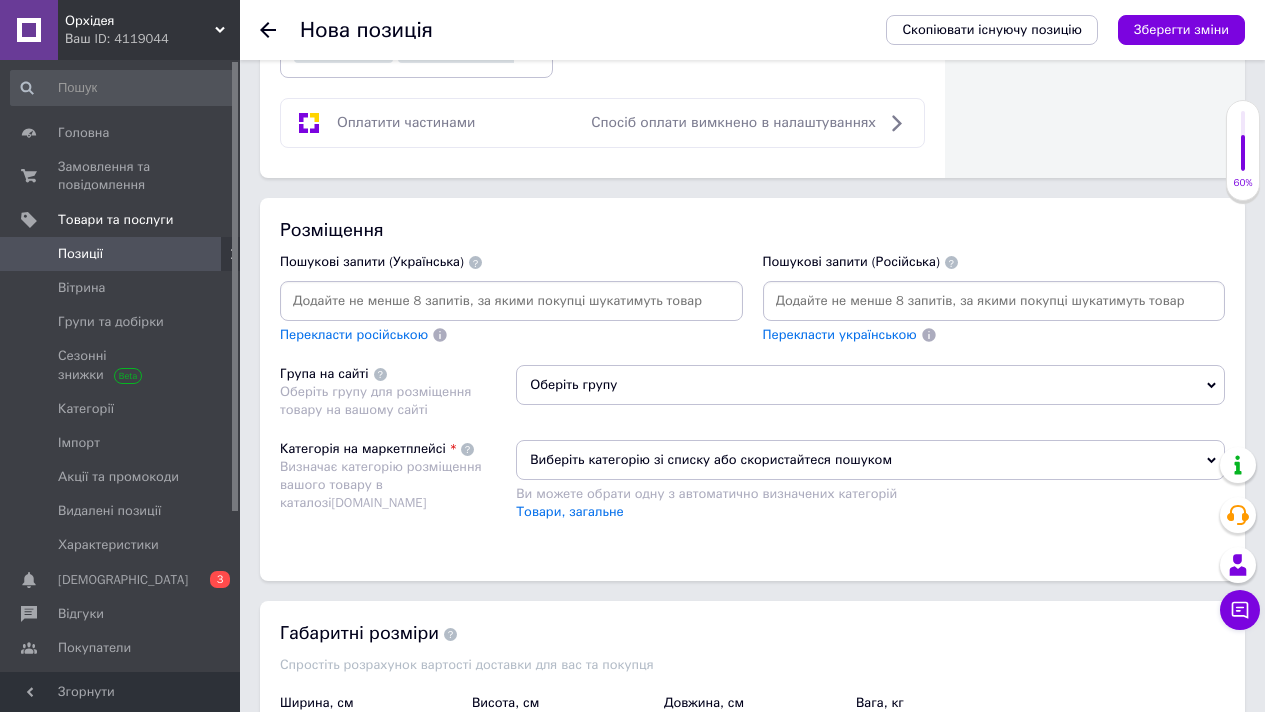 click on "Оберіть групу" at bounding box center (870, 385) 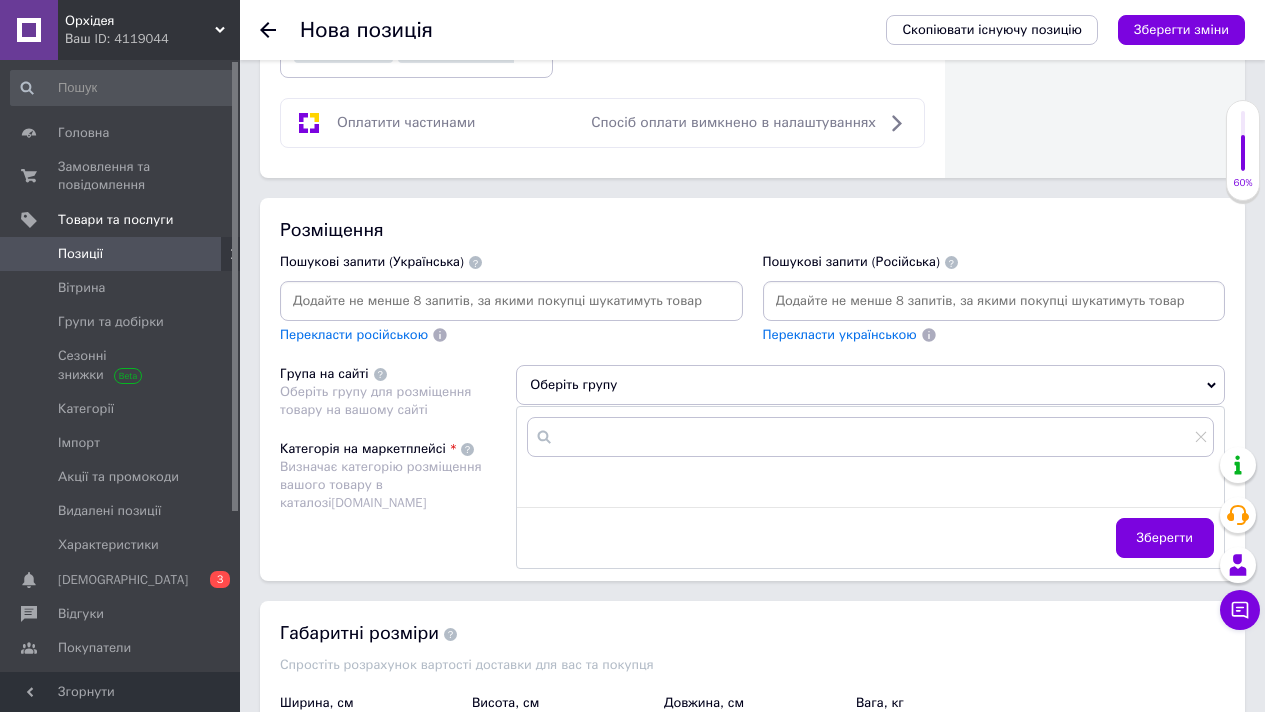 click on "Оберіть групу" at bounding box center [870, 385] 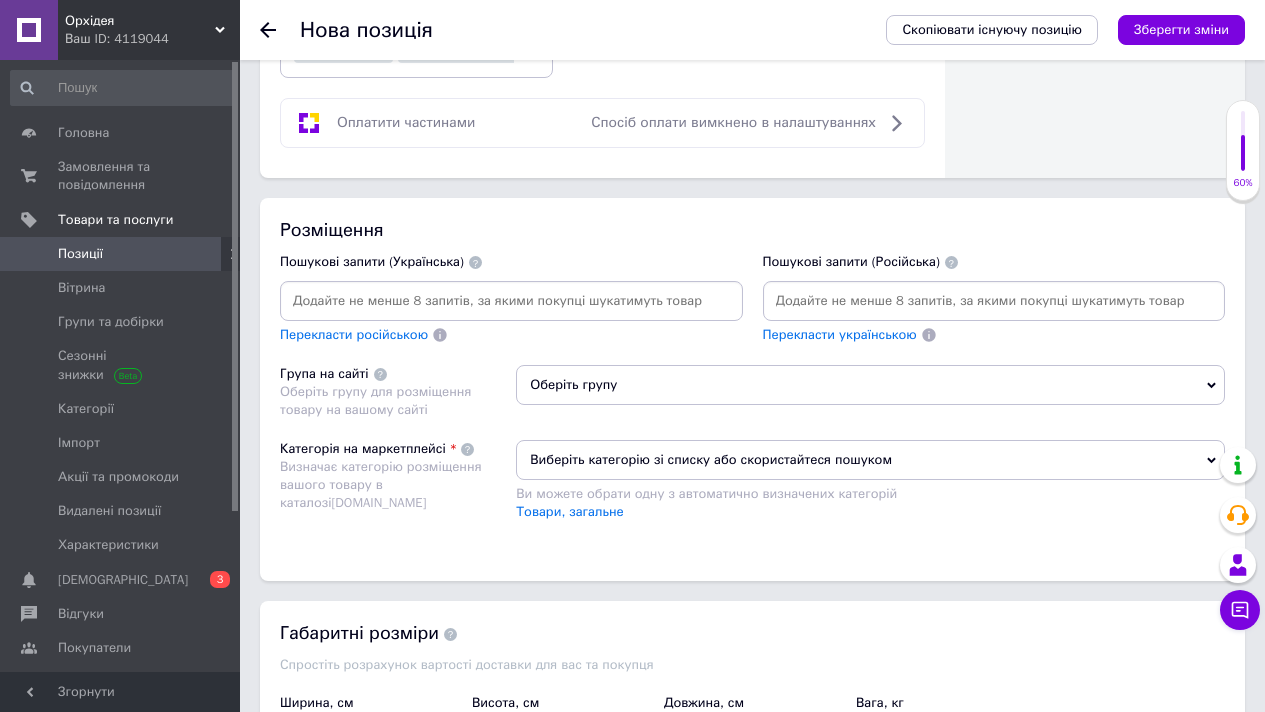 click on "Виберіть категорію зі списку або скористайтеся пошуком" at bounding box center [870, 460] 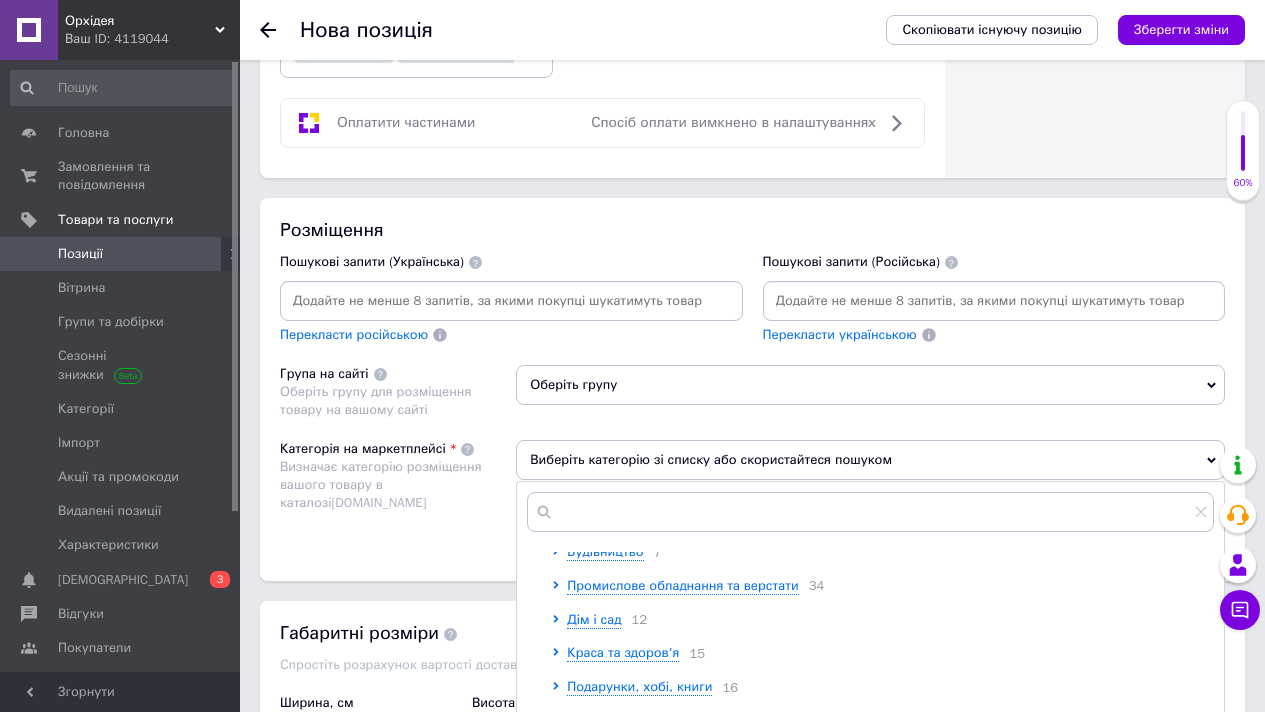 scroll, scrollTop: 248, scrollLeft: 0, axis: vertical 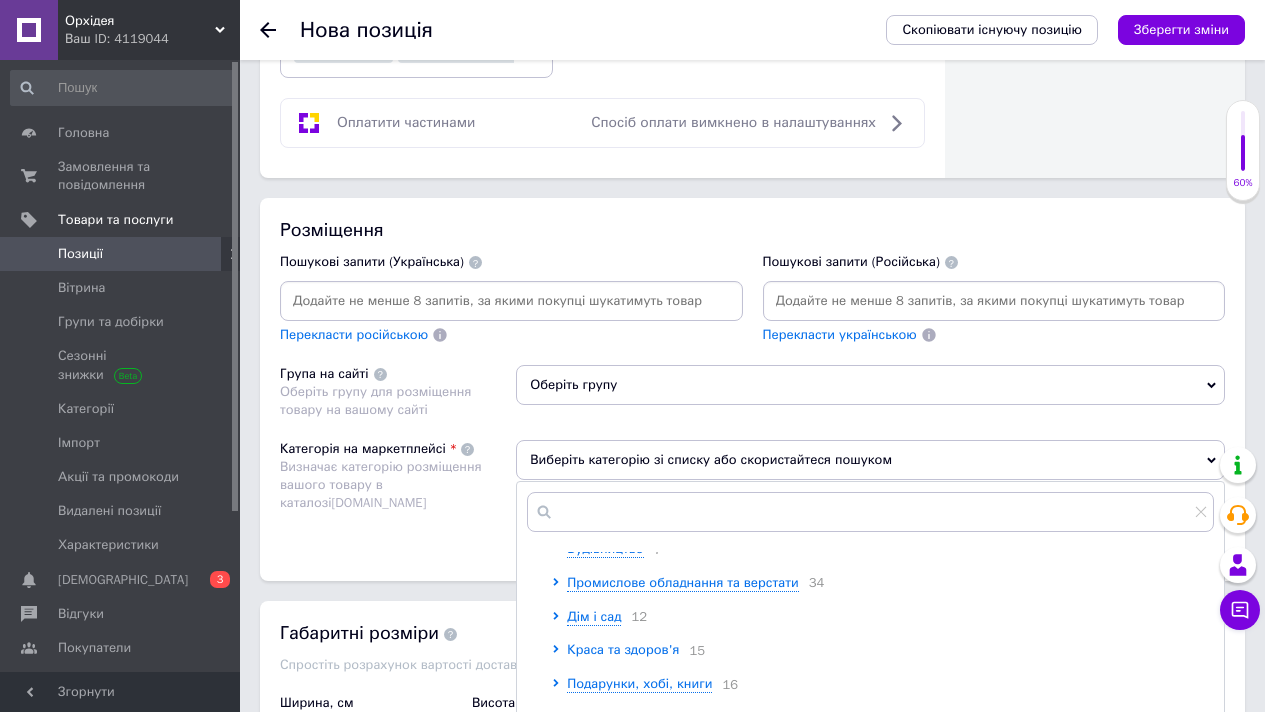 click on "Краса та здоров'я" at bounding box center [623, 649] 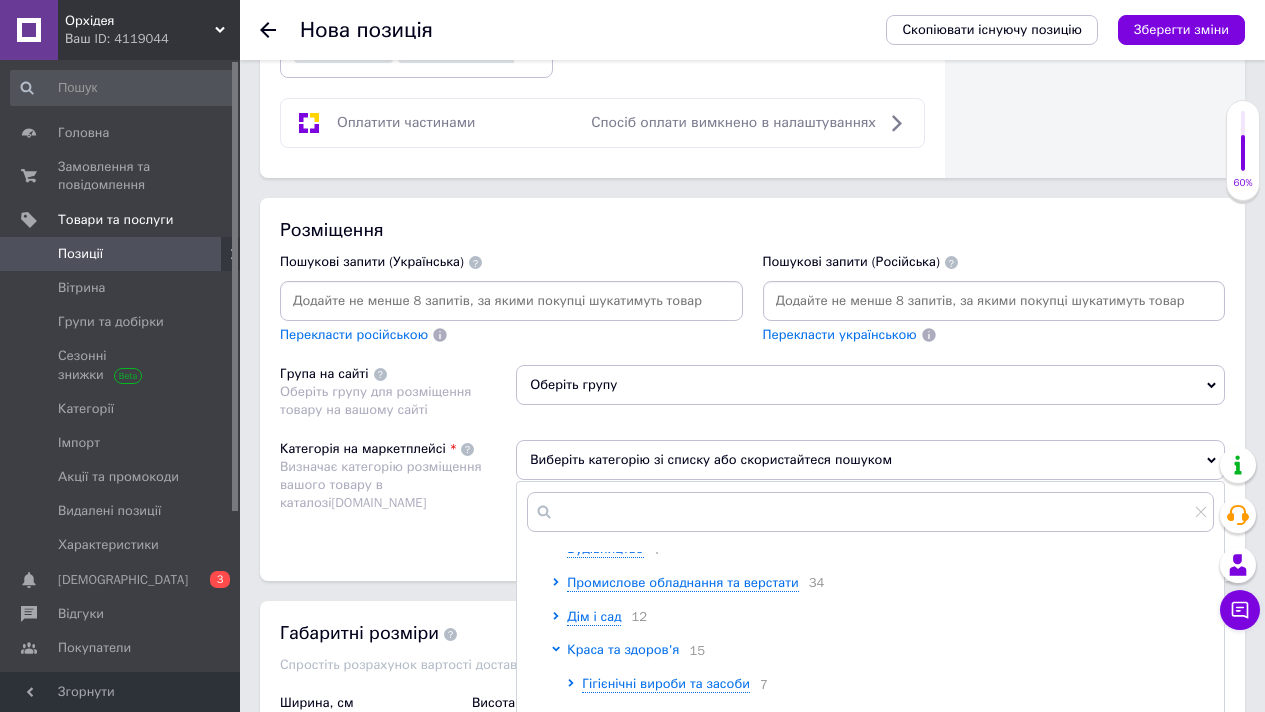 click on "Краса та здоров'я" at bounding box center (623, 649) 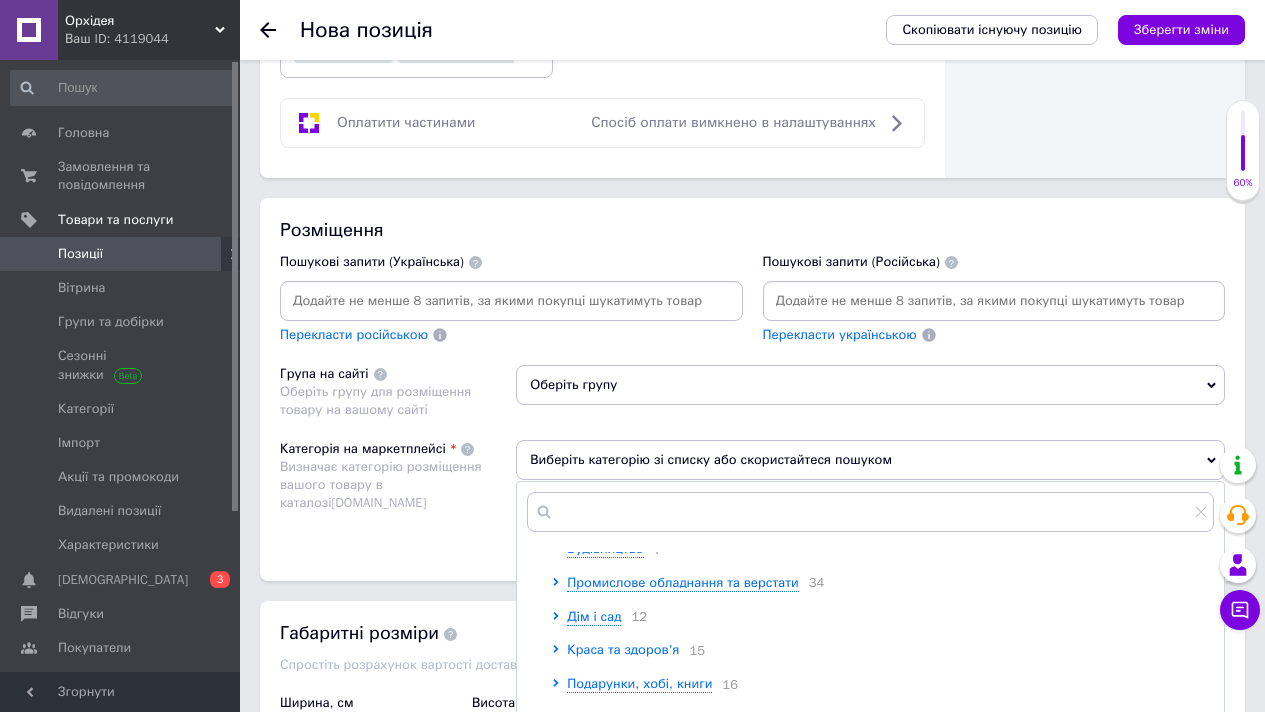 click on "Краса та здоров'я" at bounding box center [623, 649] 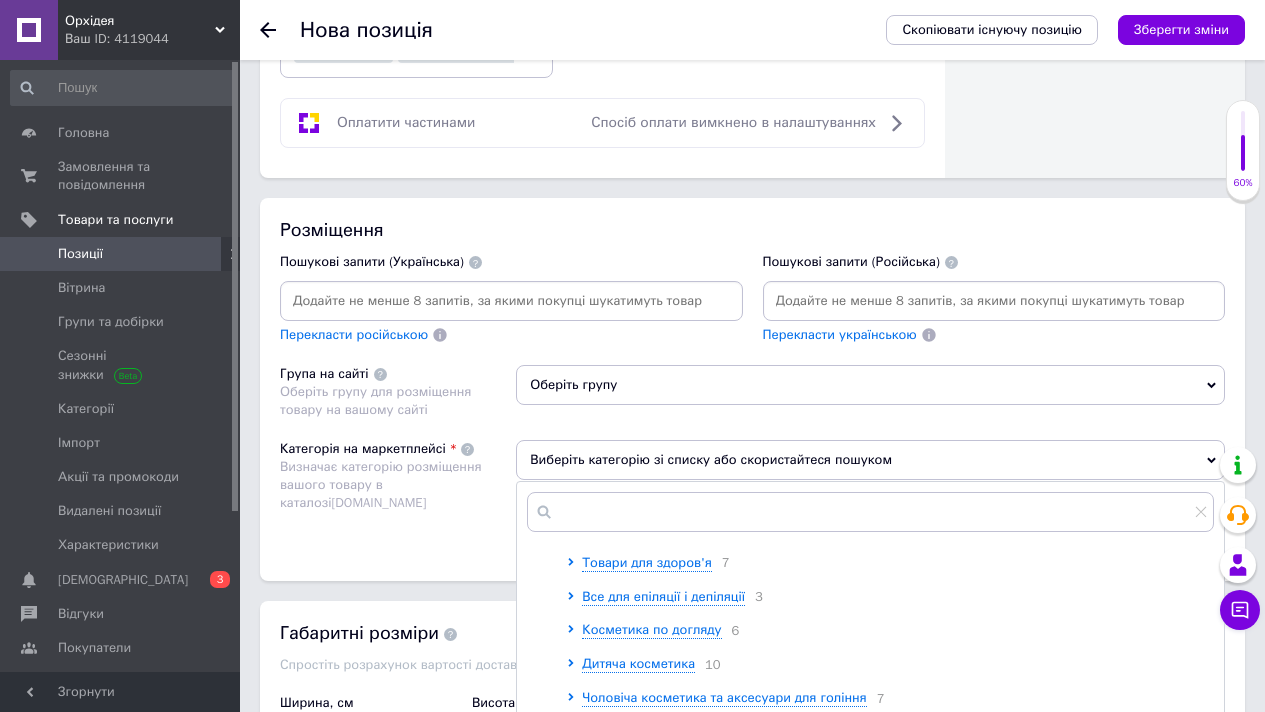 scroll, scrollTop: 642, scrollLeft: 0, axis: vertical 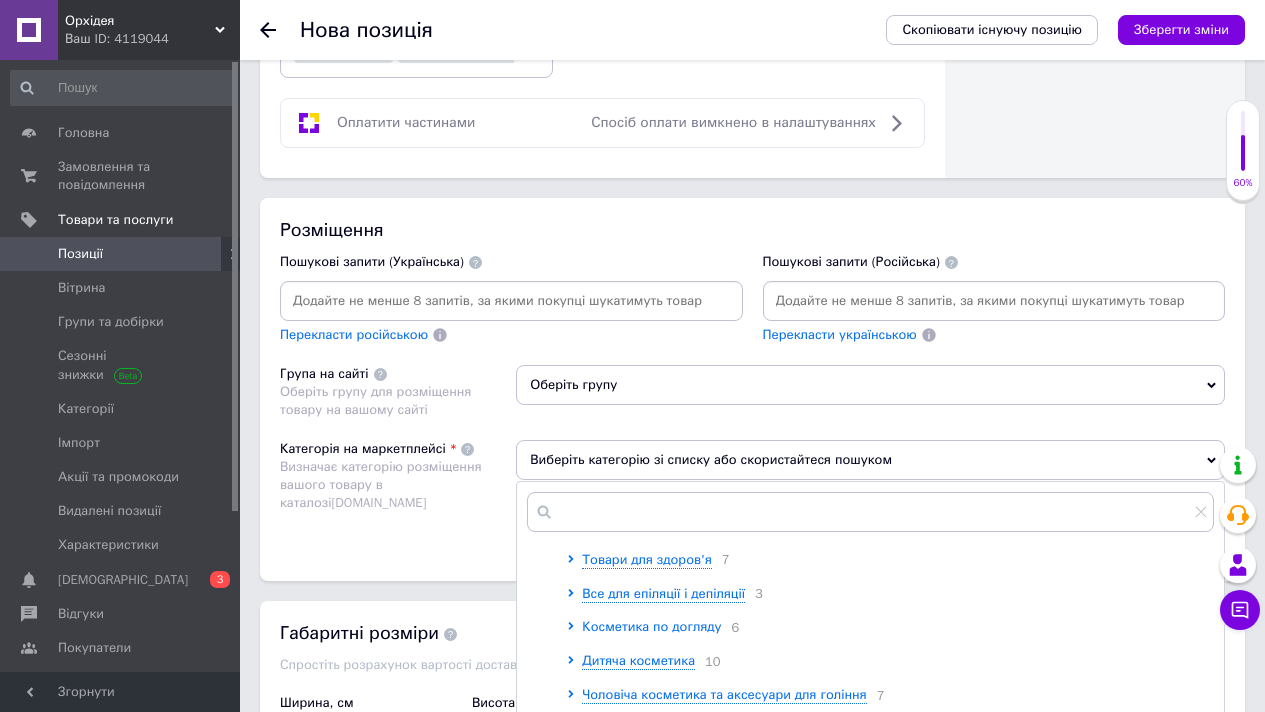 click on "Косметика по догляду" at bounding box center [651, 626] 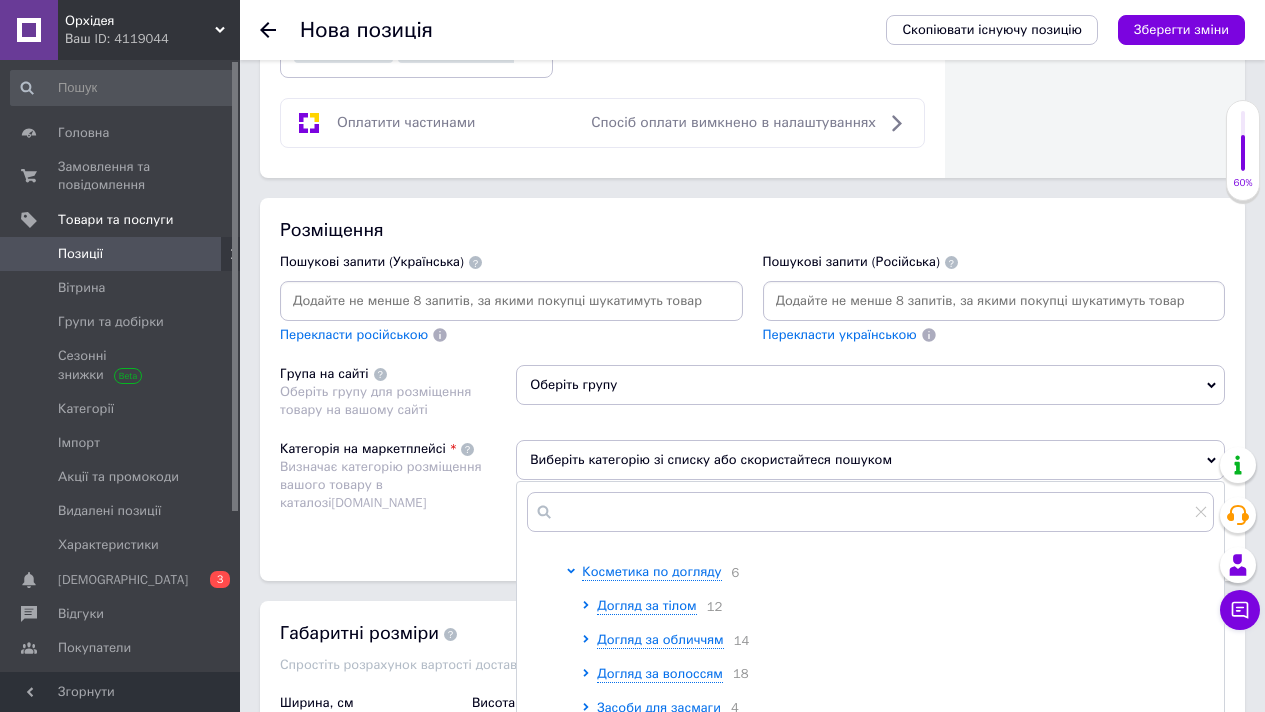 scroll, scrollTop: 710, scrollLeft: 0, axis: vertical 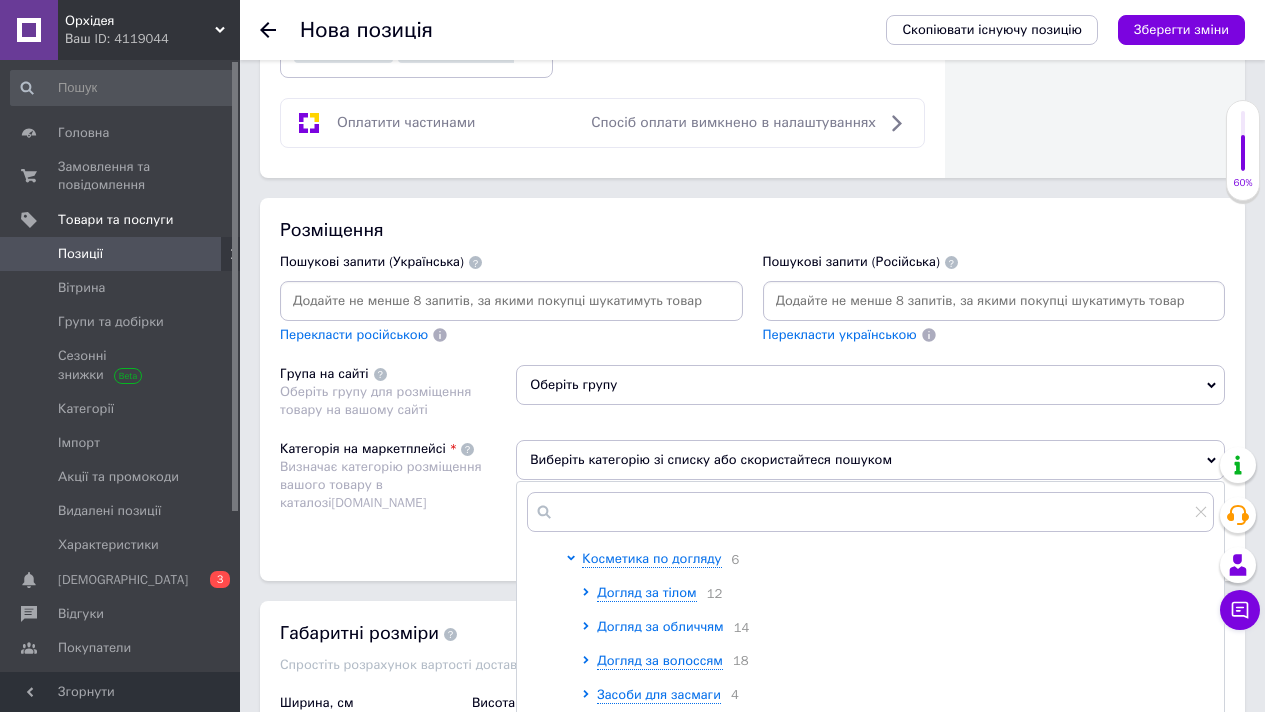 click on "Догляд за обличчям" at bounding box center [660, 626] 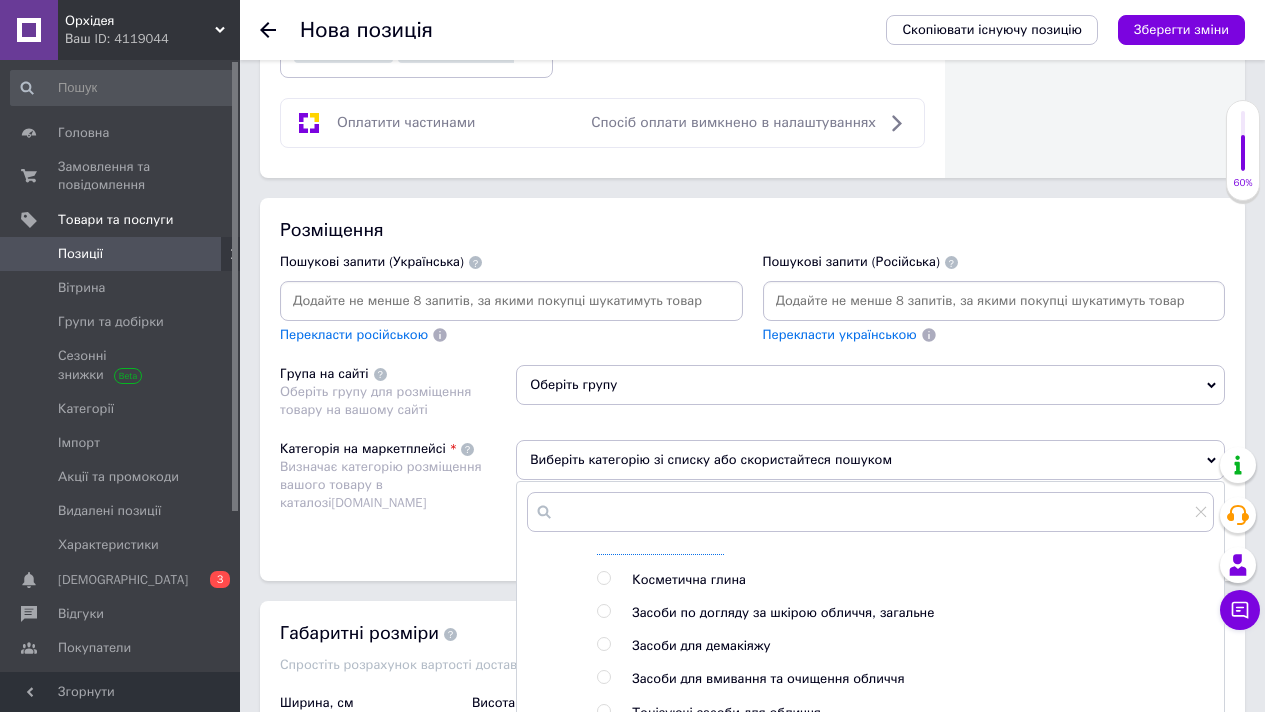 scroll, scrollTop: 814, scrollLeft: 0, axis: vertical 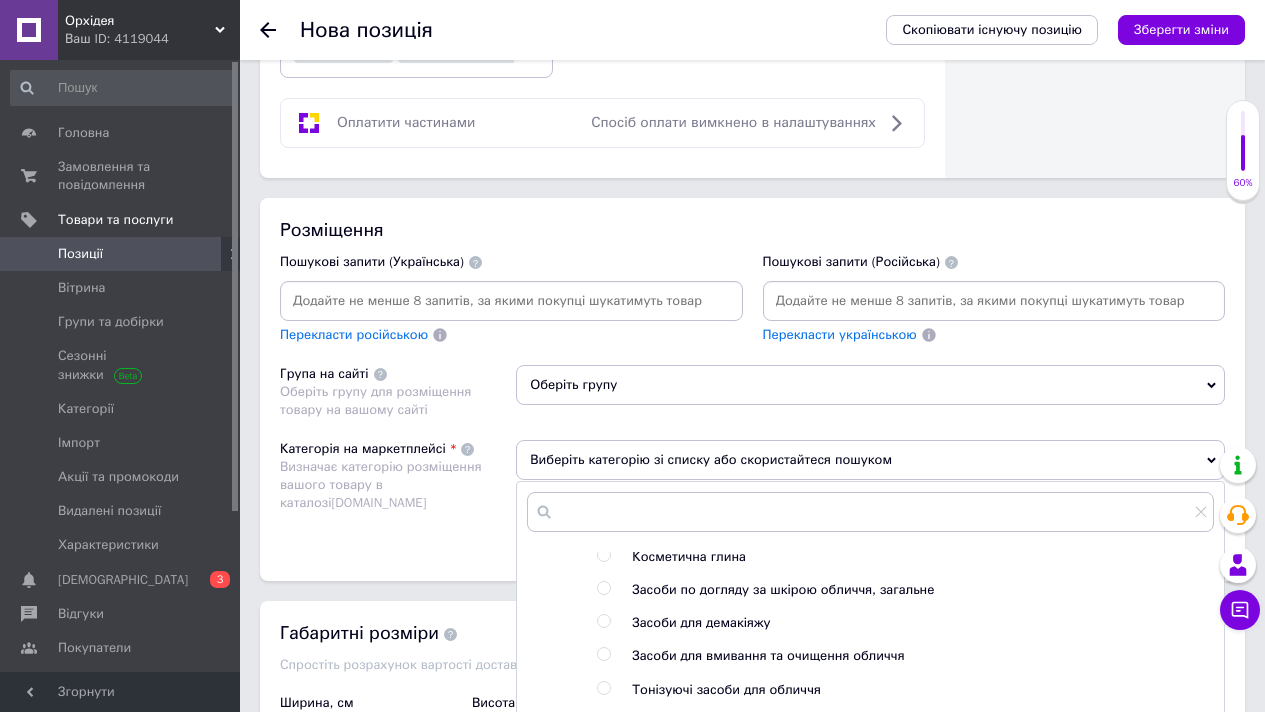 click at bounding box center [603, 588] 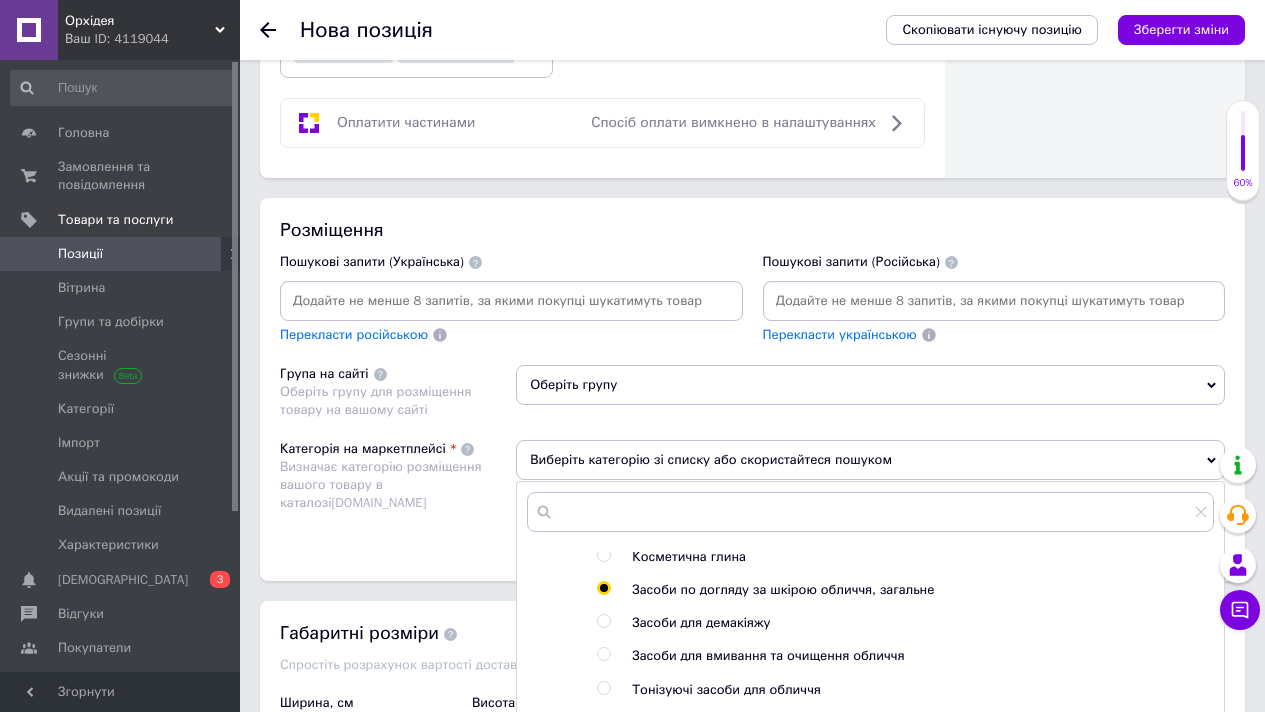 radio on "true" 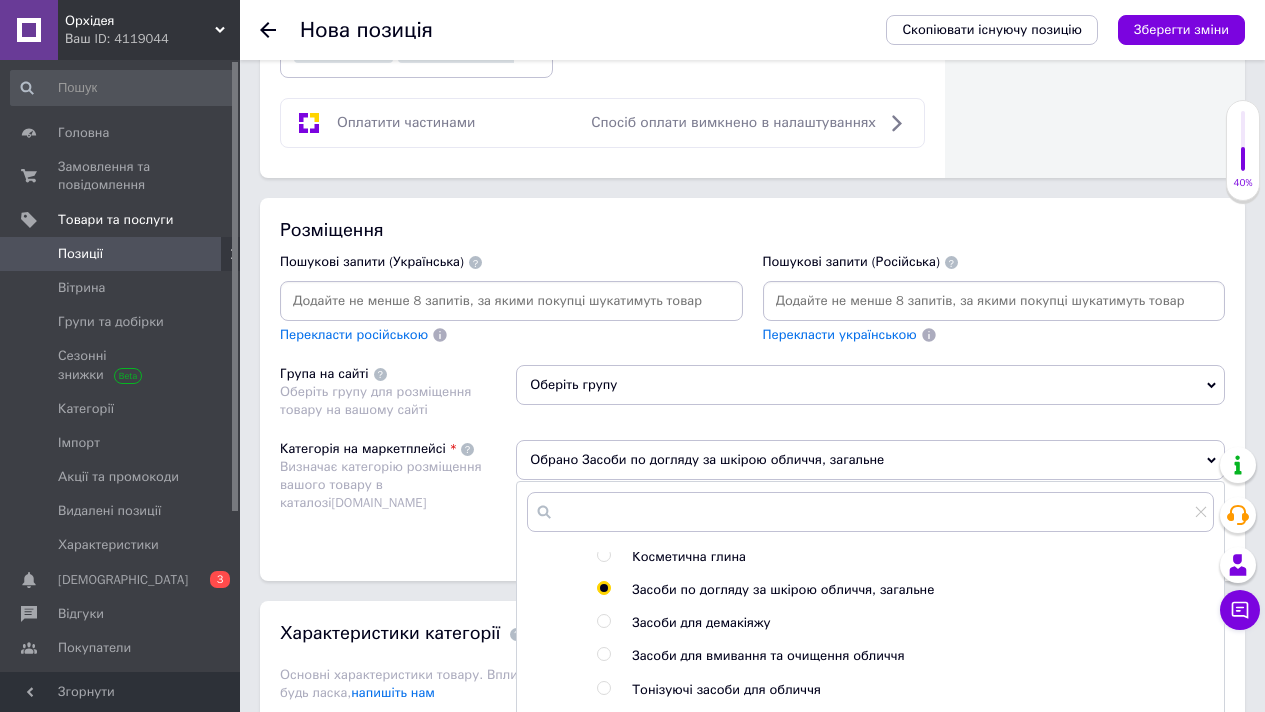 click on "Розміщення Пошукові запити (Українська) Перекласти російською Пошукові запити (Російська) Перекласти українською Група на сайті Оберіть групу для розміщення товару на вашому сайті Оберіть групу Категорія на маркетплейсі Визначає категорію розміщення вашого товару в каталозі  Prom.ua Обрано Засоби по догляду за шкірою обличчя, загальне Товари 39 Сільгосппродукція, техніка та обладнання 7 Продукти харчування, напої 14 Одяг та взуття 9 Електрообладнання 11 Сировина та матеріали 9 Авіа-, ж/д-, водний транспорт 5 Будівництво 7 Промислове обладнання та верстати 34 12" at bounding box center [752, 389] 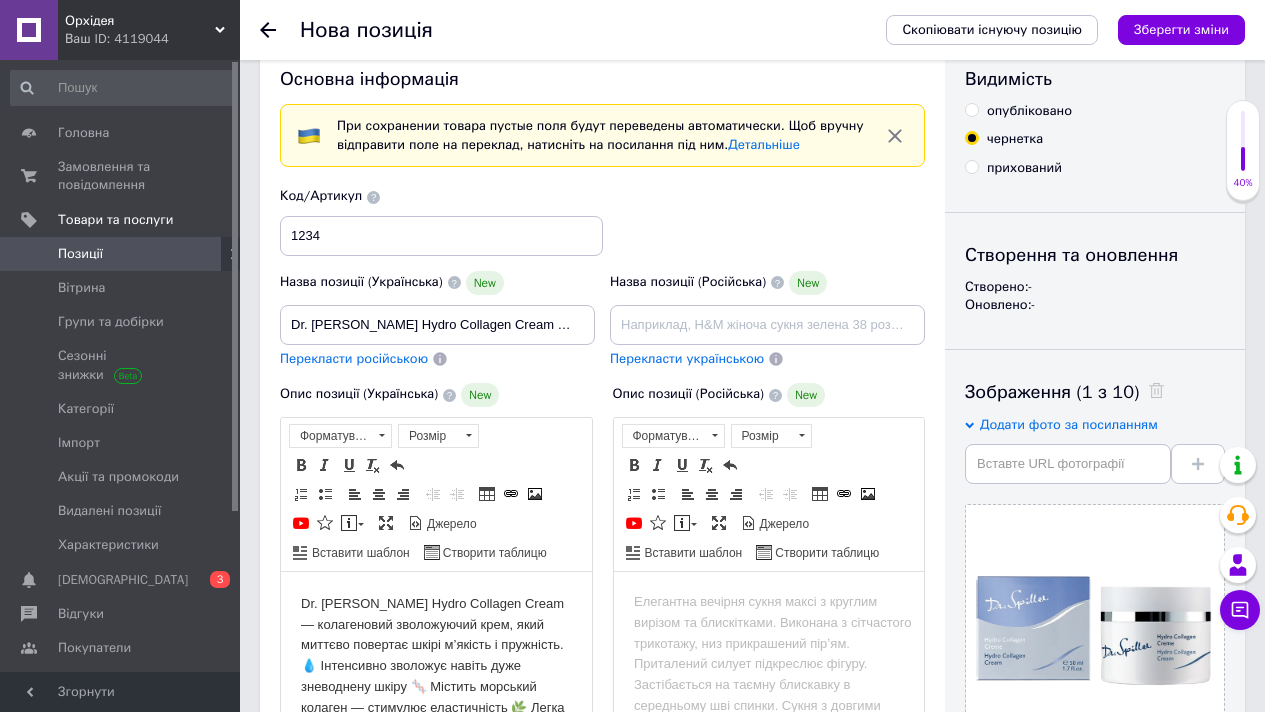 scroll, scrollTop: 42, scrollLeft: 0, axis: vertical 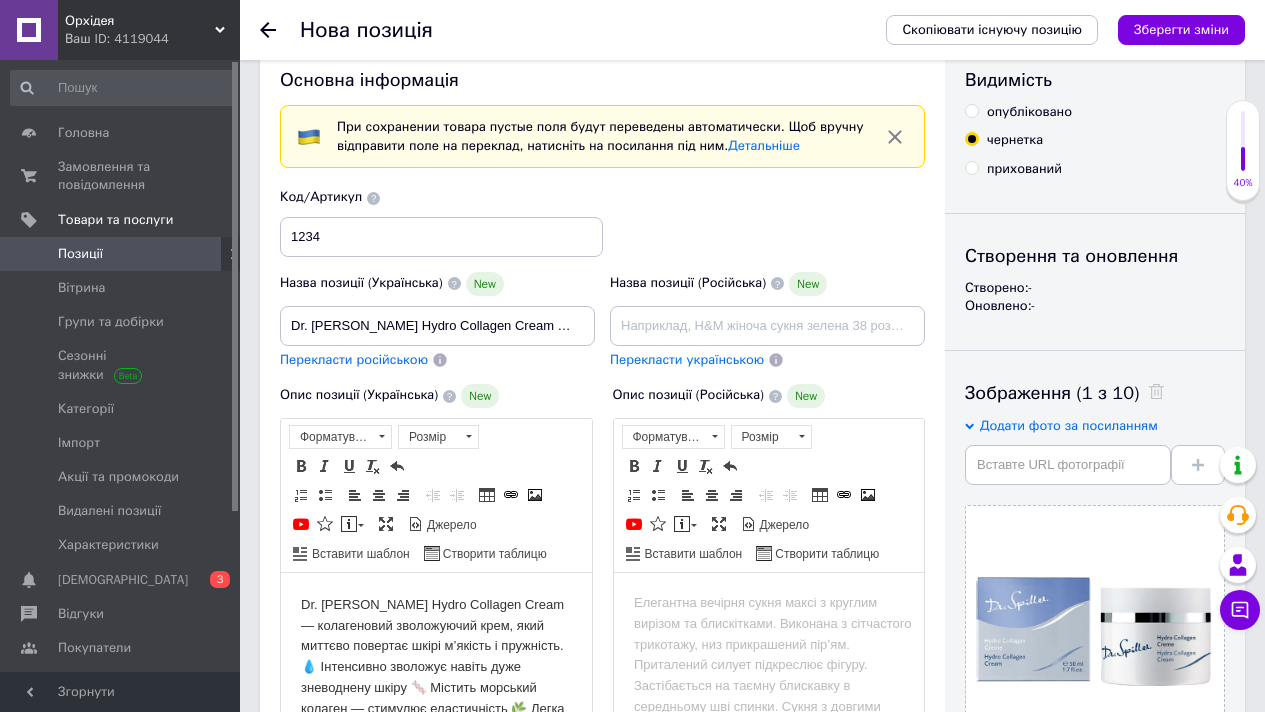 click on "опубліковано" at bounding box center [971, 110] 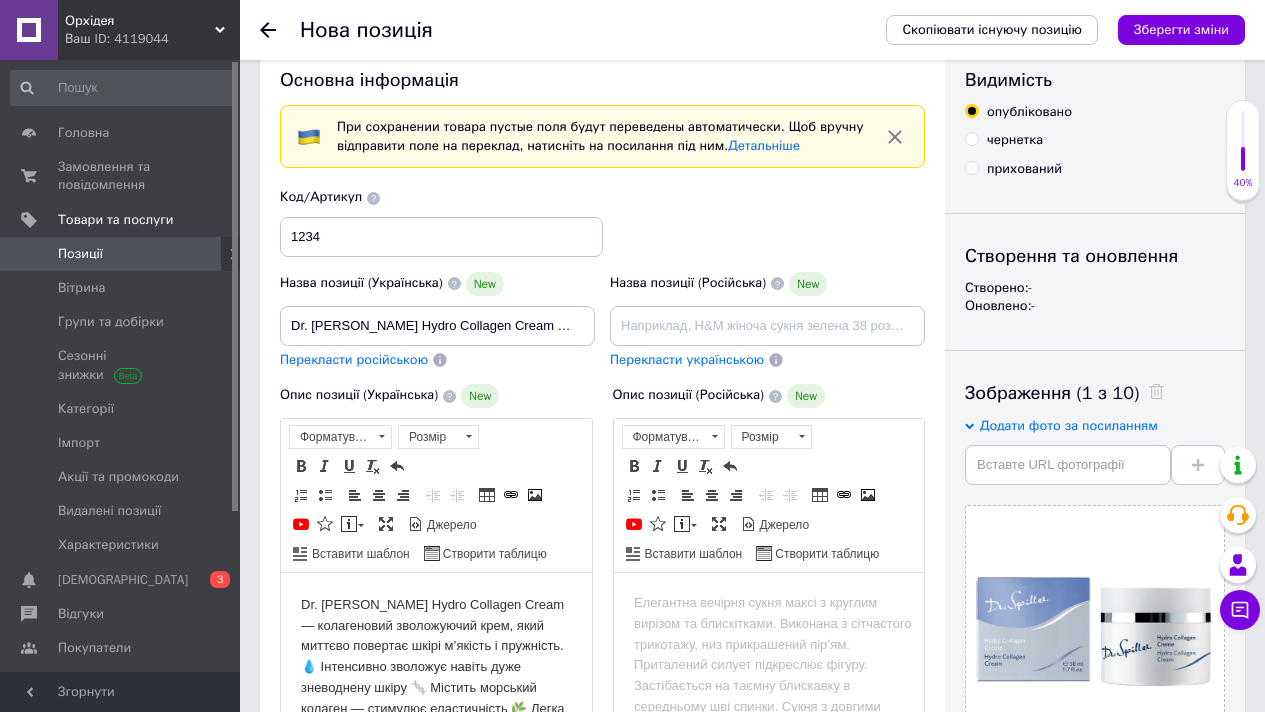 click on "чернетка" at bounding box center (971, 138) 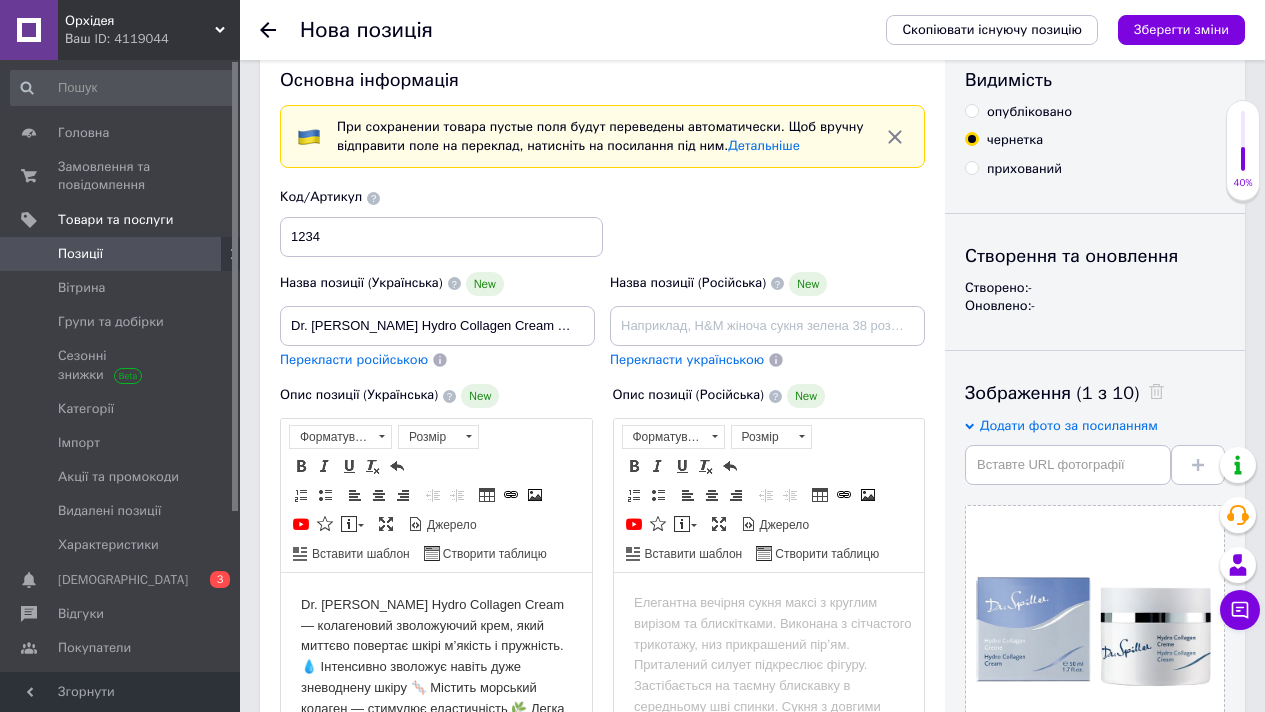 click on "Зберегти зміни" at bounding box center [1181, 29] 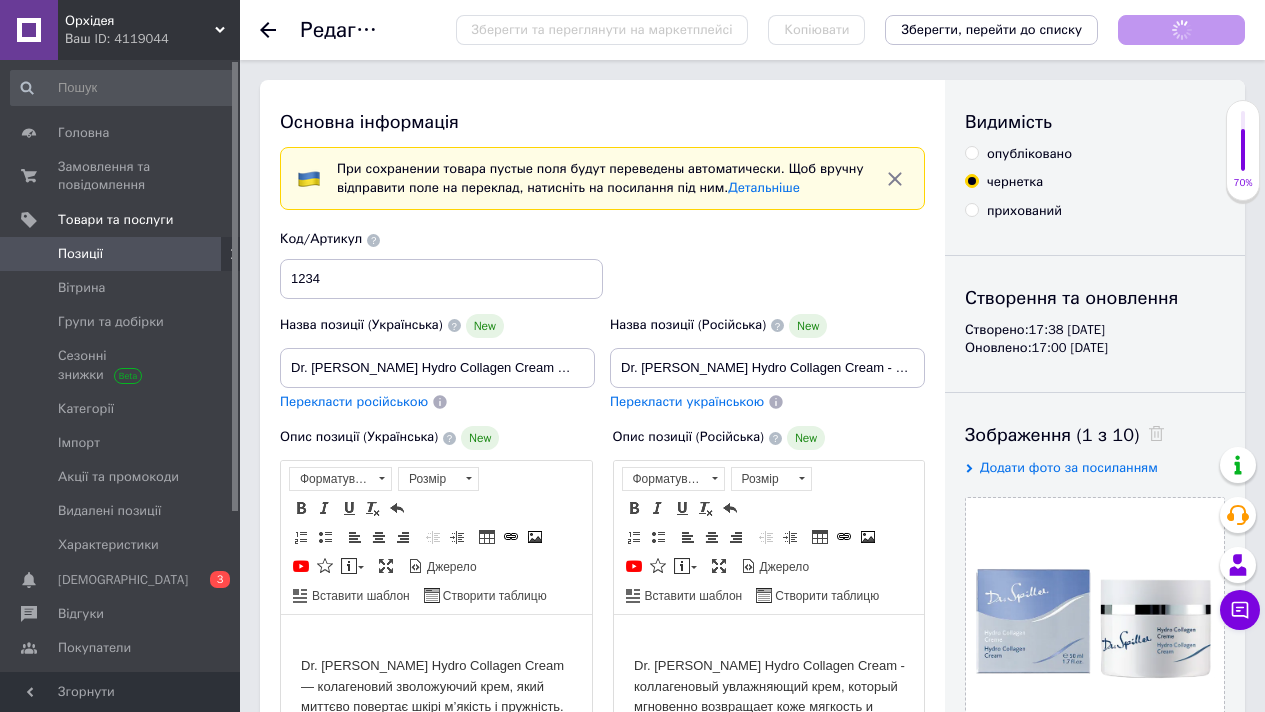 scroll, scrollTop: 0, scrollLeft: 0, axis: both 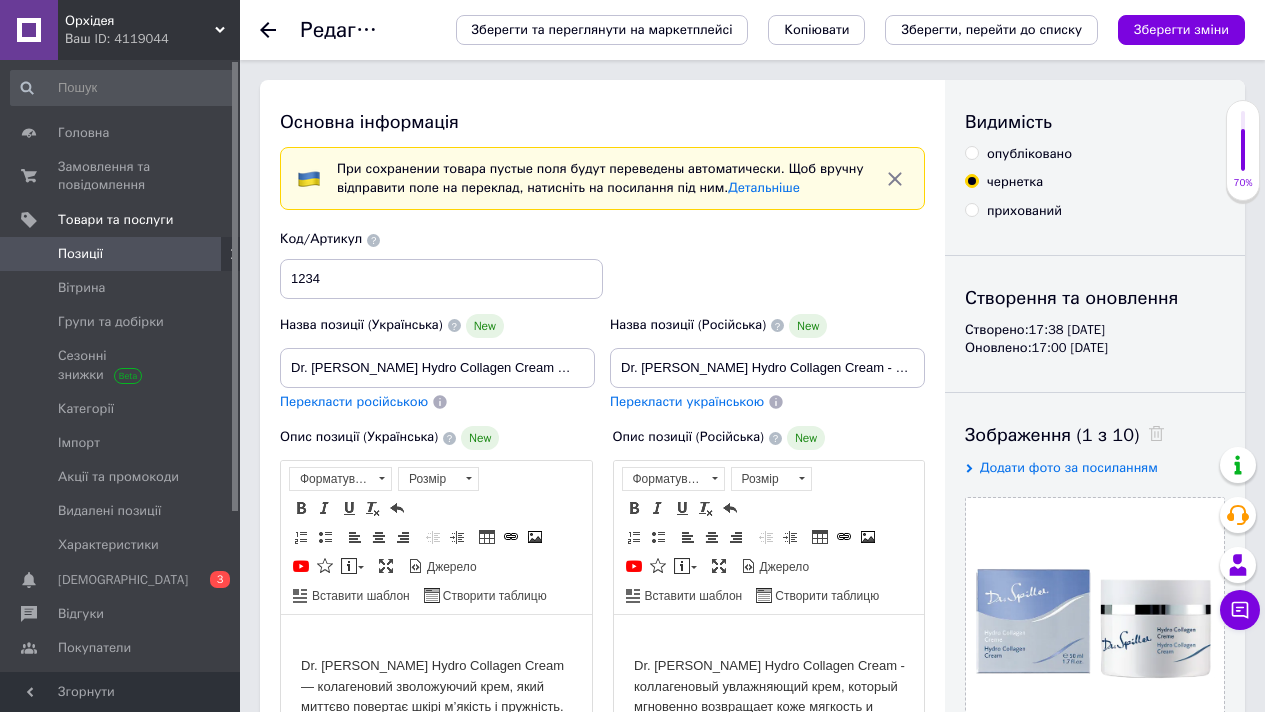 click on "Позиції" at bounding box center (121, 254) 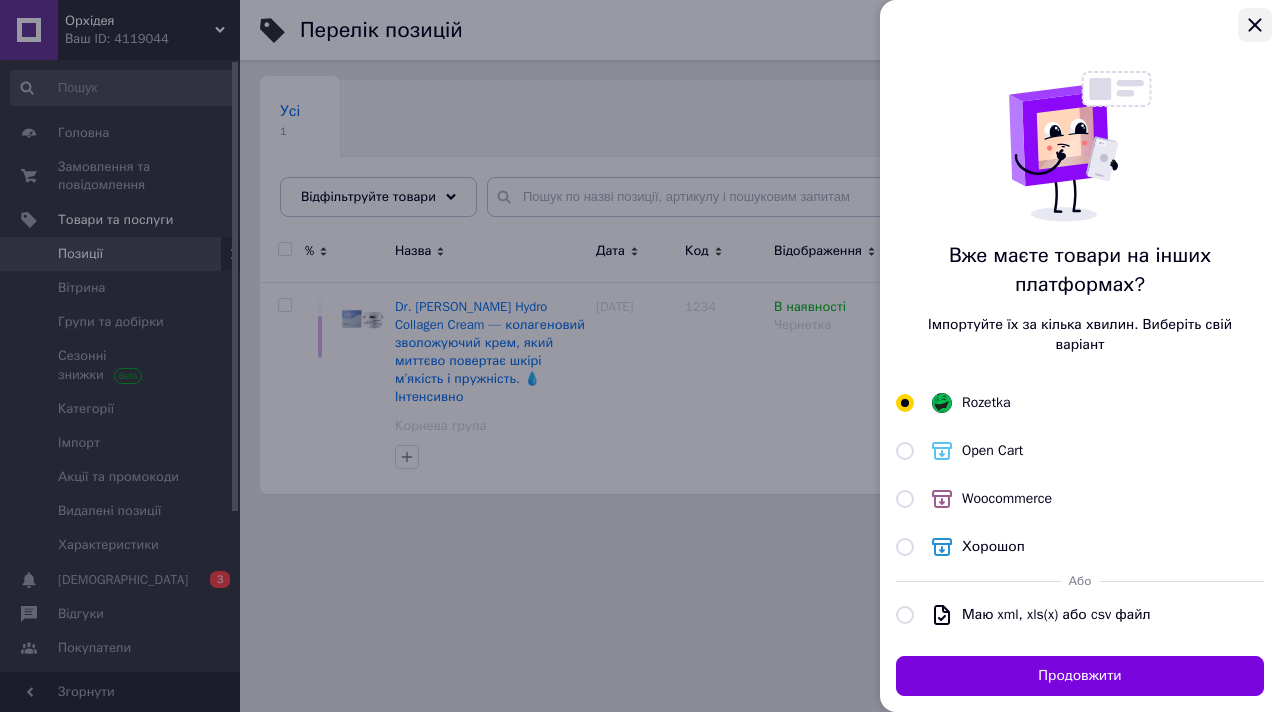 click 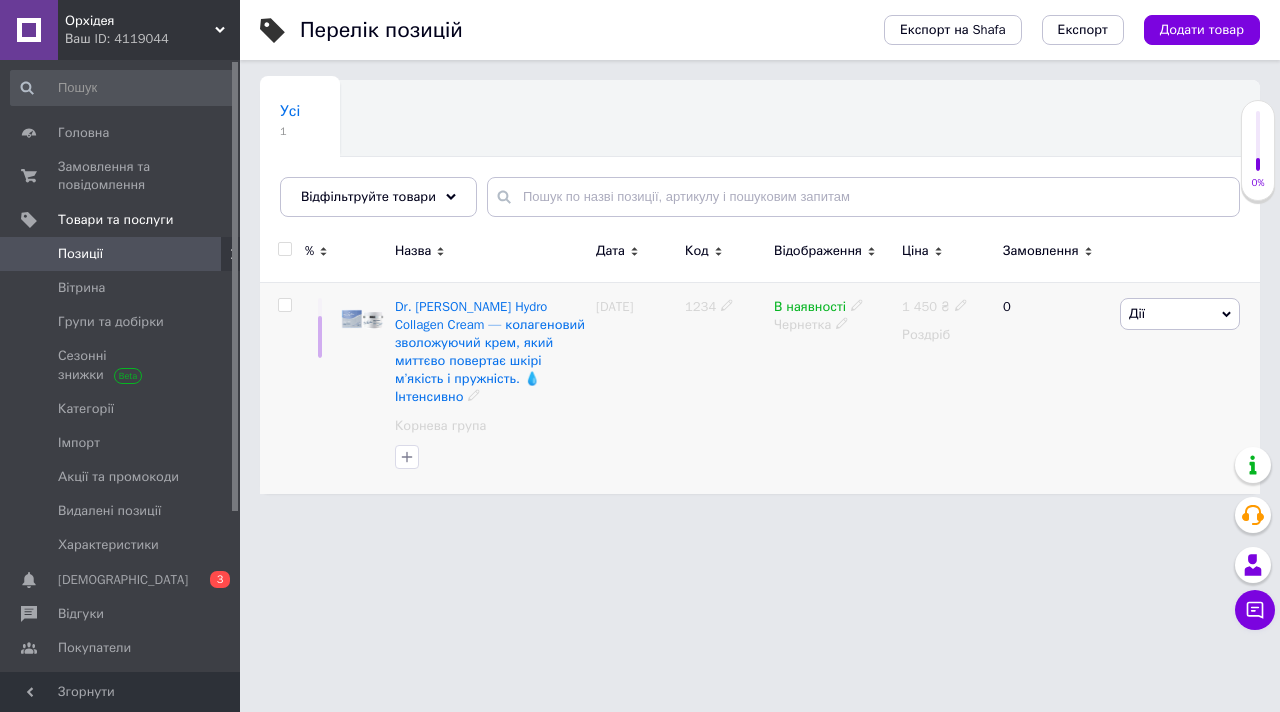 click at bounding box center [362, 320] 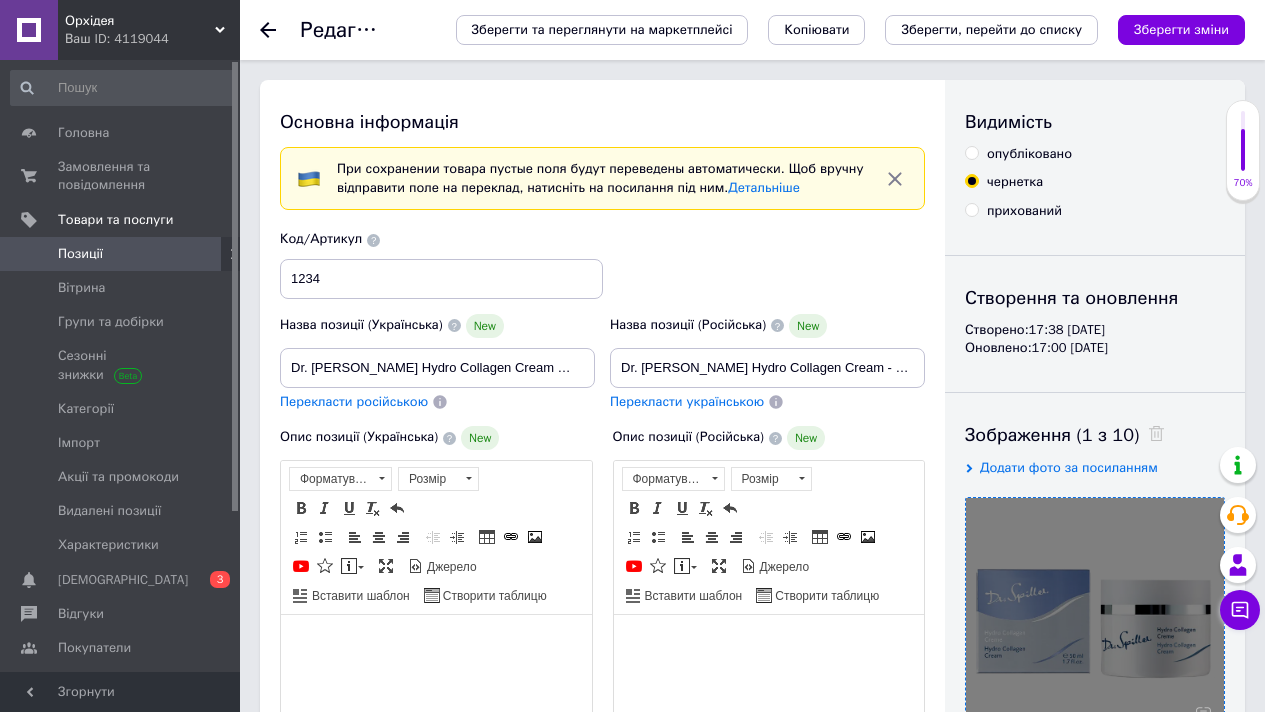 click at bounding box center (1095, 627) 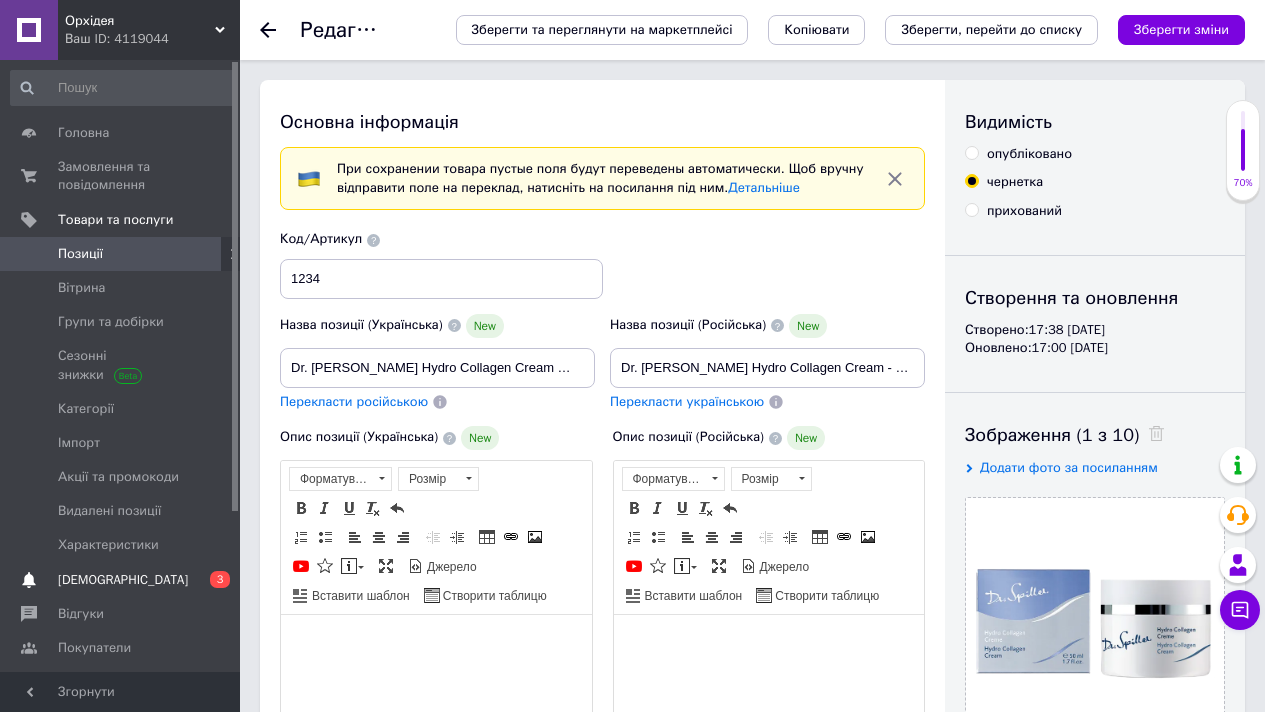 click on "[DEMOGRAPHIC_DATA]" at bounding box center (121, 580) 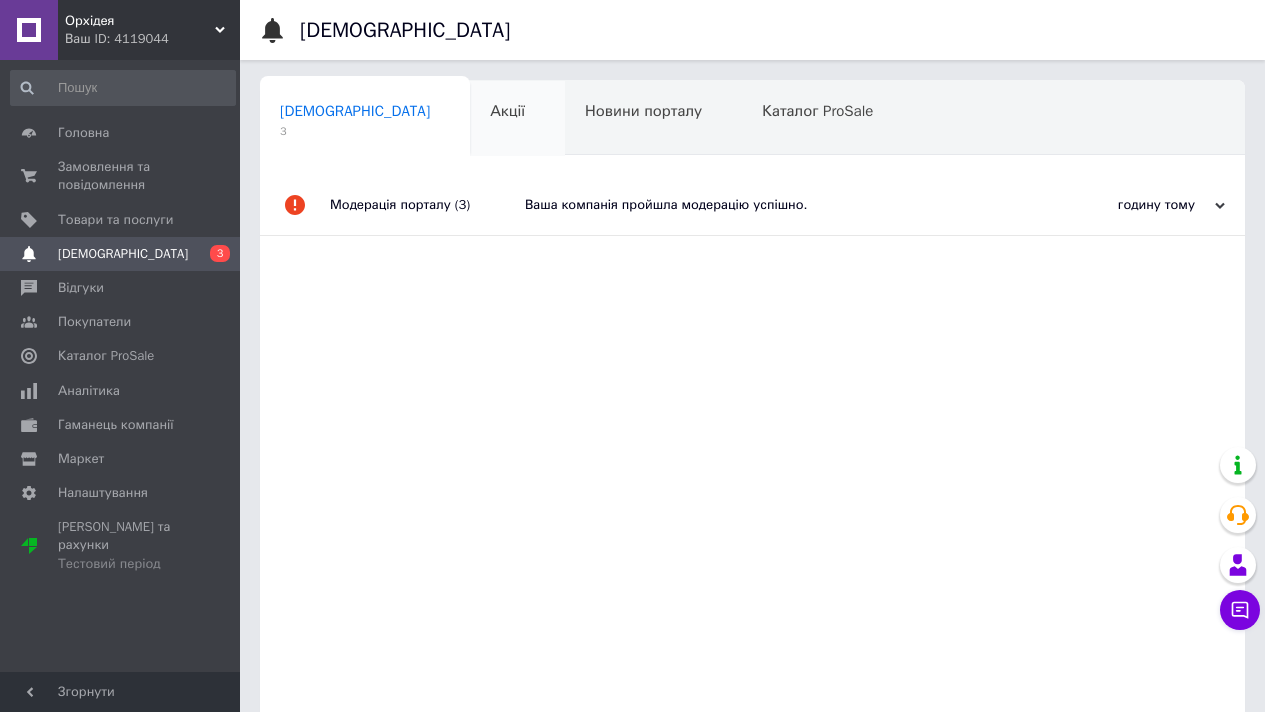 click on "Акції" at bounding box center [507, 111] 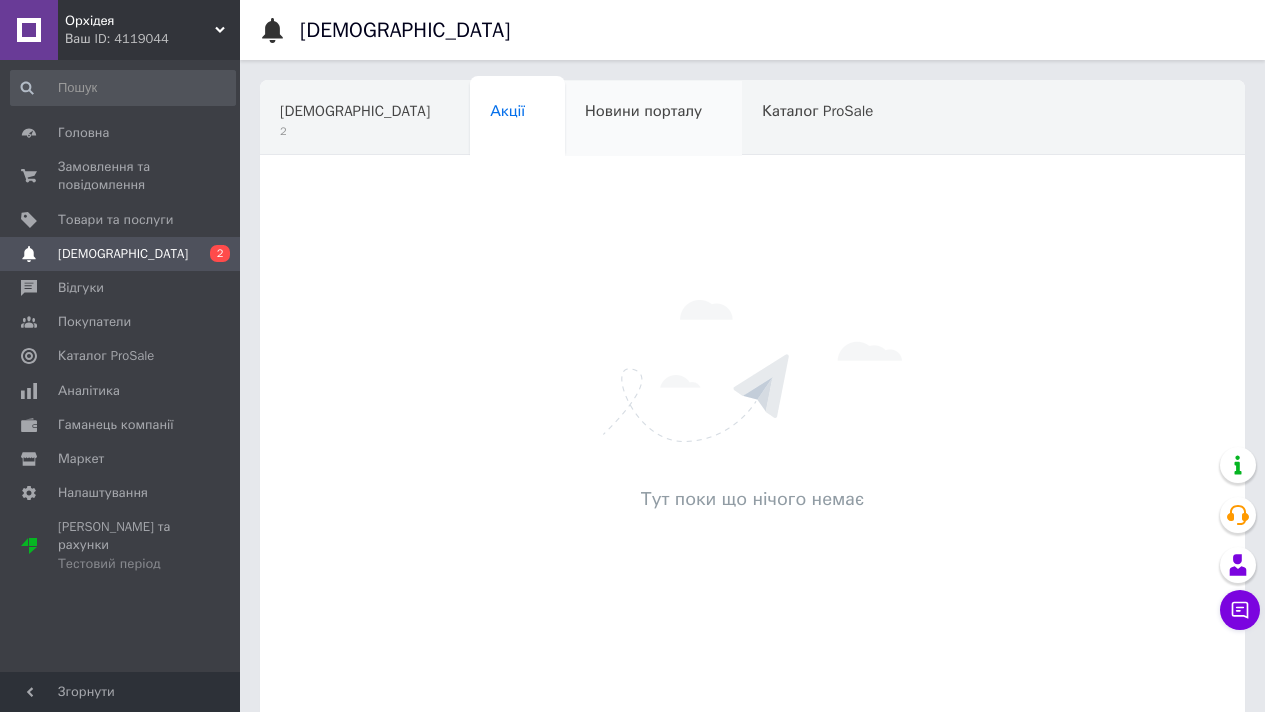 click on "Новини порталу" at bounding box center [643, 111] 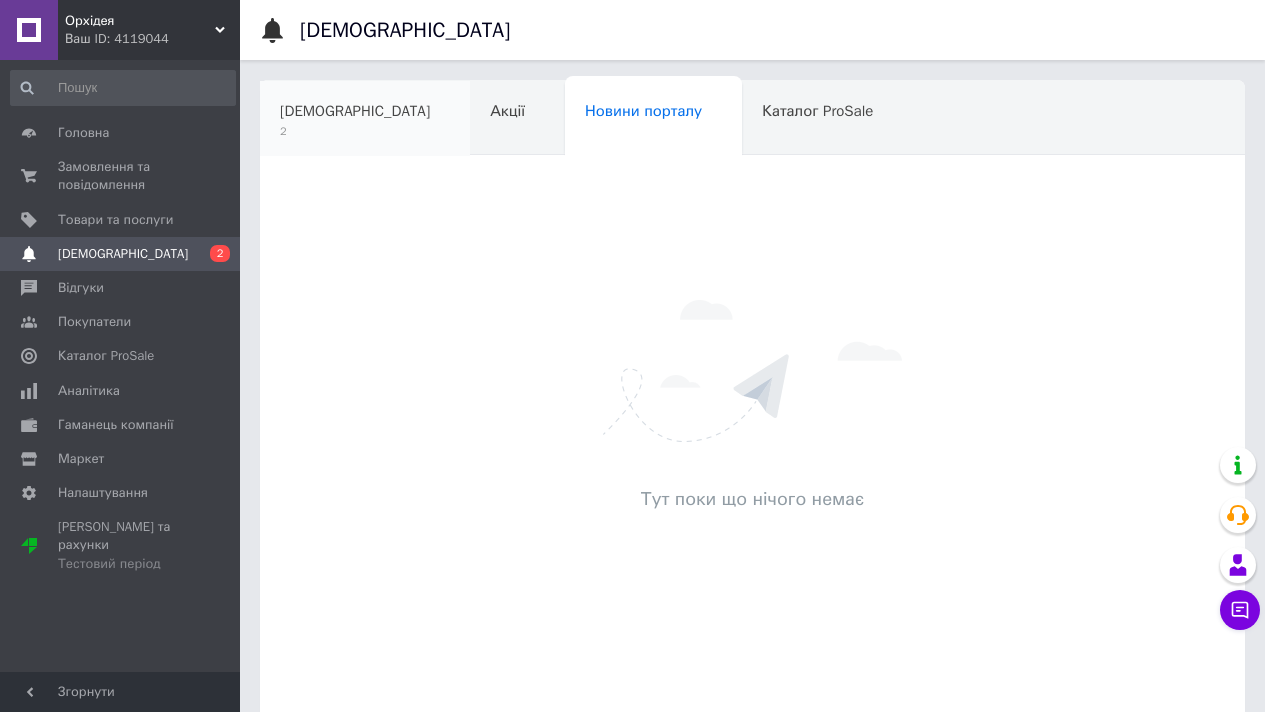 click on "[DEMOGRAPHIC_DATA]" at bounding box center [355, 111] 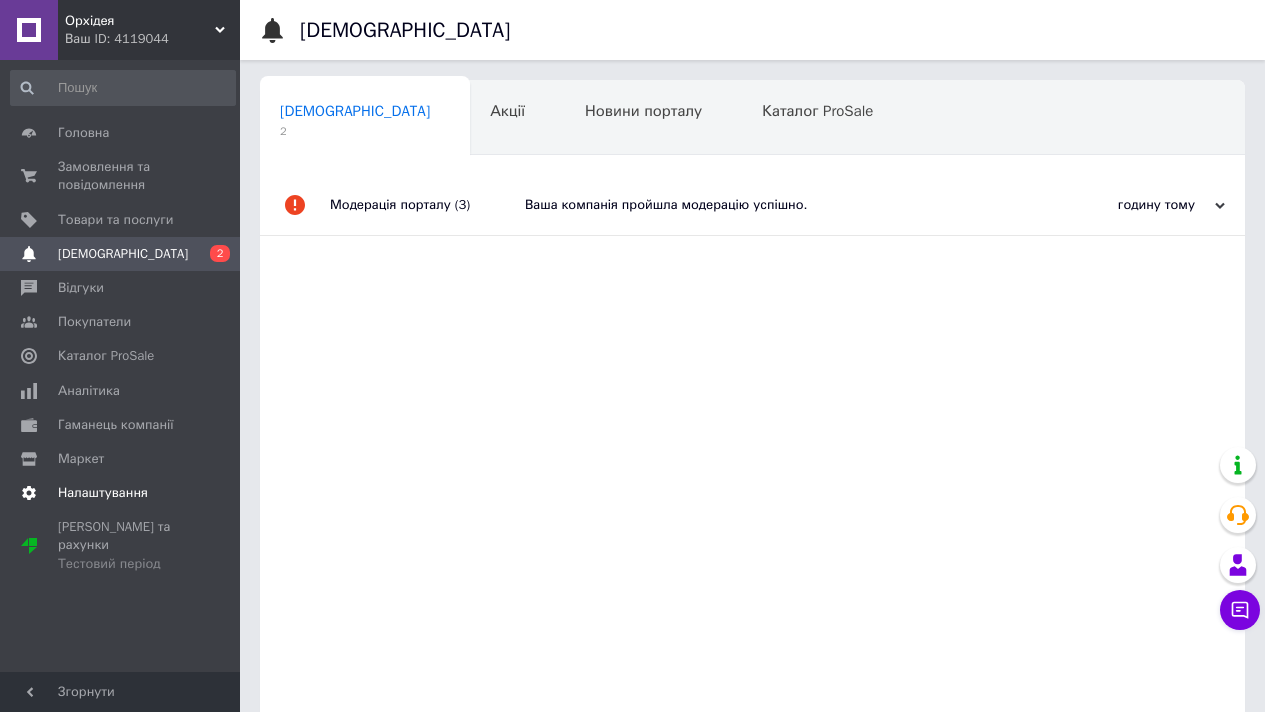 click on "Налаштування" at bounding box center (103, 493) 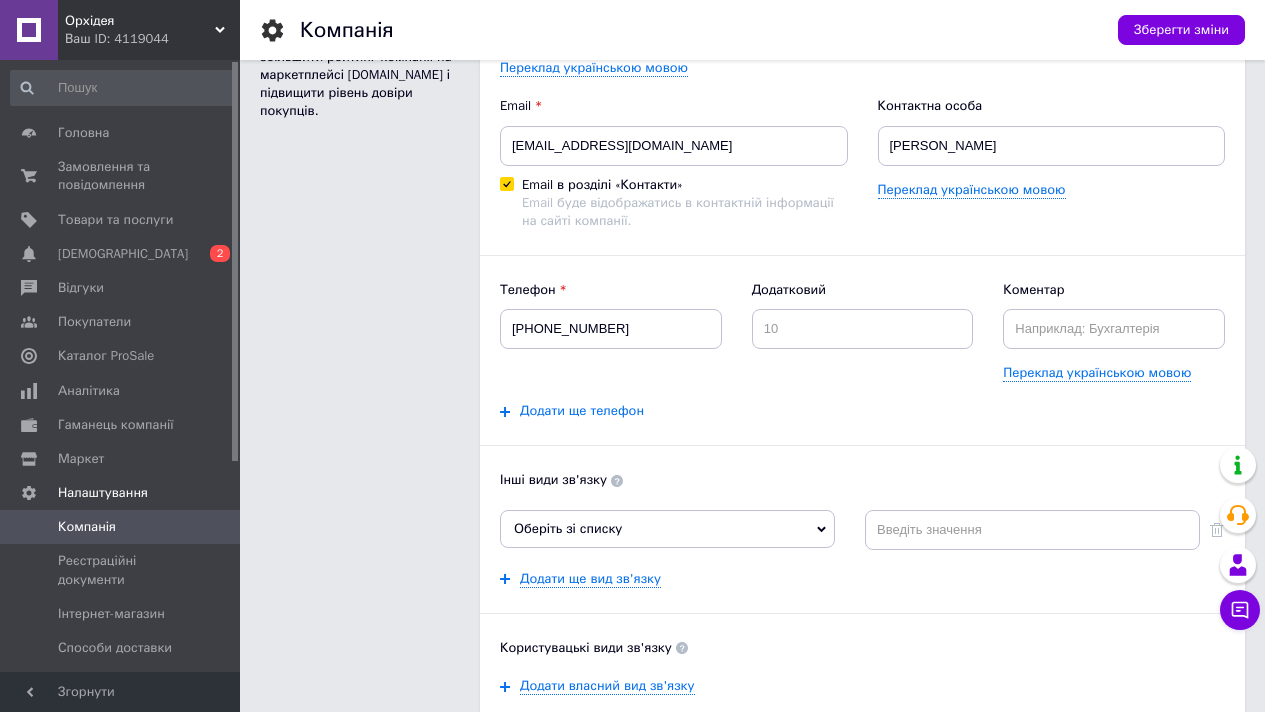 scroll, scrollTop: 158, scrollLeft: 0, axis: vertical 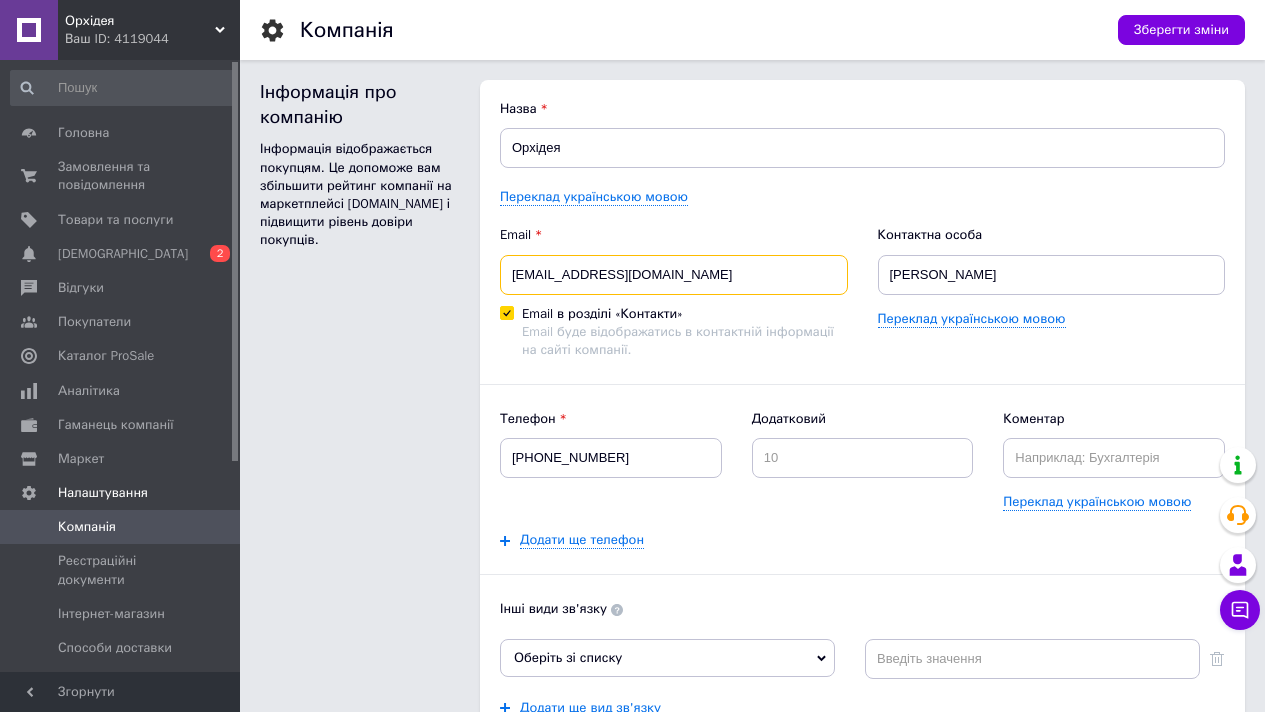 drag, startPoint x: 677, startPoint y: 270, endPoint x: 444, endPoint y: 263, distance: 233.10513 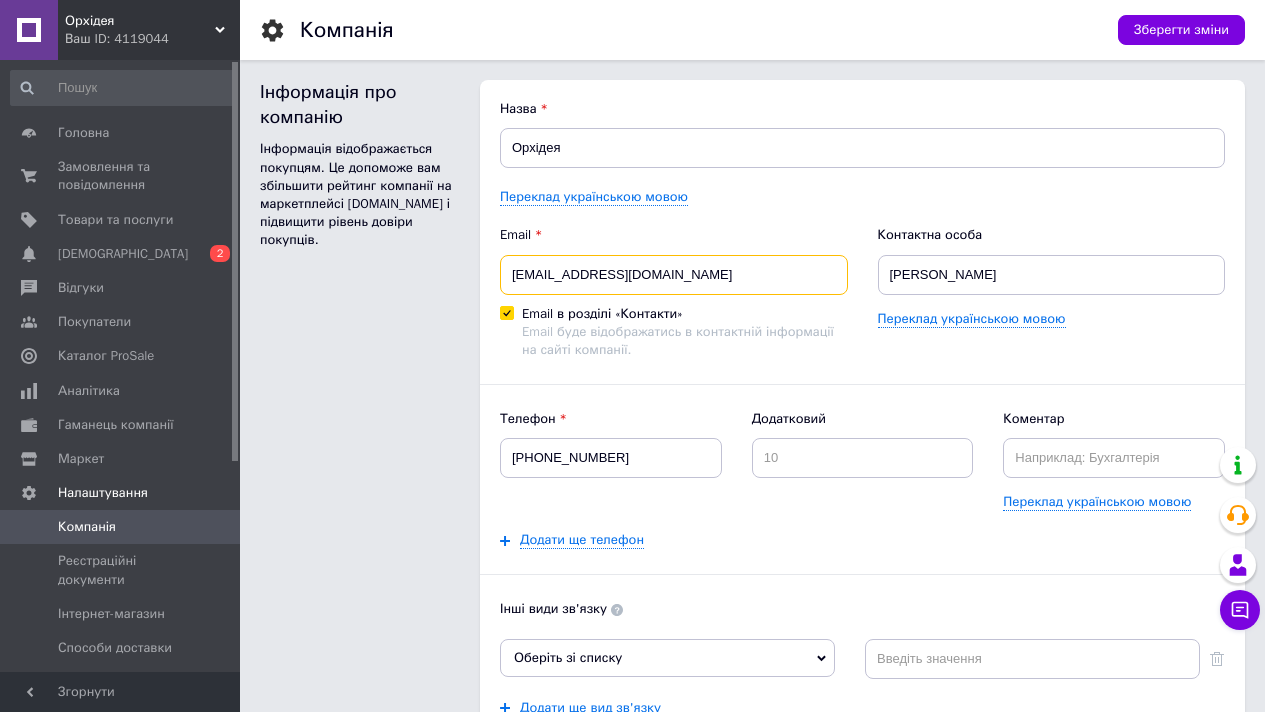 click on "Інформація про компанію Інформація відображається покупцям. Це допоможе вам збільшити
рейтинг компанії на маркетплейсі Prom.ua і підвищити рівень довіри покупців. Назва Орхідея Переклад українською мовою Email julichka3001@gmail.com Email в розділі «Контакти» Email буде відображатись в контактній інформації на сайті компанії. Контактна особа Юлія Киричук Переклад українською мовою Телефон +380681585315 Додатковий Коментар Переклад українською мовою Додати ще телефон Інші види зв'язку   Оберіть зі списку Skype Сайт компанії Viber WhatsApp Telegram Messenger ICQ Додати ще вид зв'язку   Логотип" at bounding box center [752, 532] 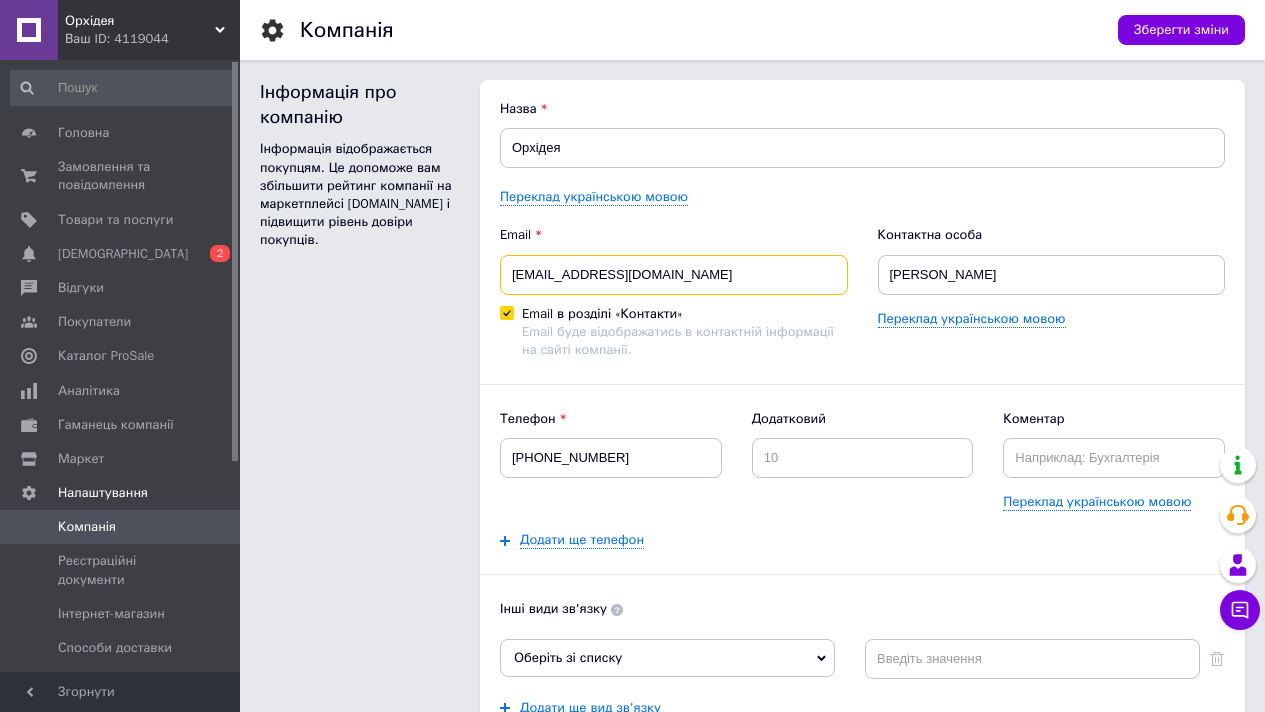 paste on "skinpartyofficial" 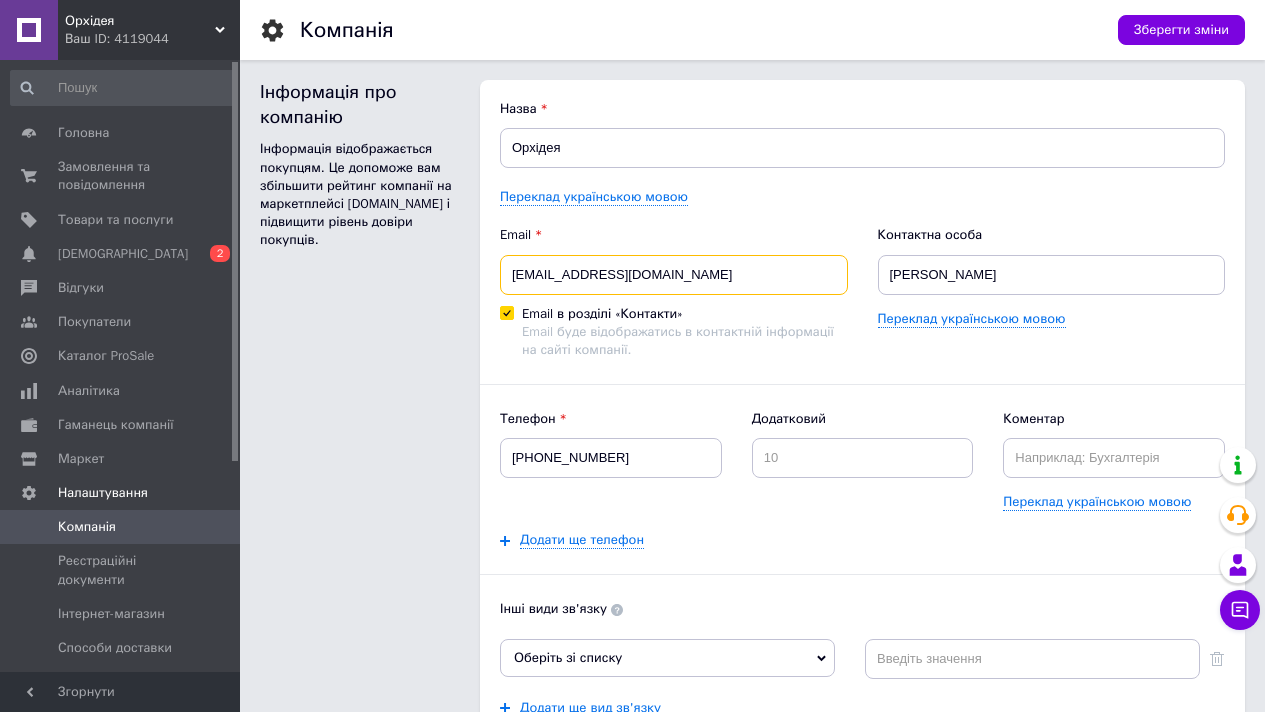 type on "skinpartyofficial@gmail.com" 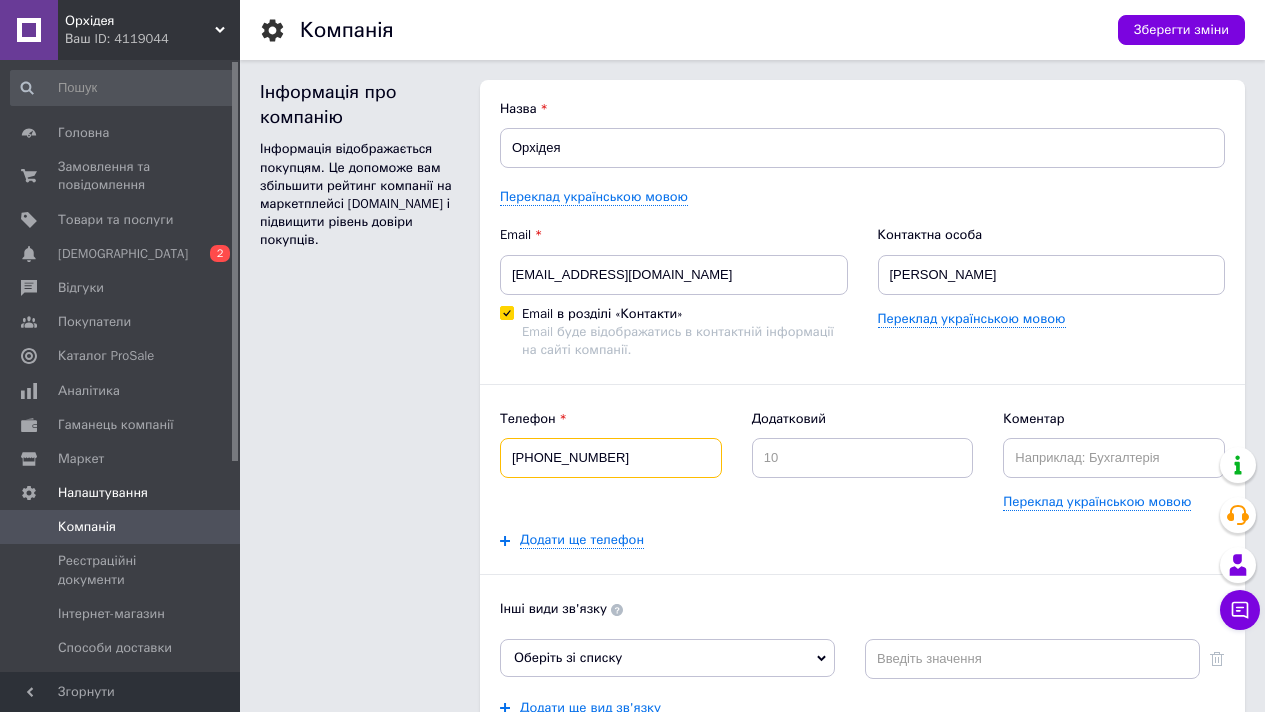 drag, startPoint x: 648, startPoint y: 460, endPoint x: 450, endPoint y: 449, distance: 198.30531 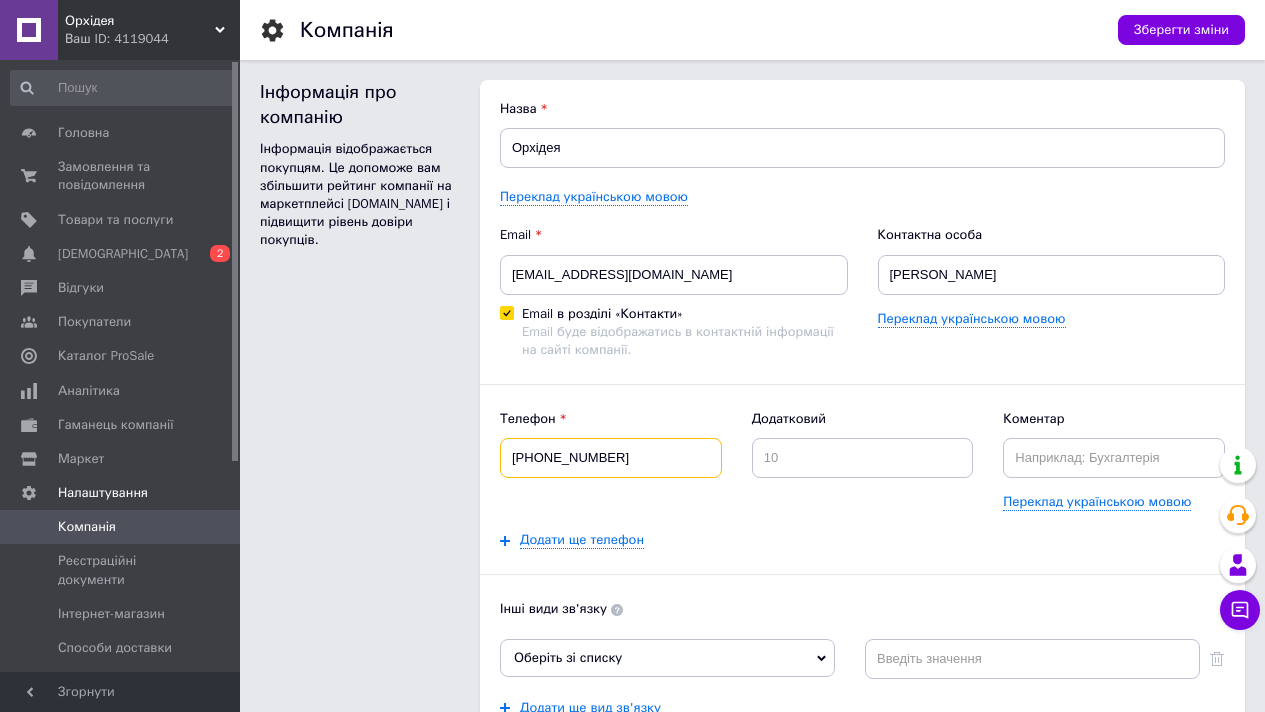 click on "Інформація про компанію Інформація відображається покупцям. Це допоможе вам збільшити
рейтинг компанії на маркетплейсі Prom.ua і підвищити рівень довіри покупців. Назва Орхідея Переклад українською мовою Email skinpartyofficial@gmail.com Email в розділі «Контакти» Email буде відображатись в контактній інформації на сайті компанії. Контактна особа Юлія Киричук Переклад українською мовою Телефон +380681585315 Додатковий Коментар Переклад українською мовою Додати ще телефон Інші види зв'язку   Оберіть зі списку Skype Сайт компанії Viber WhatsApp Telegram Messenger ICQ Додати ще вид зв'язку   Логотип" at bounding box center (752, 532) 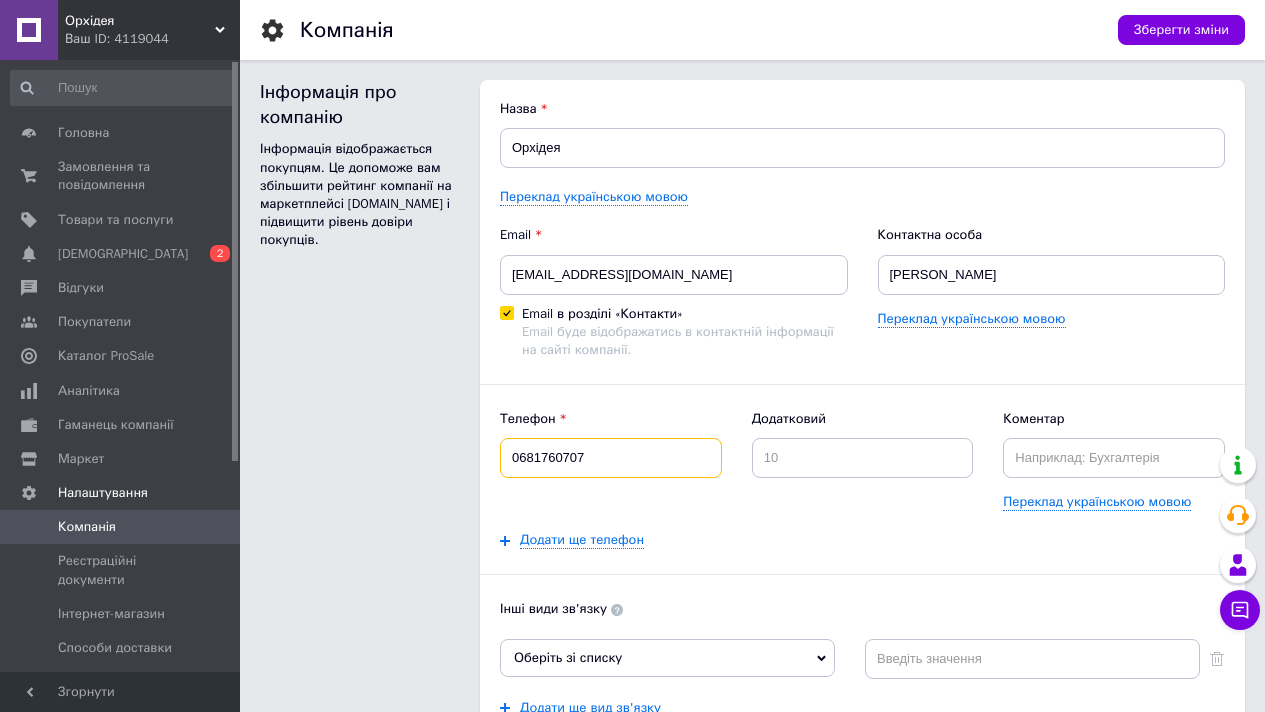 type on "0681760707" 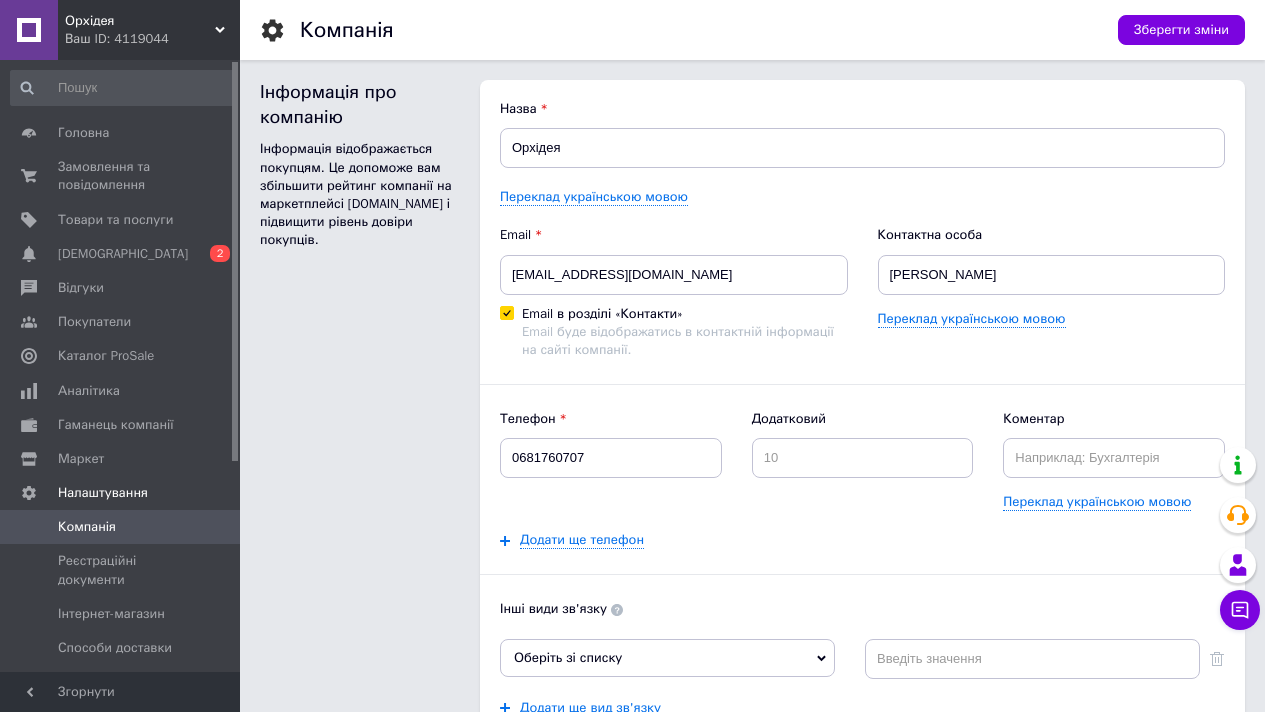 click on "Назва Орхідея Переклад українською мовою Email skinpartyofficial@gmail.com Email в розділі «Контакти» Email буде відображатись в контактній інформації на сайті компанії. Контактна особа Юлія Киричук Переклад українською мовою Телефон 0681760707 Додатковий Коментар Переклад українською мовою Додати ще телефон Інші види зв'язку   Оберіть зі списку Skype Сайт компанії Viber WhatsApp Telegram Messenger ICQ Додати ще вид зв'язку Користувацькі види зв'язку   Додати власний вид зв'язку Логотип Формат: JPG, GIF, PNG, WEBP. Рекомендований розмір 100х100 пікселів, 2 МБ." at bounding box center [862, 532] 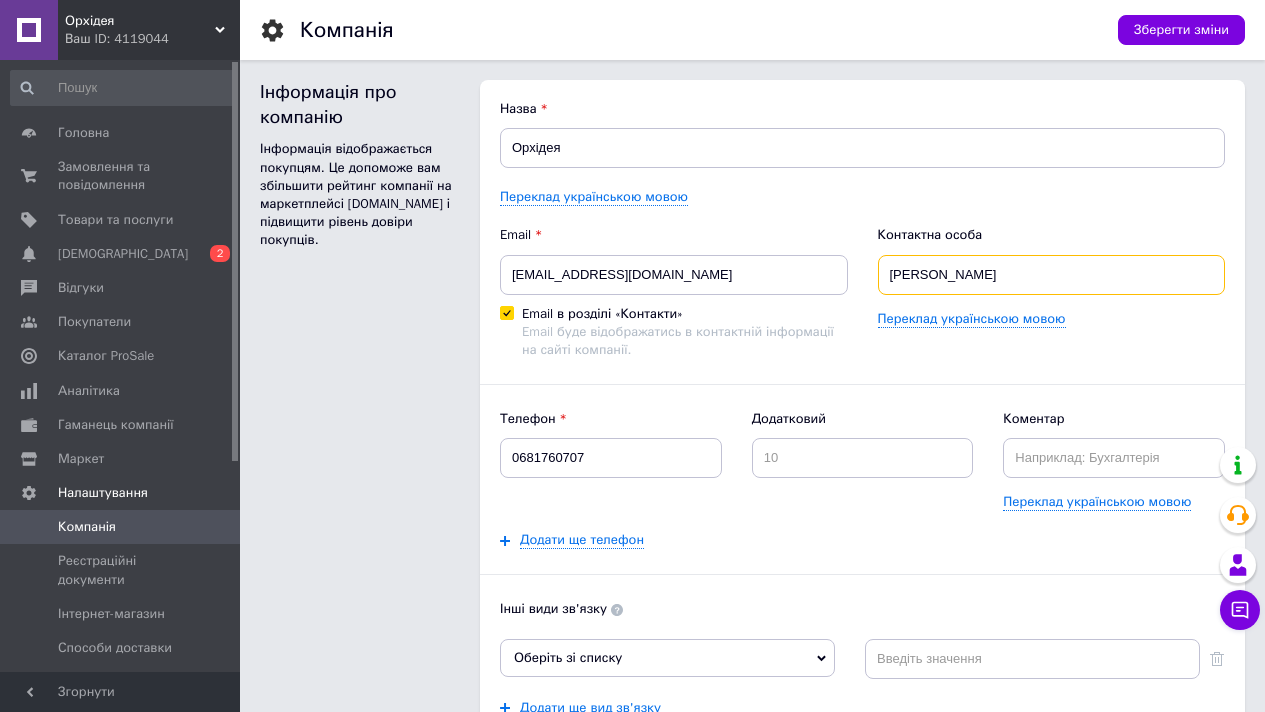 drag, startPoint x: 980, startPoint y: 273, endPoint x: 801, endPoint y: 276, distance: 179.02513 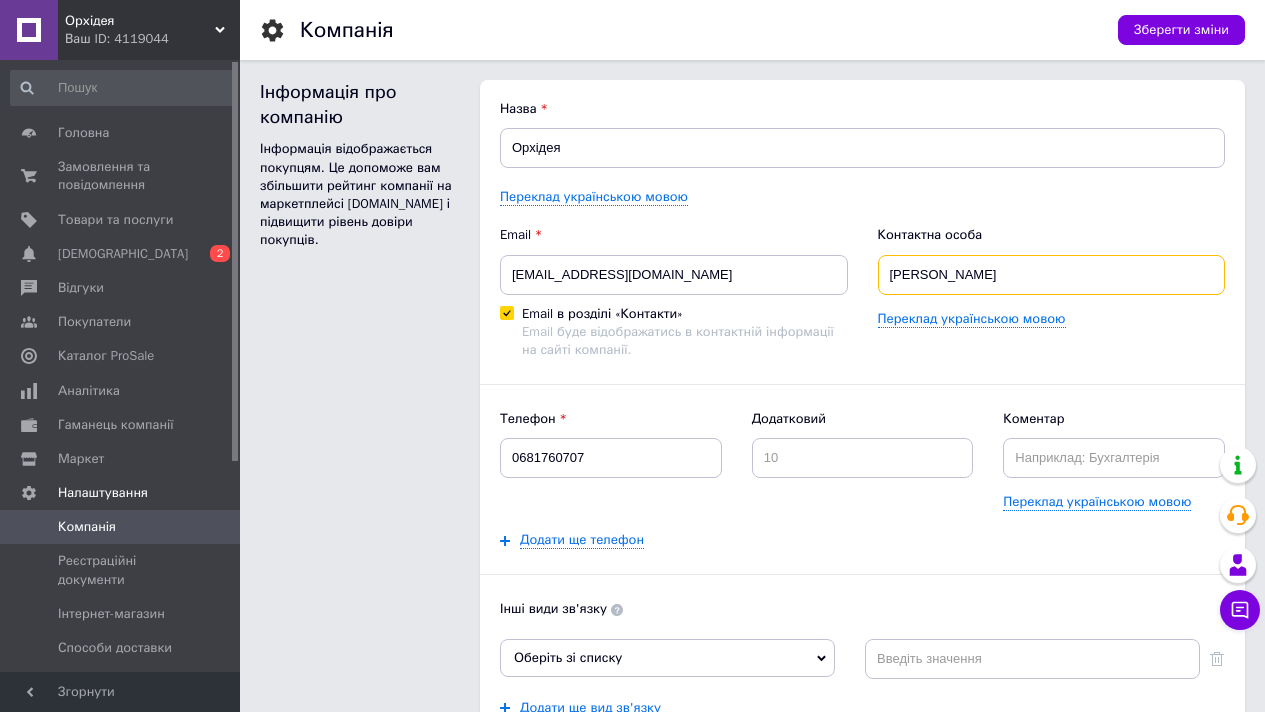 type on "Ольга Шевчук" 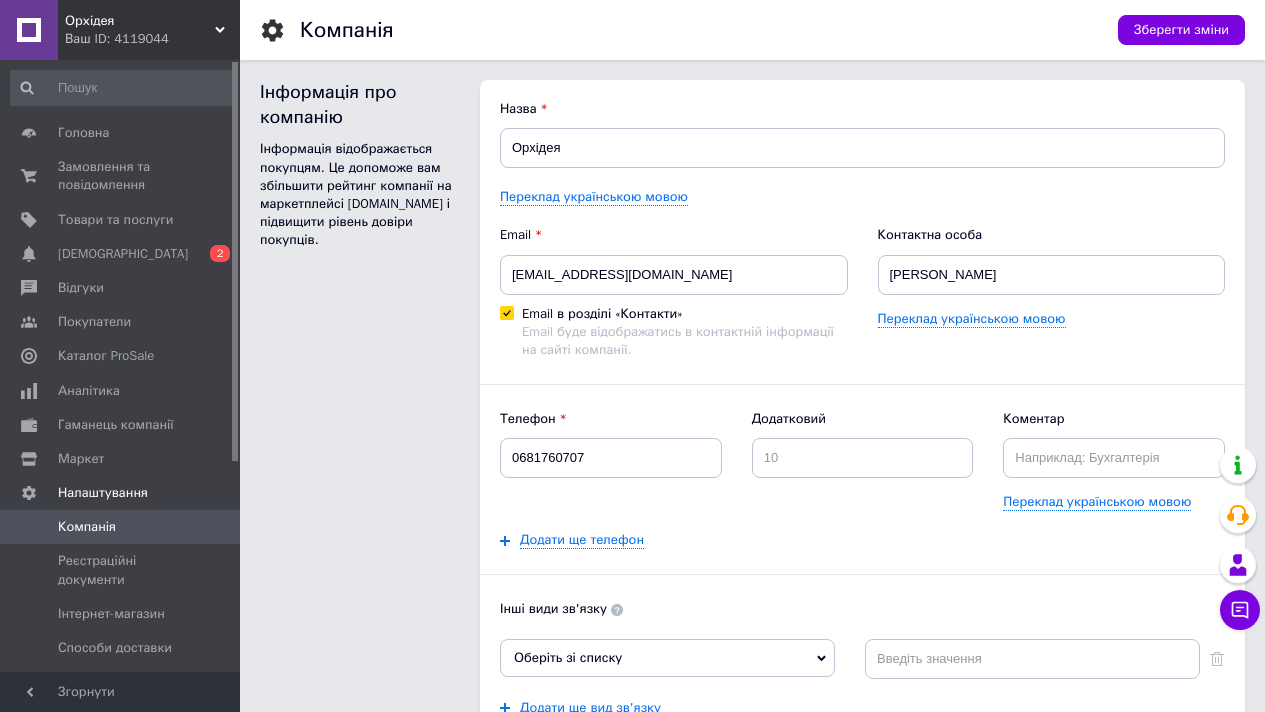 click on "Назва Орхідея Переклад українською мовою Email skinpartyofficial@gmail.com Email в розділі «Контакти» Email буде відображатись в контактній інформації на сайті компанії. Контактна особа Ольга Шевчук Переклад українською мовою Телефон 0681760707 Додатковий Коментар Переклад українською мовою Додати ще телефон Інші види зв'язку   Оберіть зі списку Skype Сайт компанії Viber WhatsApp Telegram Messenger ICQ Додати ще вид зв'язку Користувацькі види зв'язку   Додати власний вид зв'язку Логотип Формат: JPG, GIF, PNG, WEBP. Рекомендований розмір 100х100 пікселів, 2 МБ." at bounding box center [862, 532] 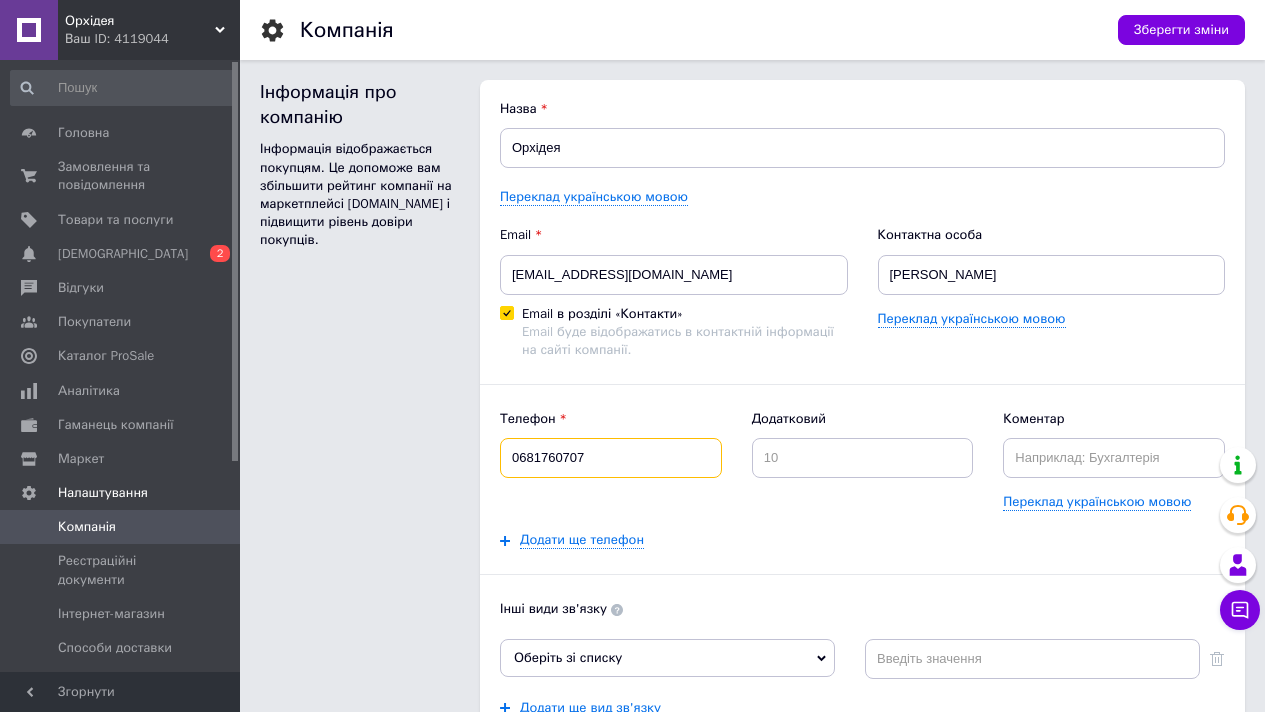 click on "0681760707" at bounding box center (611, 458) 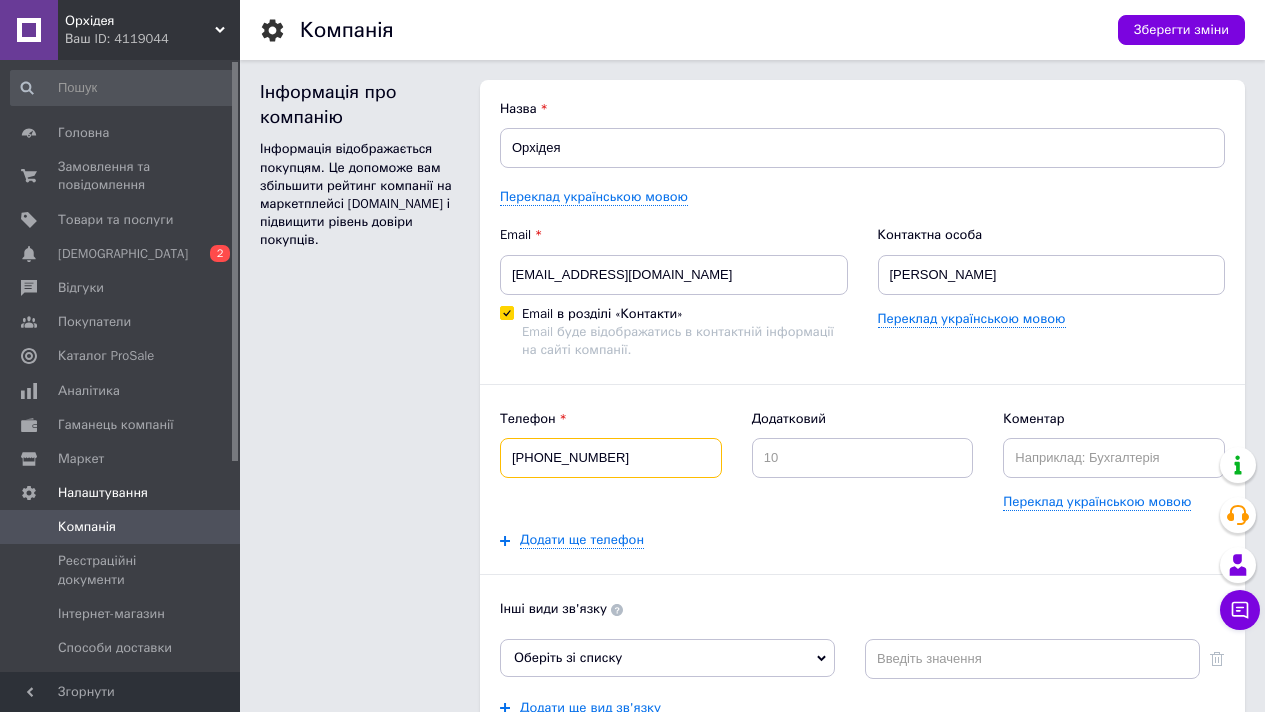 type on "+380681760707" 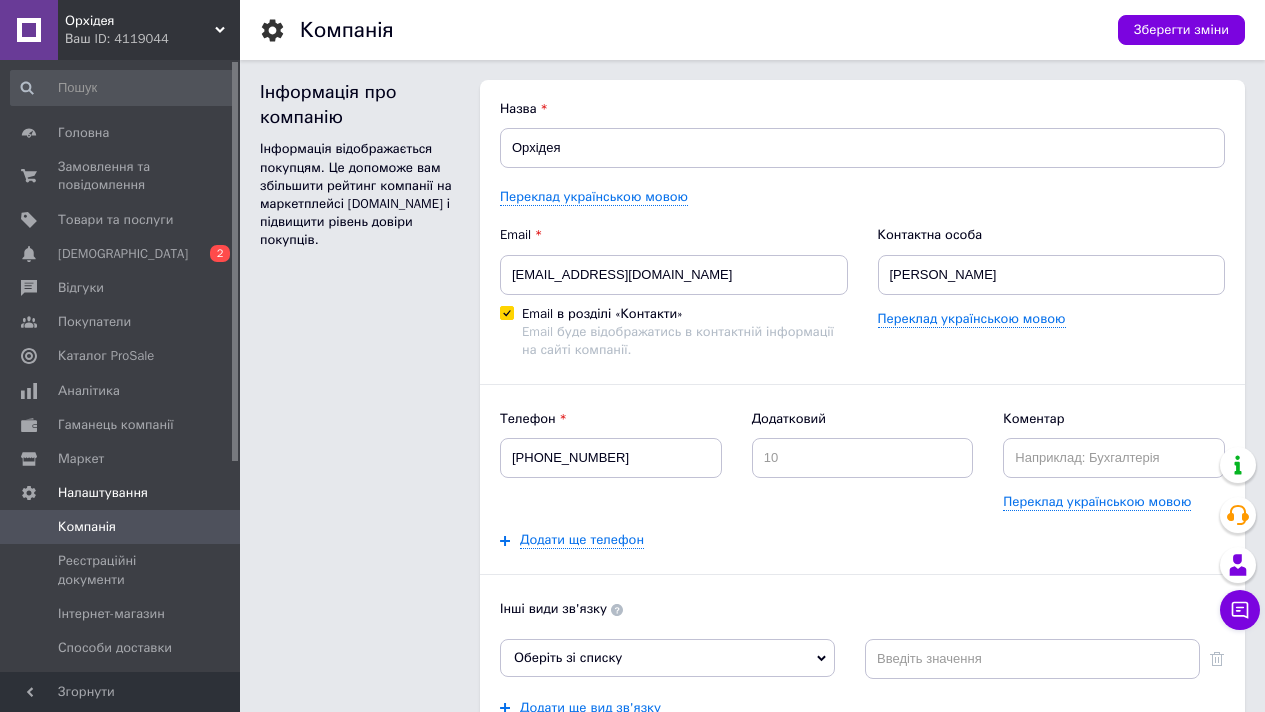 click on "Назва Орхідея Переклад українською мовою Email skinpartyofficial@gmail.com Email в розділі «Контакти» Email буде відображатись в контактній інформації на сайті компанії. Контактна особа Ольга Шевчук Переклад українською мовою Телефон +380681760707 Додатковий Коментар Переклад українською мовою Додати ще телефон Інші види зв'язку   Оберіть зі списку Skype Сайт компанії Viber WhatsApp Telegram Messenger ICQ Додати ще вид зв'язку Користувацькі види зв'язку   Додати власний вид зв'язку Логотип Формат: JPG, GIF, PNG, WEBP. Рекомендований розмір 100х100 пікселів, 2 МБ." at bounding box center (862, 532) 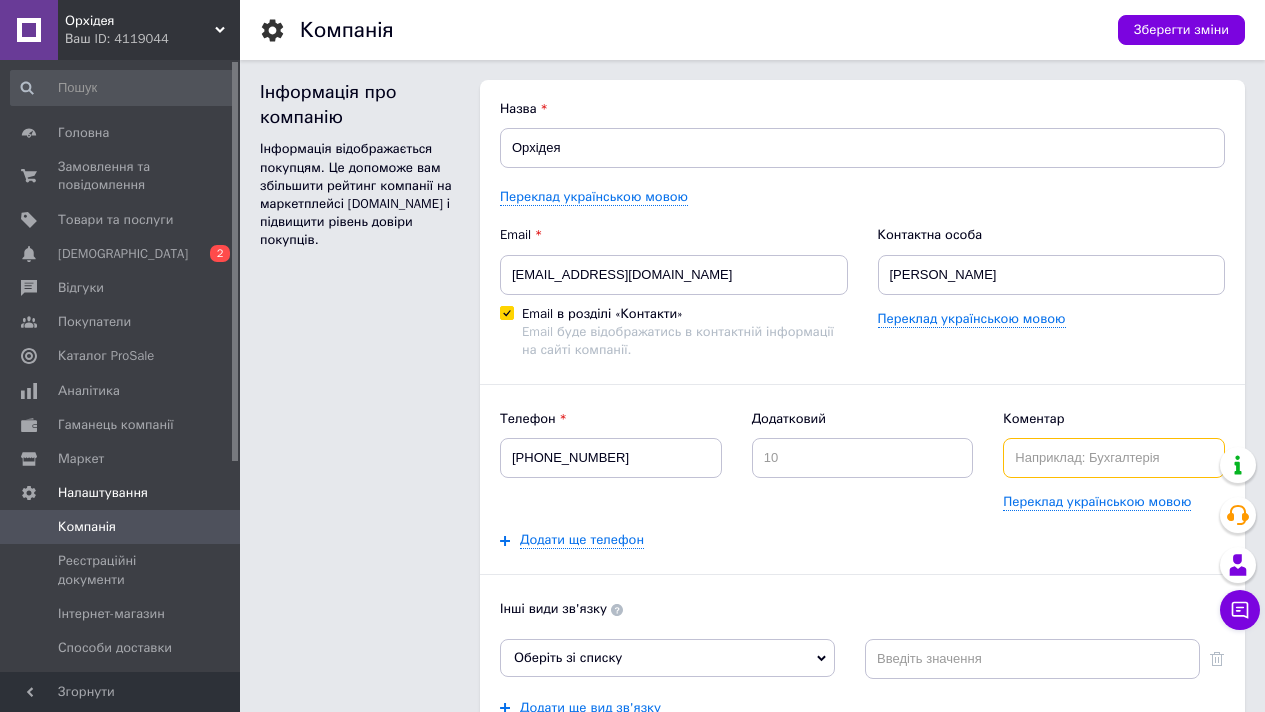 click at bounding box center (1114, 458) 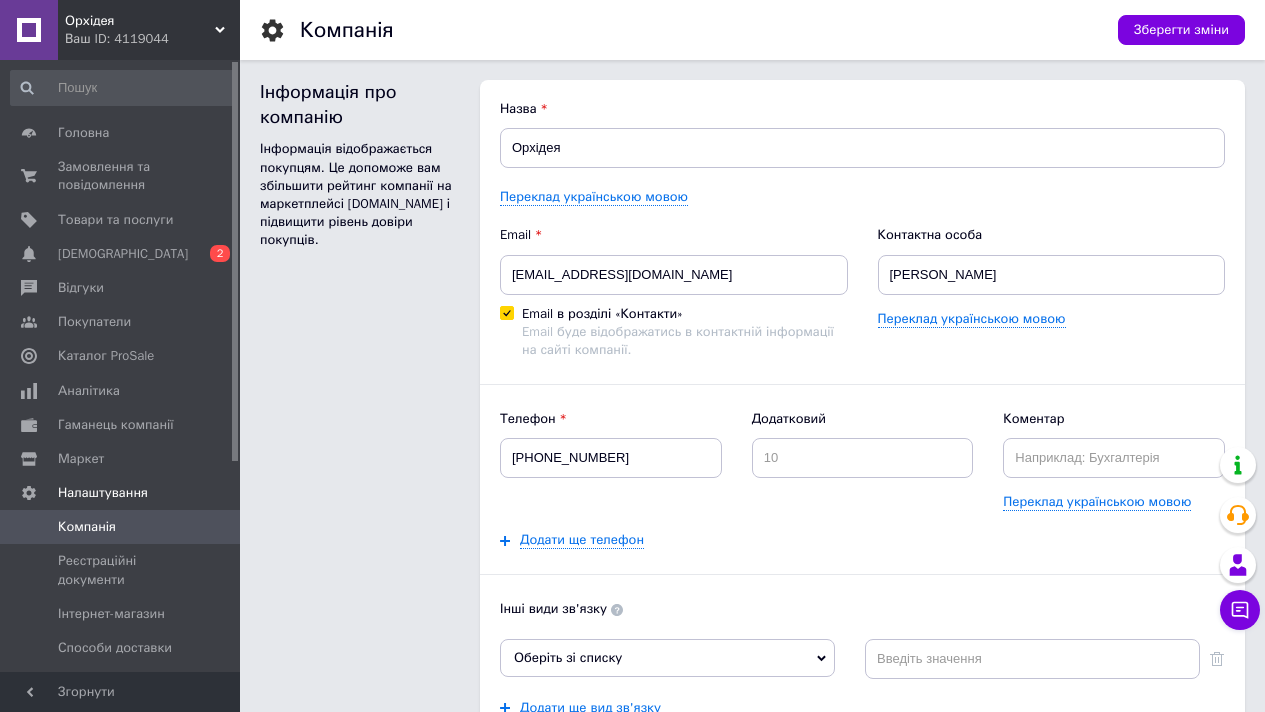 click on "Телефон +380681760707 Додатковий Коментар Переклад українською мовою Додати ще телефон" at bounding box center [862, 480] 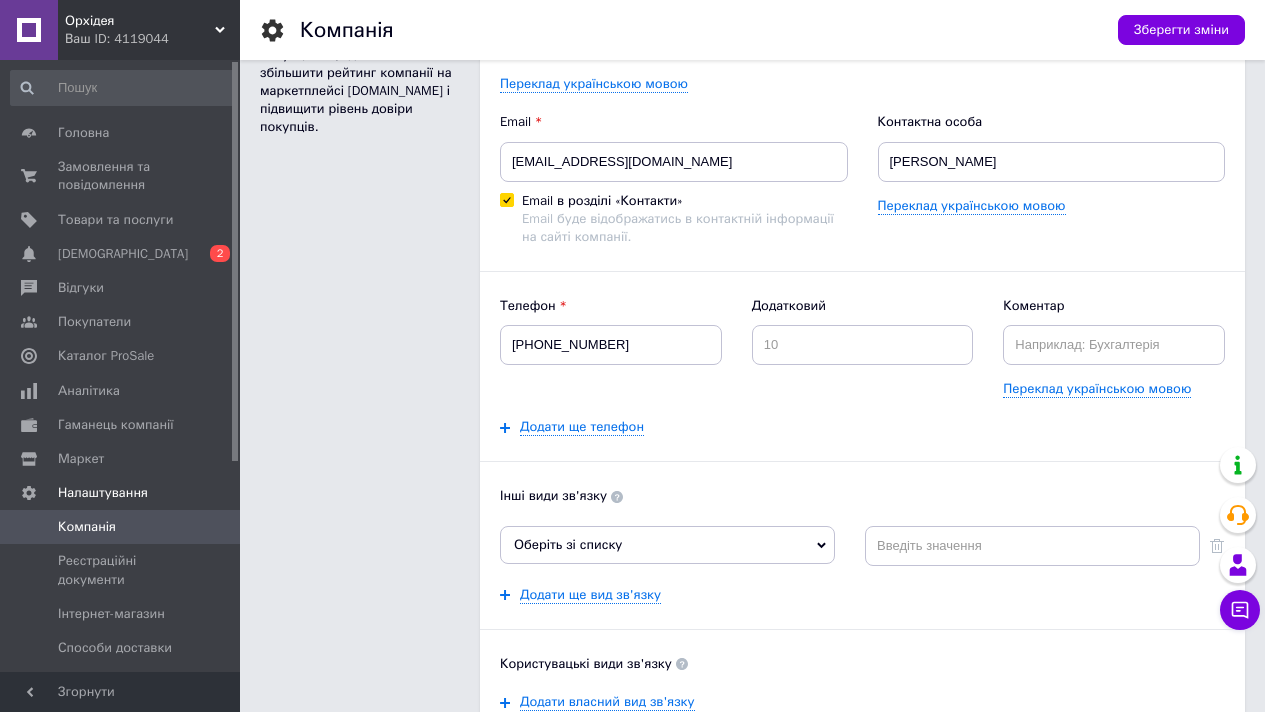 scroll, scrollTop: 115, scrollLeft: 0, axis: vertical 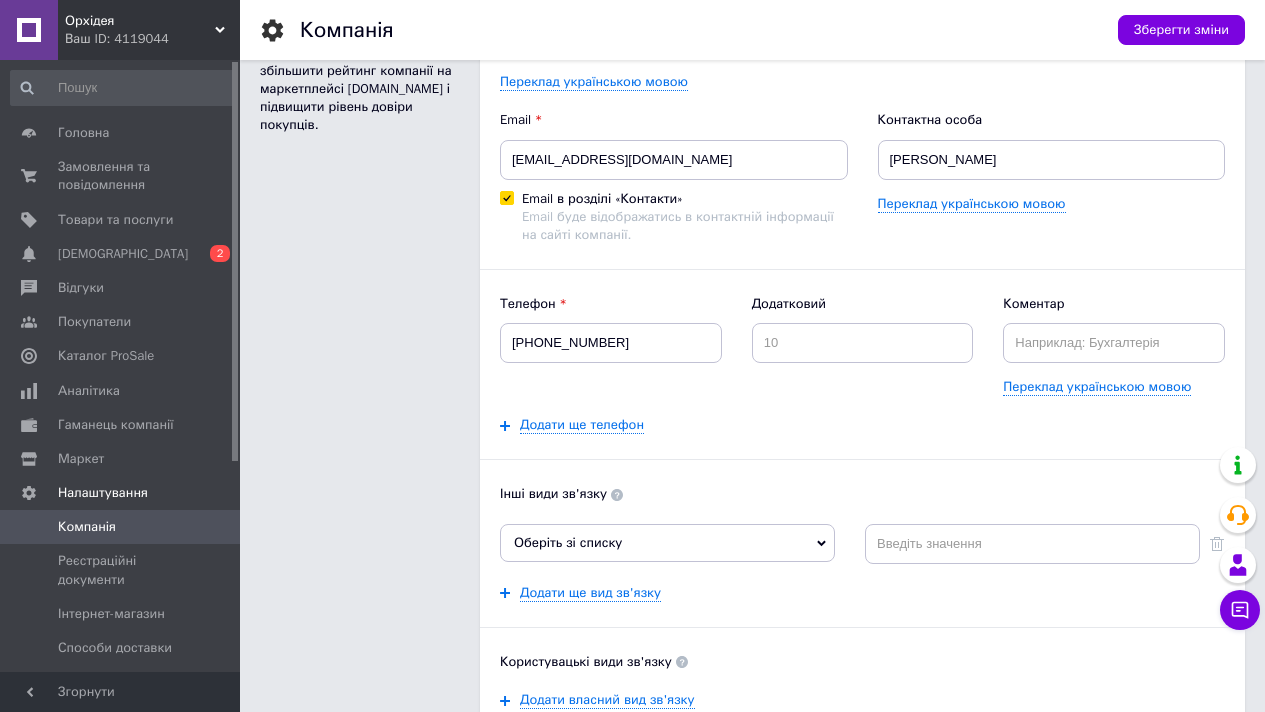 click on "Оберіть зі списку" at bounding box center [667, 543] 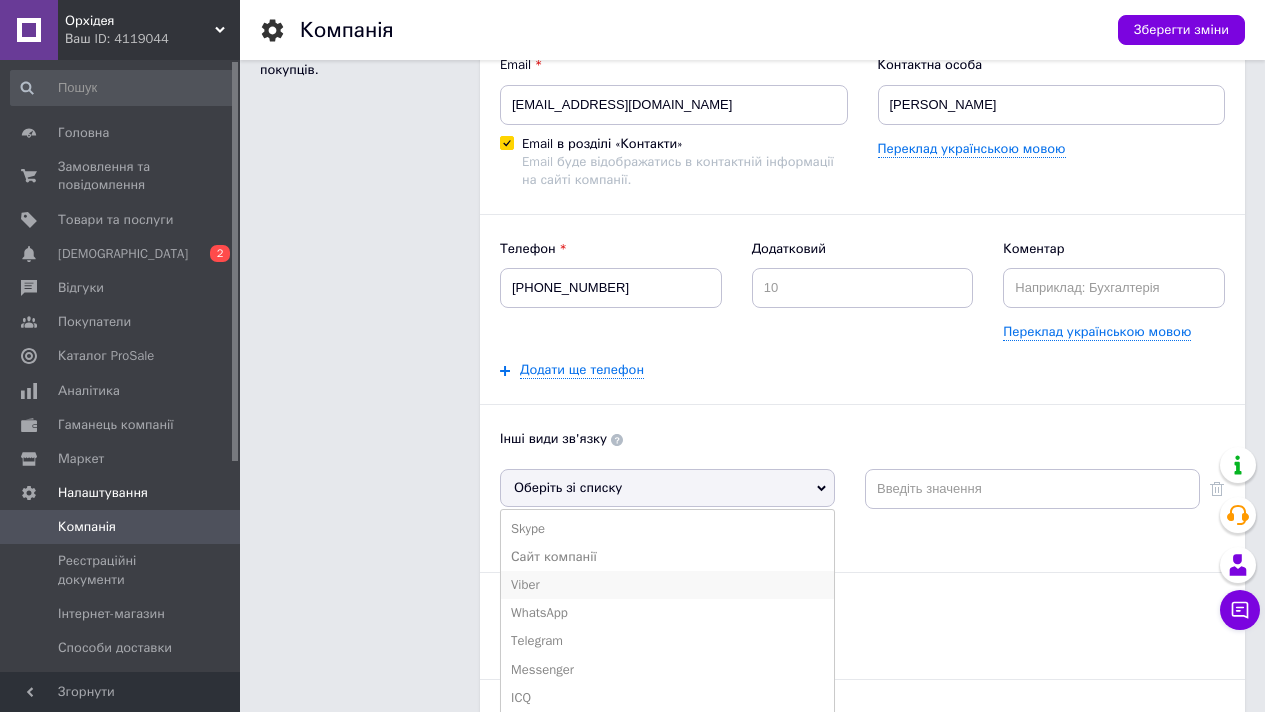 scroll, scrollTop: 173, scrollLeft: 0, axis: vertical 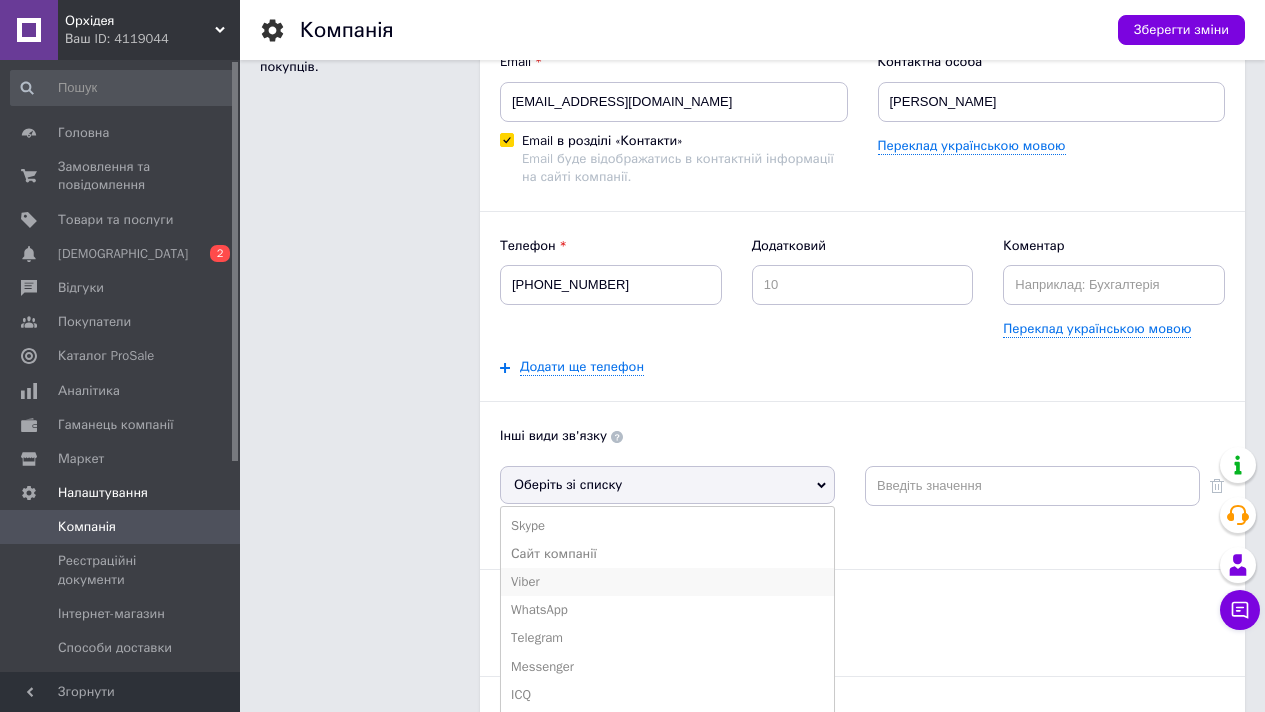 click on "Viber" at bounding box center (667, 582) 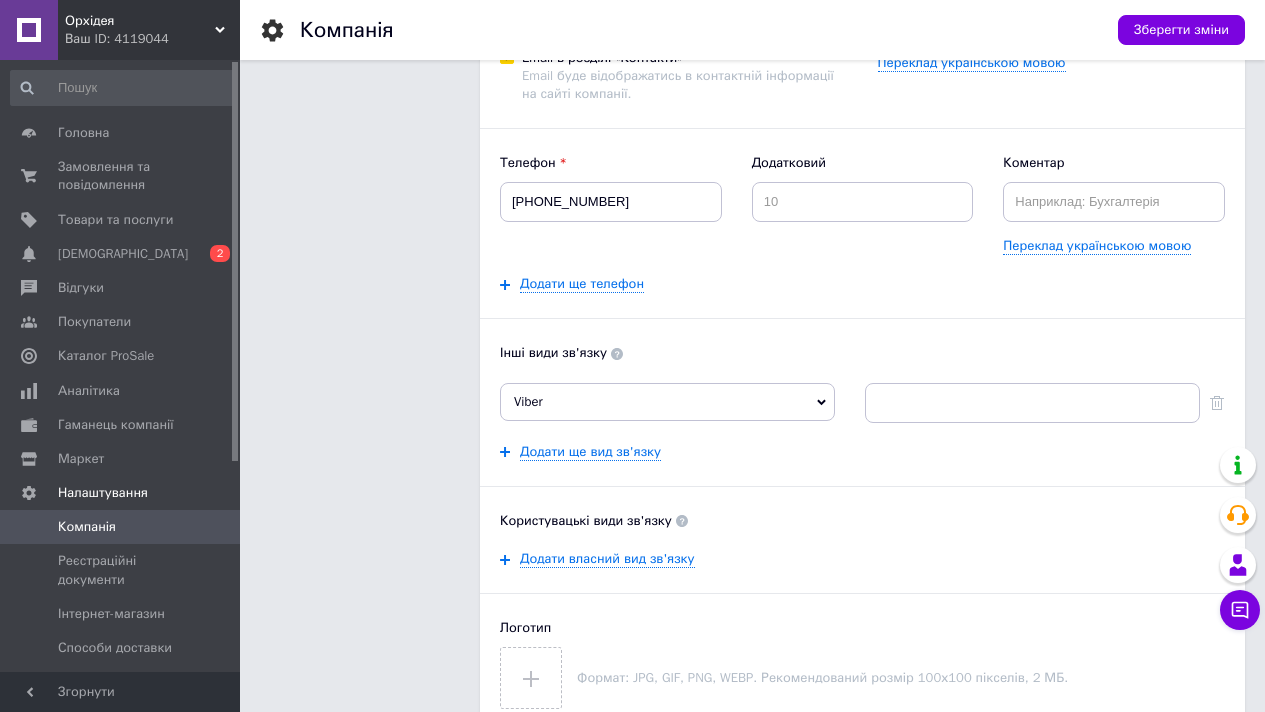 scroll, scrollTop: 268, scrollLeft: 0, axis: vertical 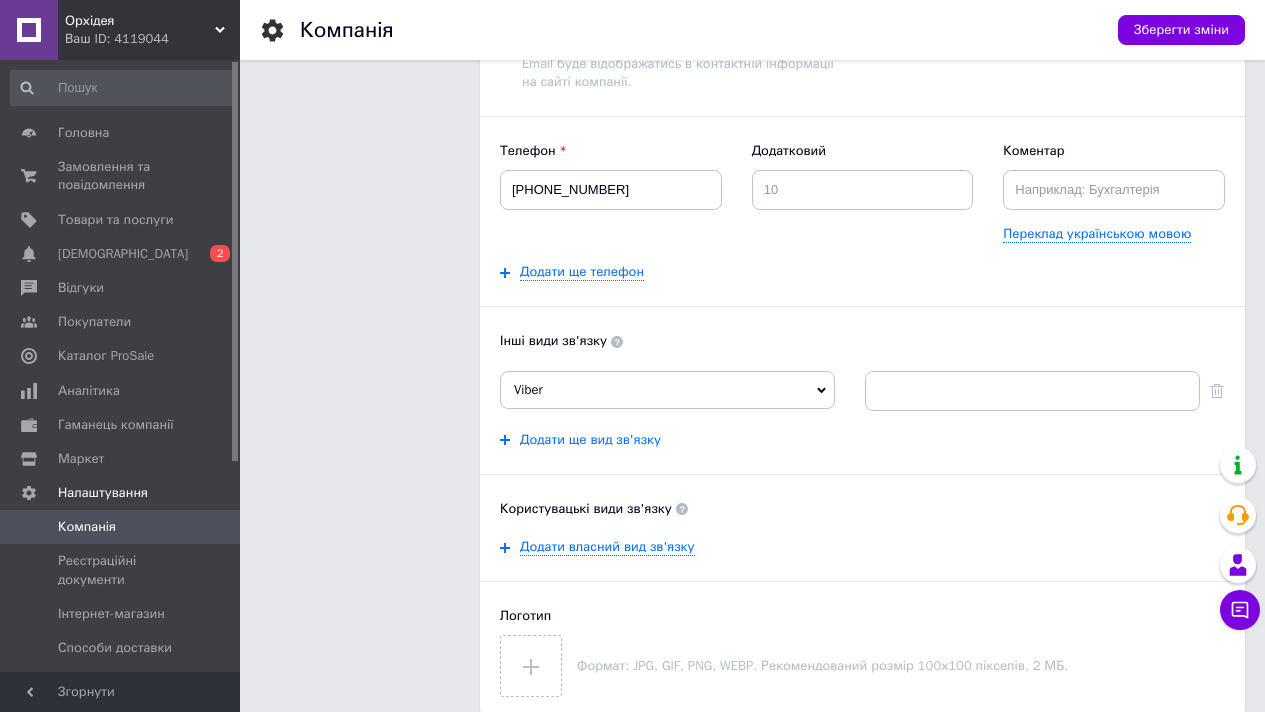 click on "Додати ще вид зв'язку" at bounding box center (590, 440) 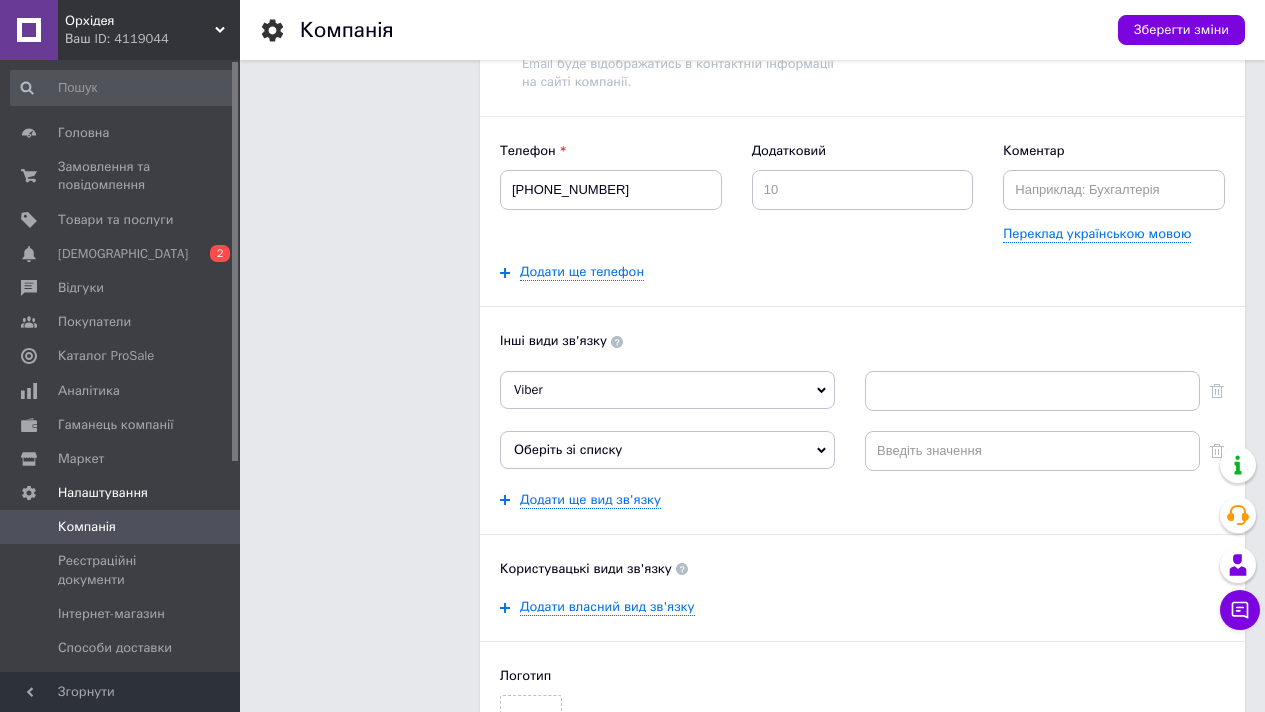 click on "Оберіть зі списку" at bounding box center [568, 449] 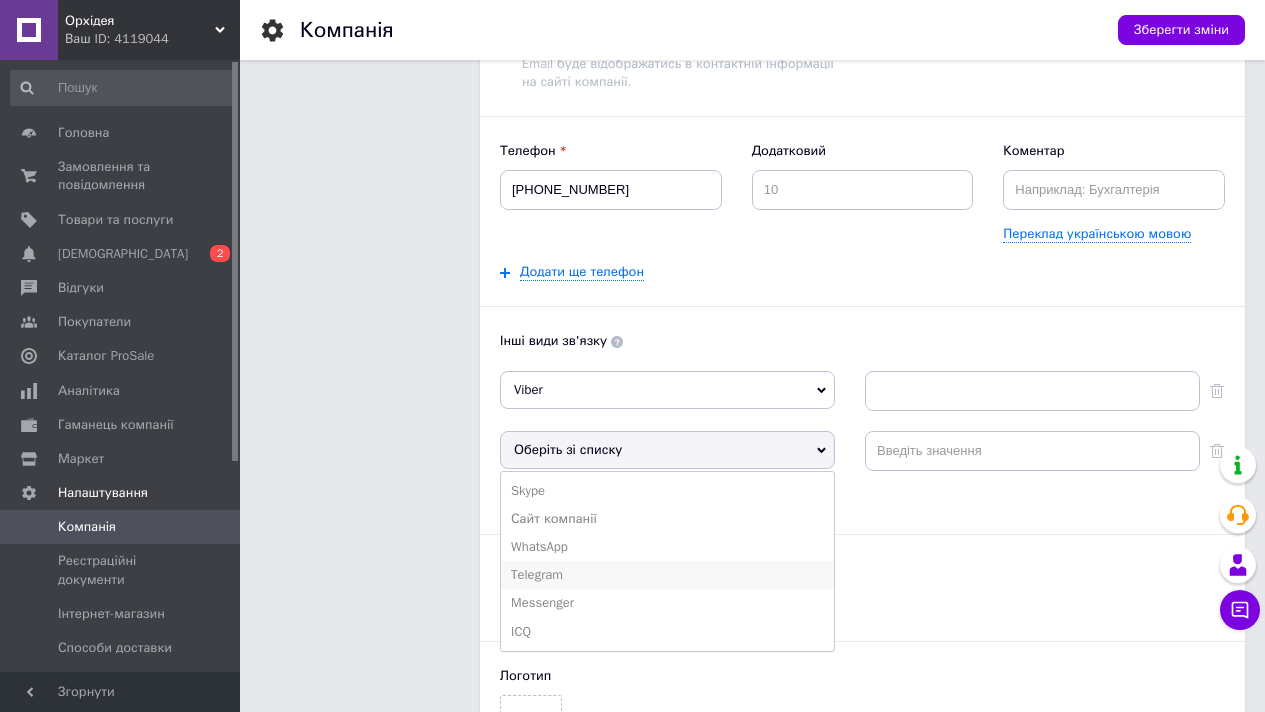 click on "Telegram" at bounding box center [667, 575] 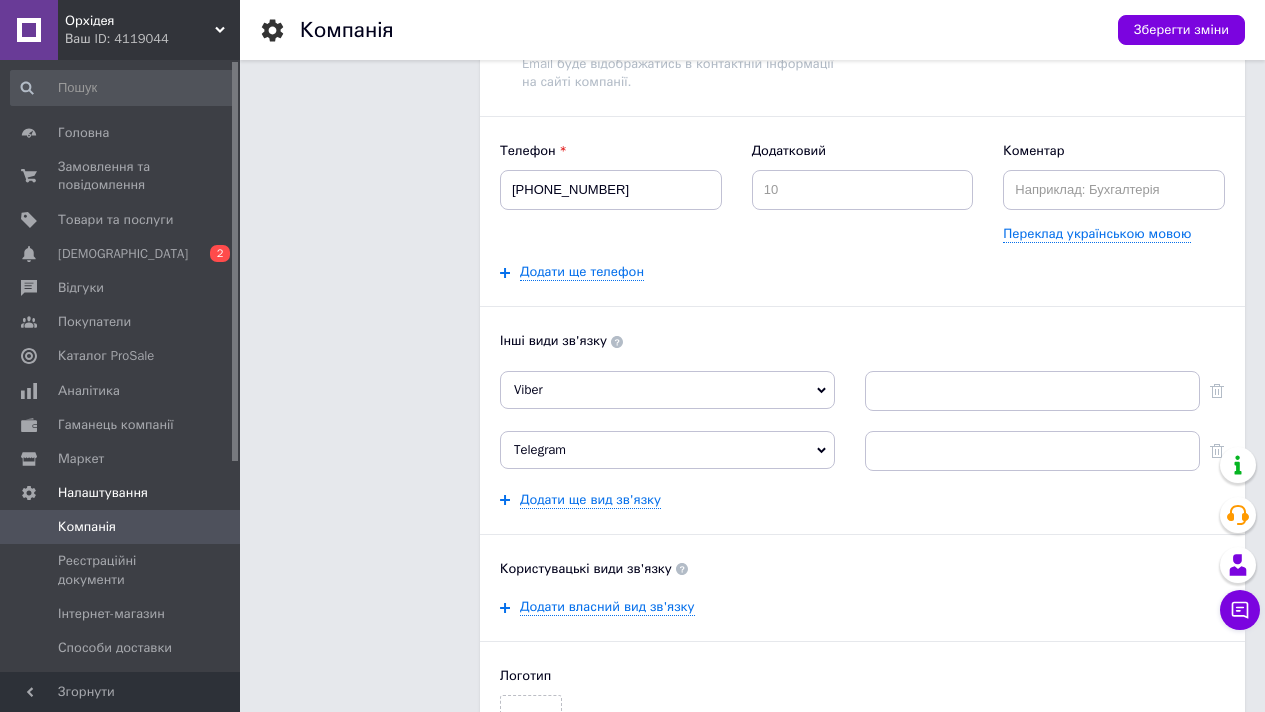 click on "Додати ще вид зв'язку" at bounding box center [862, 500] 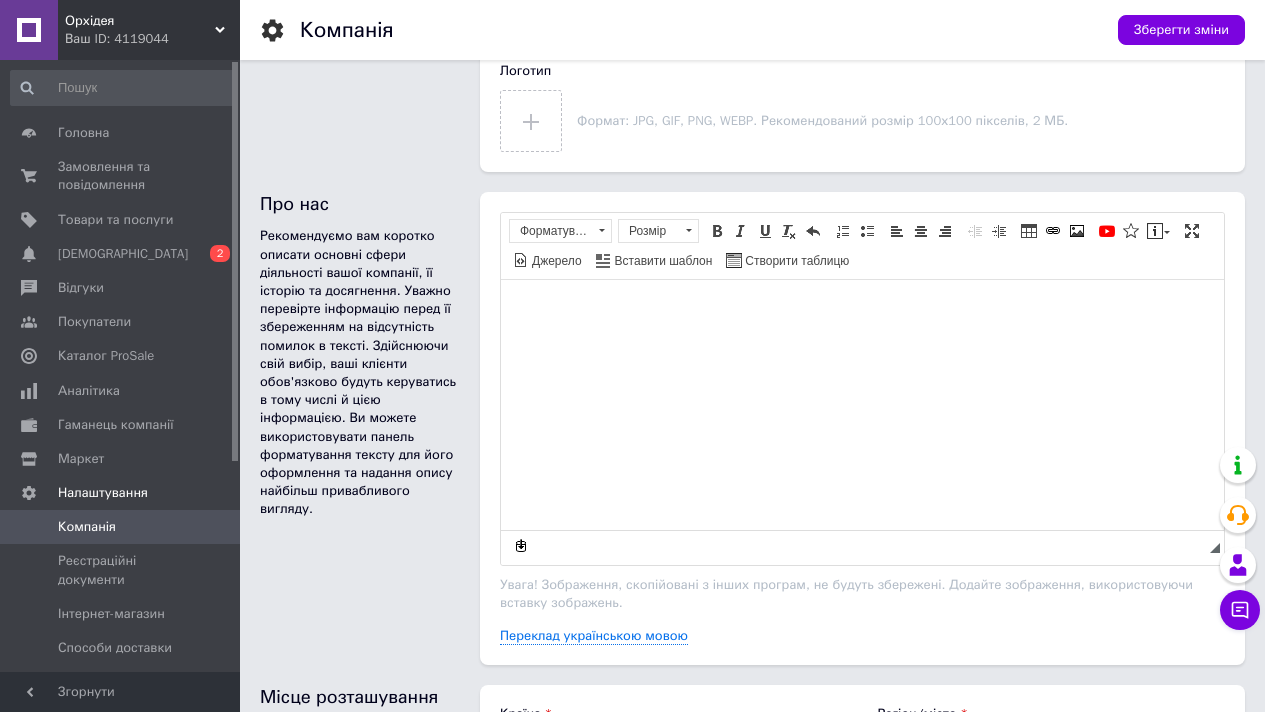 scroll, scrollTop: 816, scrollLeft: 0, axis: vertical 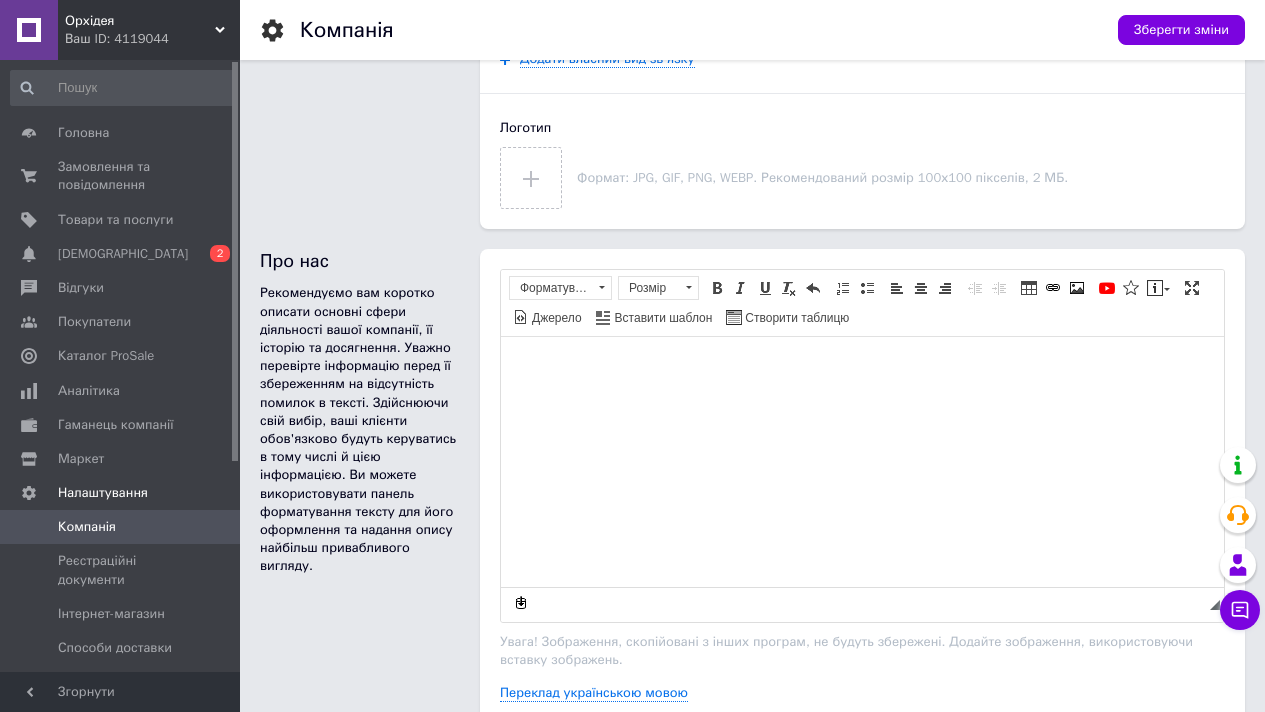 click at bounding box center [862, 367] 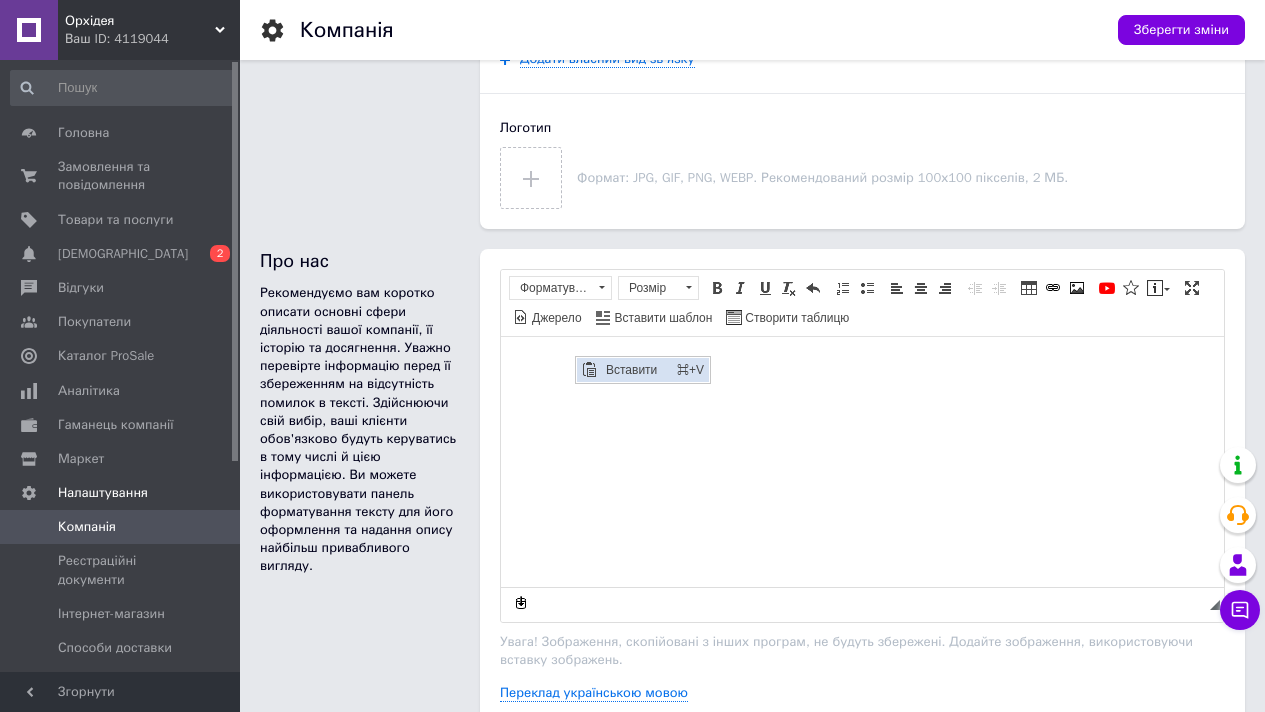 scroll, scrollTop: 0, scrollLeft: 0, axis: both 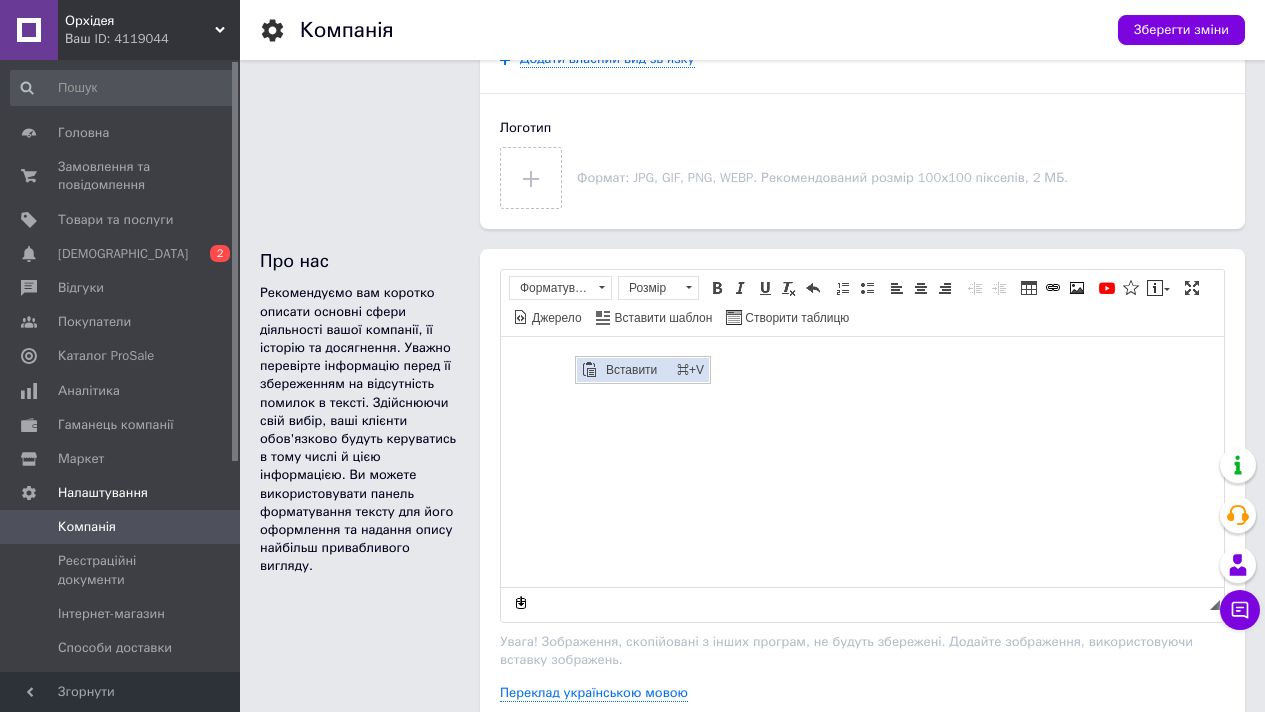click on "Вставити" at bounding box center (636, 370) 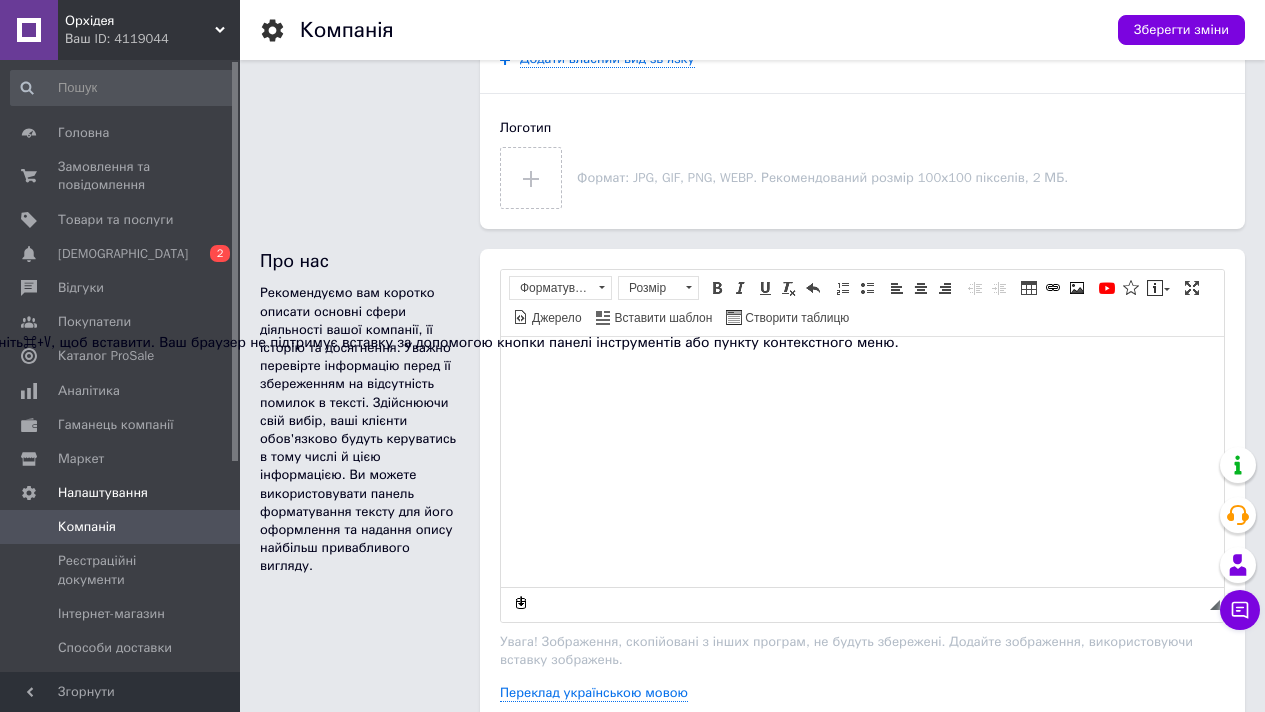 click at bounding box center (862, 367) 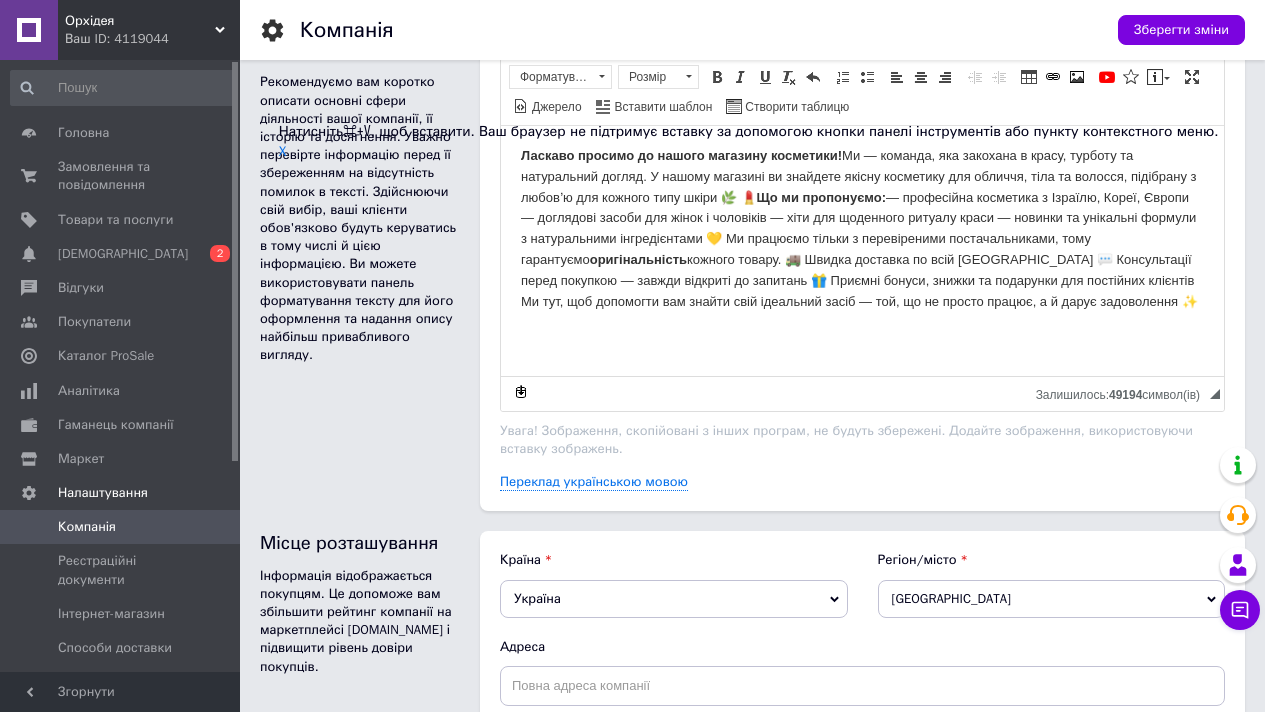 scroll, scrollTop: 843, scrollLeft: 0, axis: vertical 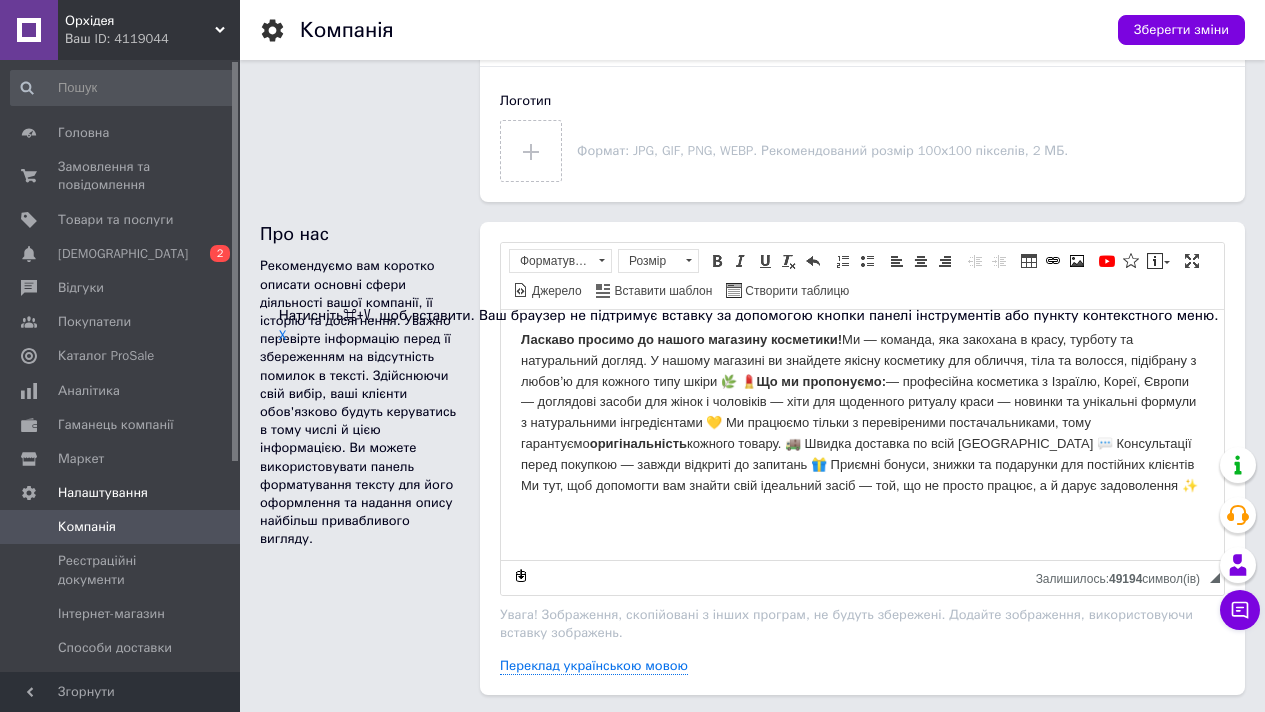 click on "Ласкаво просимо до нашого магазину косметики!  Ми — команда, яка закохана в красу, турботу та натуральний догляд. У нашому магазині ви знайдете якісну косметику для обличчя, тіла та волосся, підібрану з любовʼю для кожного типу шкіри 🌿 💄  Що ми пропонуємо:  — професійна косметика з Ізраїлю, Кореї, Європи — доглядові засоби для жінок і чоловіків — хіти для щоденного ритуалу краси — новинки та унікальні формули з натуральними інгредієнтами 💛 Ми працюємо тільки з перевіреними постачальниками, тому гарантуємо  оригінальність" at bounding box center (862, 413) 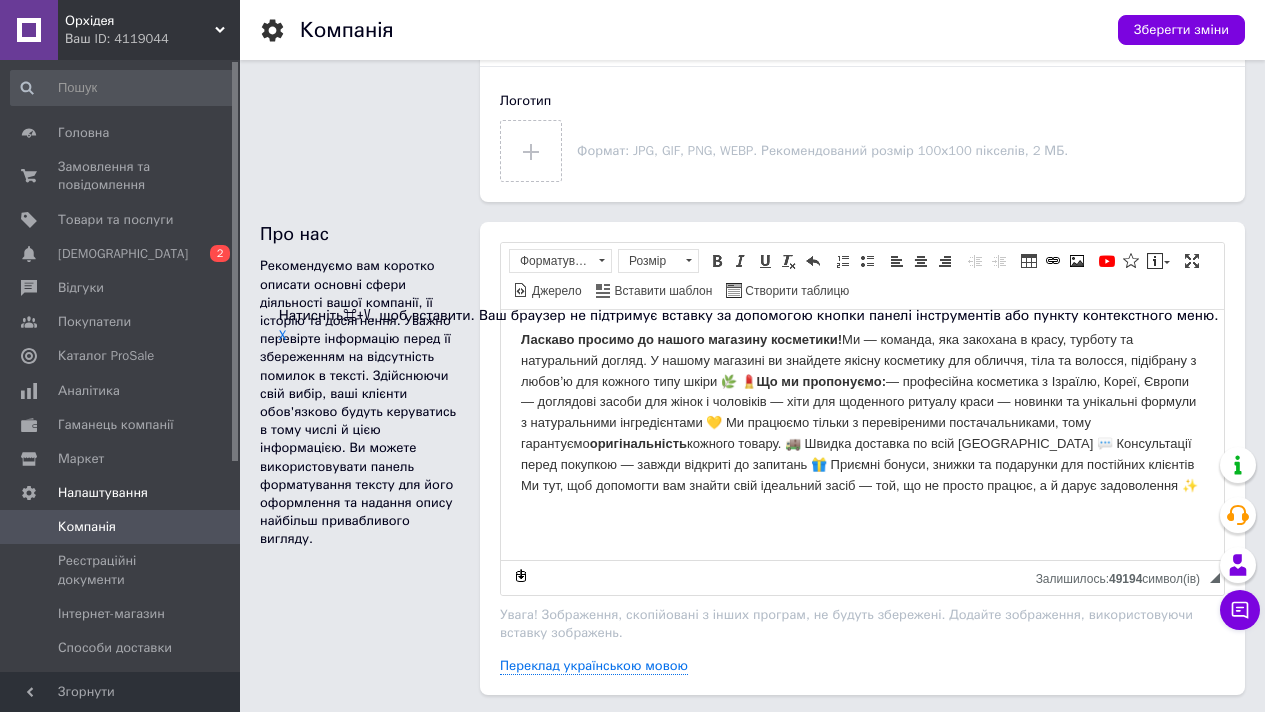 drag, startPoint x: 647, startPoint y: 533, endPoint x: 684, endPoint y: 523, distance: 38.327538 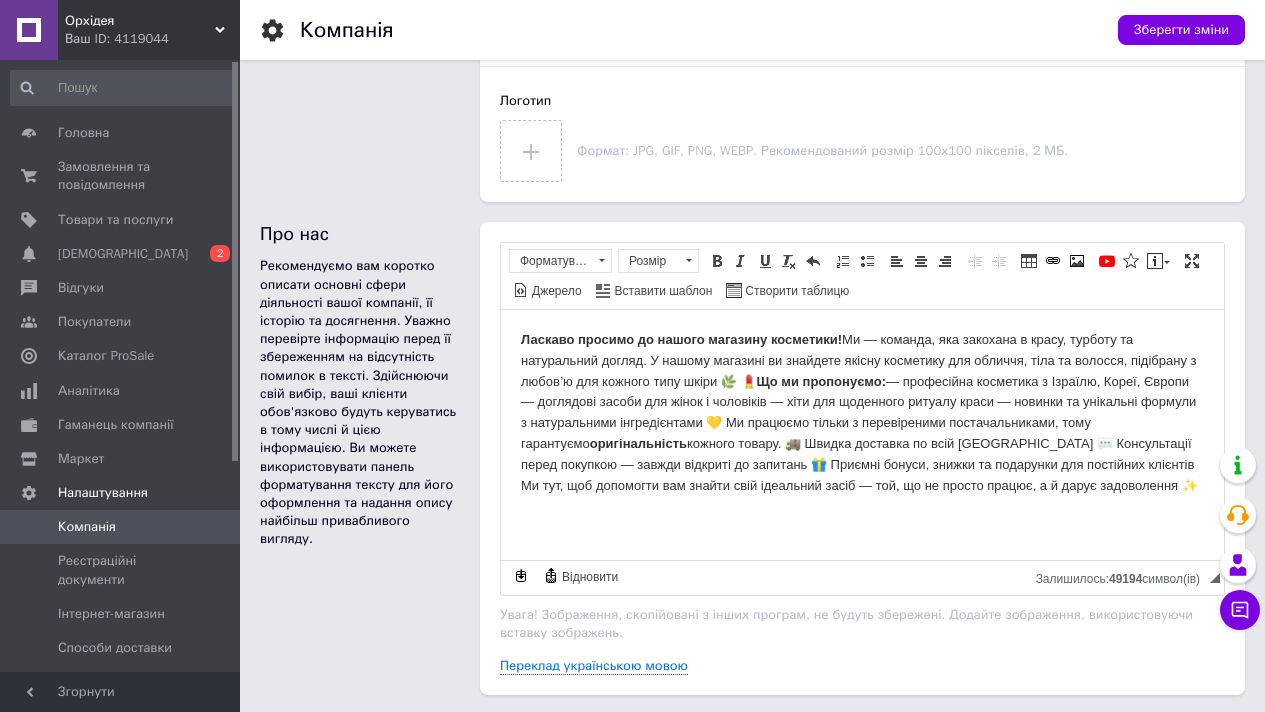 click on "Ласкаво просимо до нашого магазину косметики!  Ми — команда, яка закохана в красу, турботу та натуральний догляд. У нашому магазині ви знайдете якісну косметику для обличчя, тіла та волосся, підібрану з любовʼю для кожного типу шкіри 🌿 💄  Що ми пропонуємо:  — професійна косметика з Ізраїлю, Кореї, Європи — доглядові засоби для жінок і чоловіків — хіти для щоденного ритуалу краси — новинки та унікальні формули з натуральними інгредієнтами 💛 Ми працюємо тільки з перевіреними постачальниками, тому гарантуємо  оригінальність" at bounding box center [862, 413] 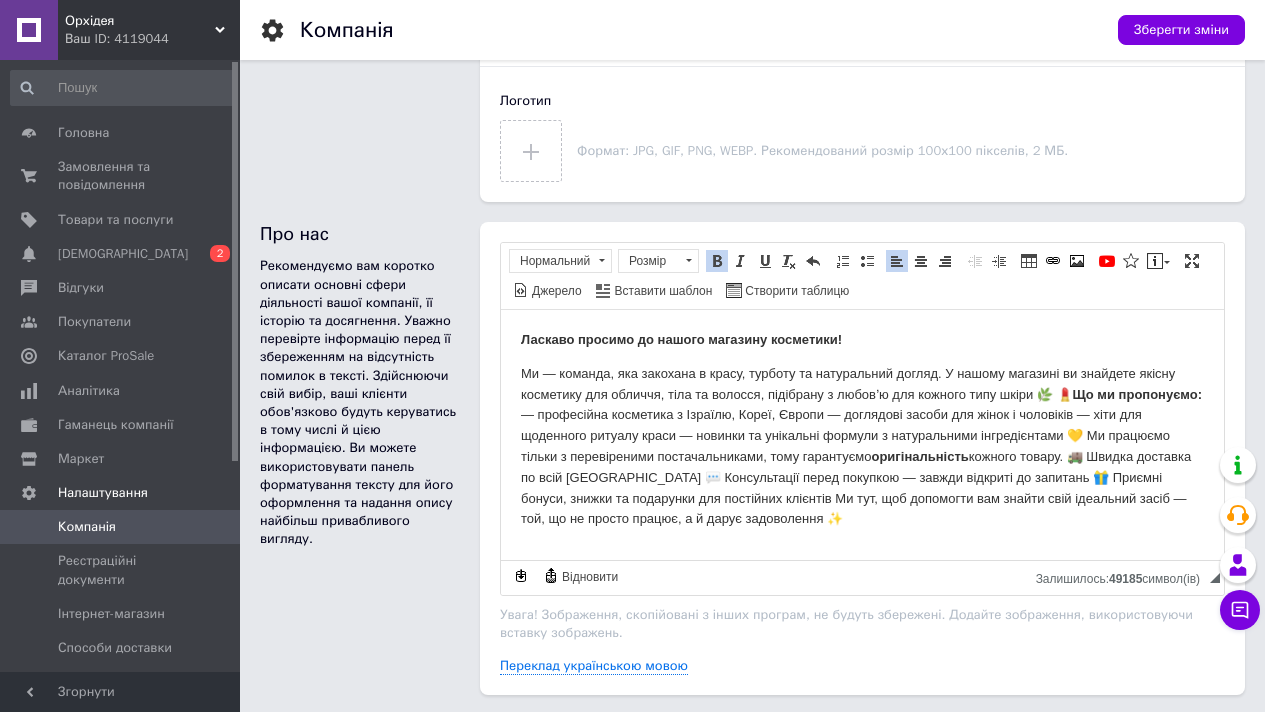 click on "​​​​​​​ Ми — команда, яка закохана в красу, турботу та натуральний догляд. У нашому магазині ви знайдете якісну косметику для обличчя, тіла та волосся, підібрану з любовʼю для кожного типу шкіри 🌿 💄  Що ми пропонуємо:  — професійна косметика з Ізраїлю, Кореї, Європи — доглядові засоби для жінок і чоловіків — хіти для щоденного ритуалу краси — новинки та унікальні формули з натуральними інгредієнтами 💛 Ми працюємо тільки з перевіреними постачальниками, тому гарантуємо  оригінальність" at bounding box center [862, 447] 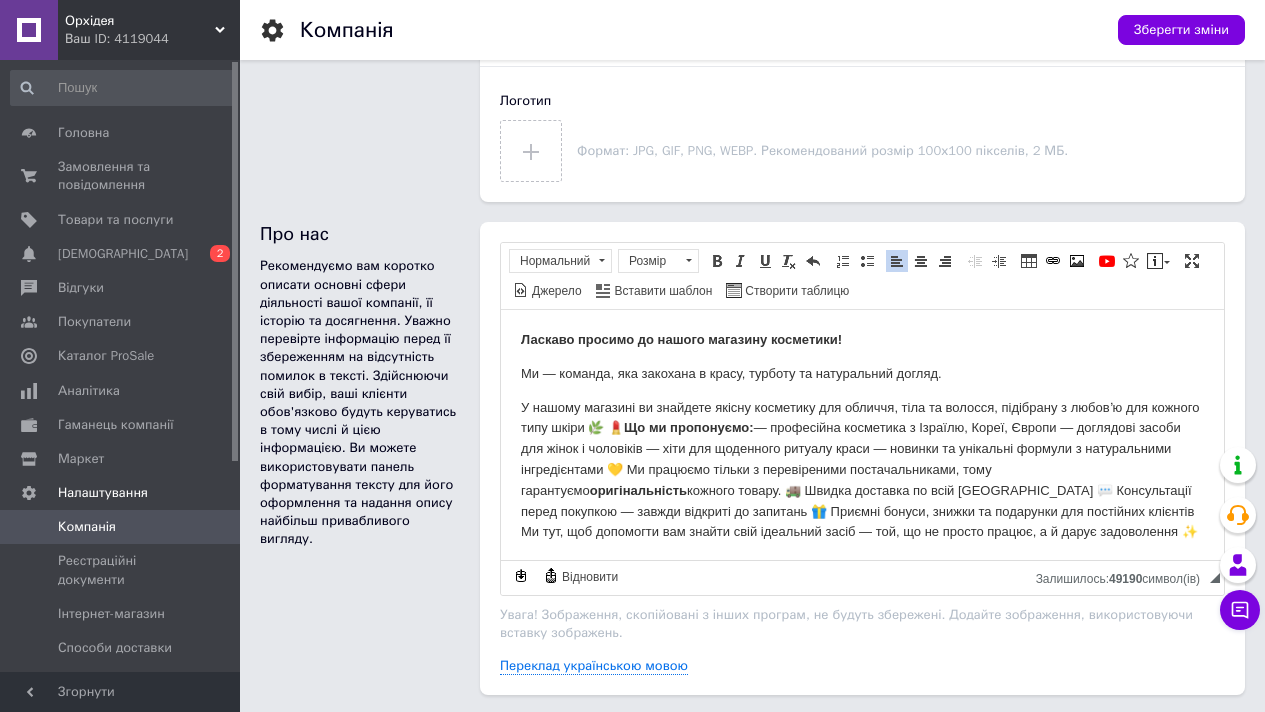click on "Що ми пропонуємо:" at bounding box center [689, 427] 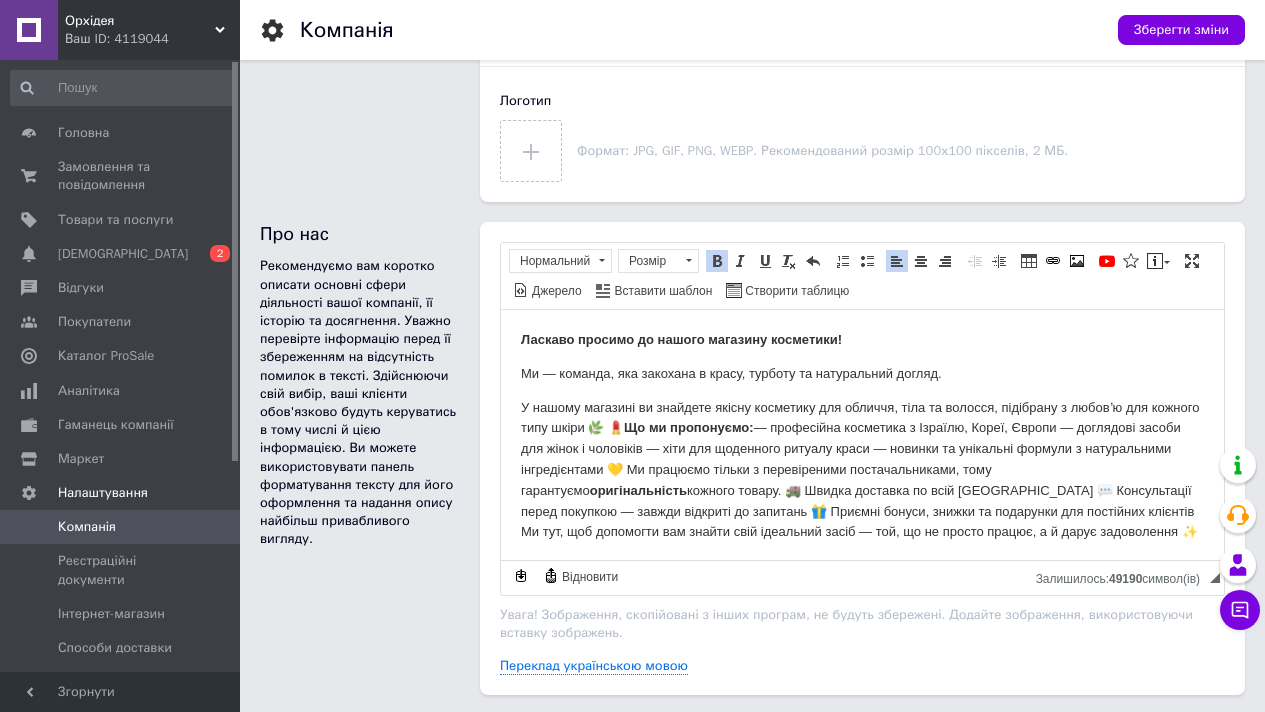 click on "У нашому магазині ви знайдете якісну косметику для обличчя, тіла та волосся, підібрану з любовʼю для кожного типу шкіри 🌿 💄  Що ми пропонуємо:  — професійна косметика з Ізраїлю, Кореї, Європи — доглядові засоби для жінок і чоловіків — хіти для щоденного ритуалу краси — новинки та унікальні формули з натуральними інгредієнтами 💛 Ми працюємо тільки з перевіреними постачальниками, тому гарантуємо  оригінальність" at bounding box center [862, 471] 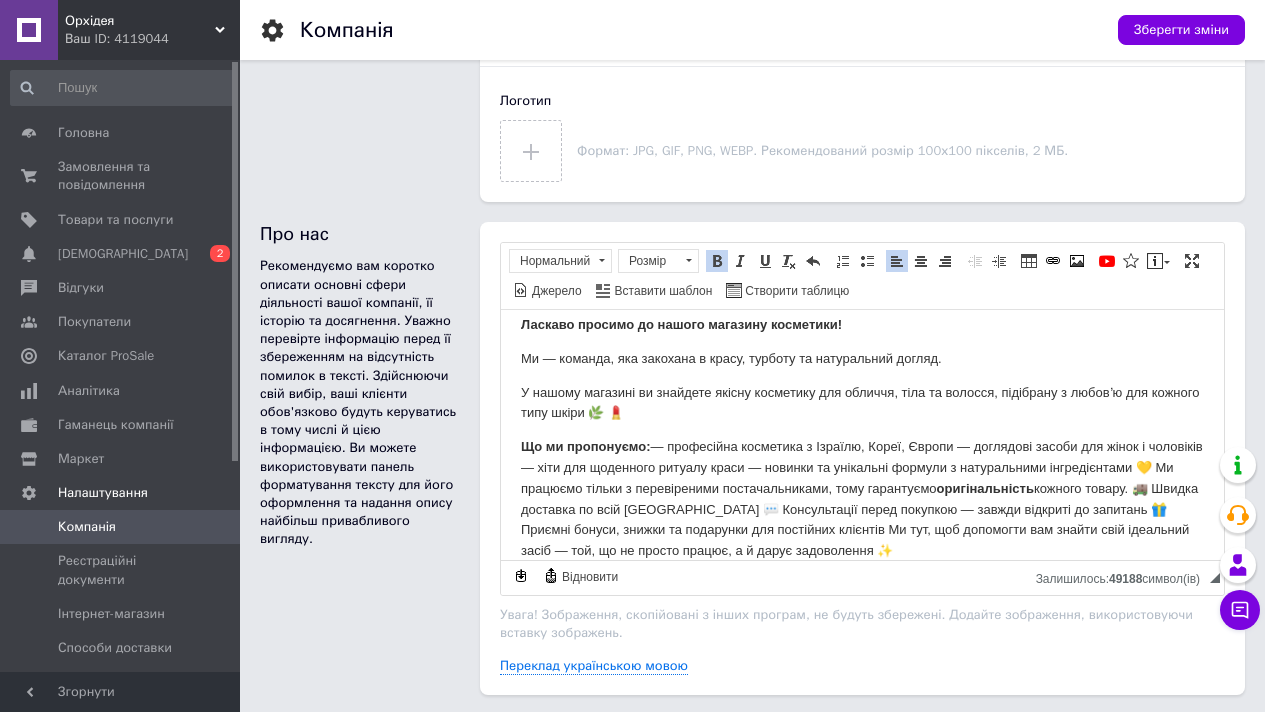 scroll, scrollTop: 32, scrollLeft: 0, axis: vertical 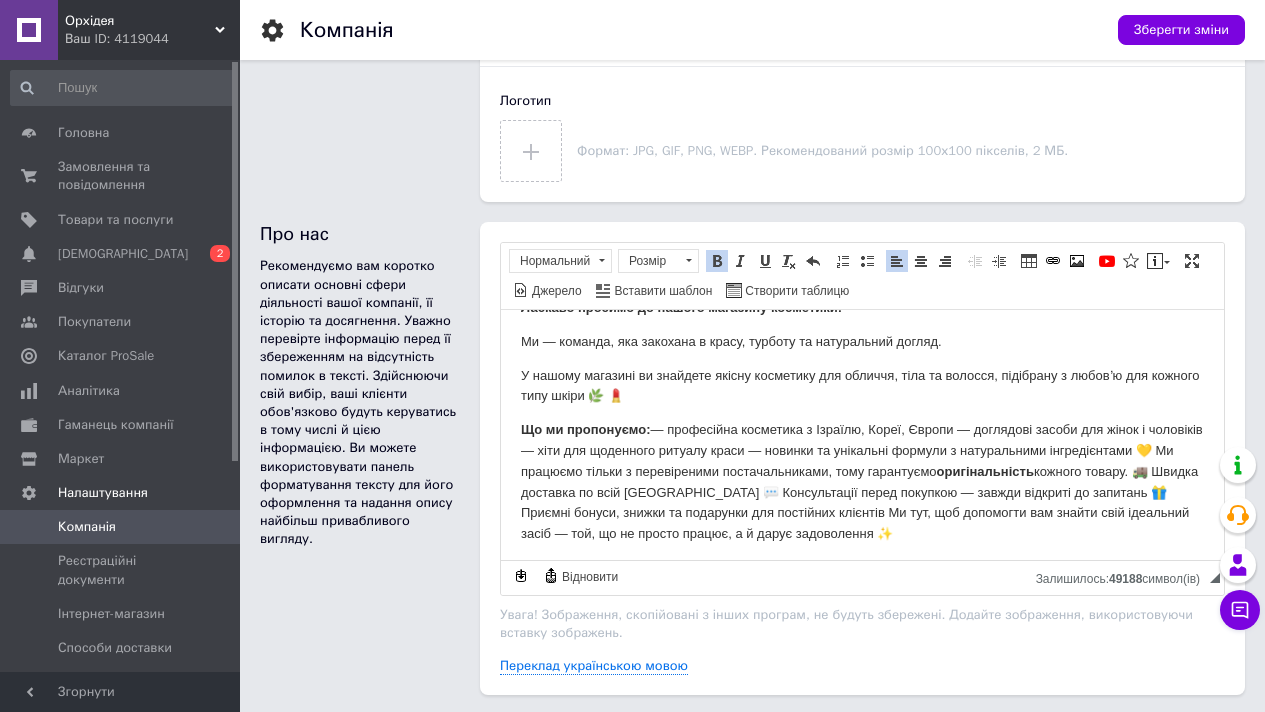 click on "Що ми пропонуємо:  — професійна косметика з Ізраїлю, Кореї, Європи — доглядові засоби для жінок і чоловіків — хіти для щоденного ритуалу краси — новинки та унікальні формули з натуральними інгредієнтами 💛 Ми працюємо тільки з перевіреними постачальниками, тому гарантуємо  оригінальність" at bounding box center (862, 482) 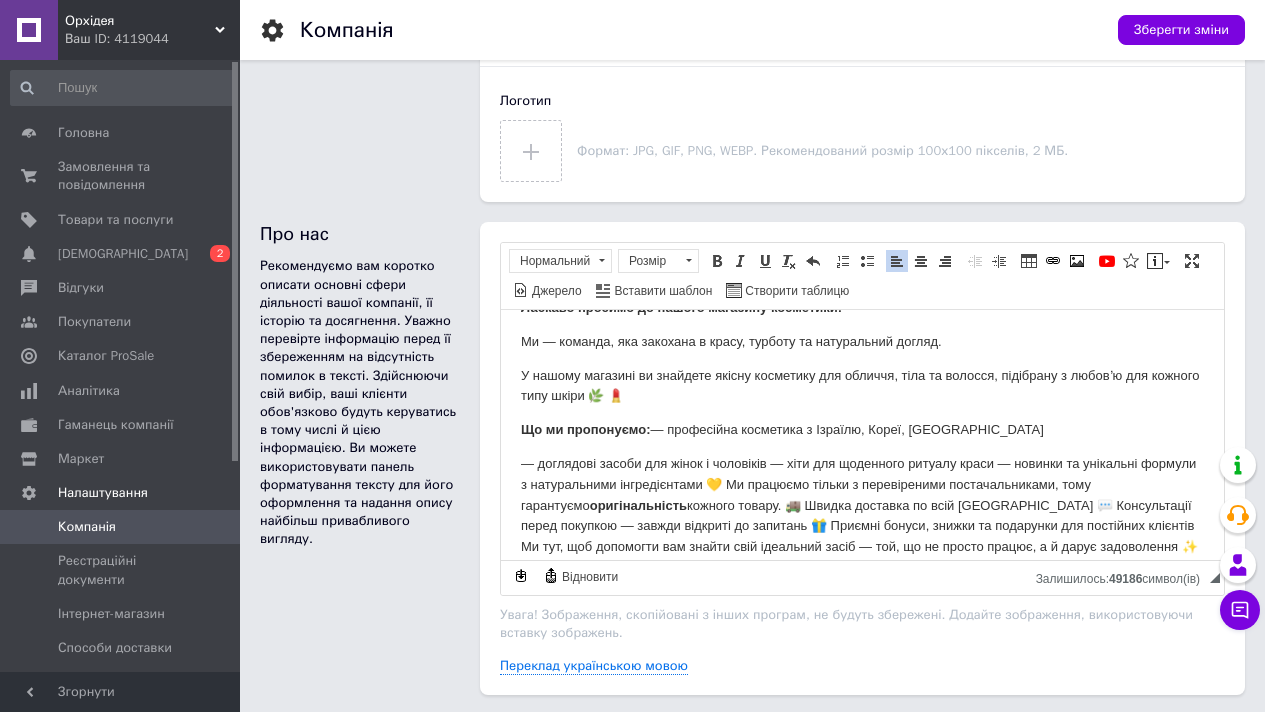 click on "— доглядові засоби для жінок і чоловіків — хіти для щоденного ритуалу краси — новинки та унікальні формули з натуральними інгредієнтами 💛 Ми працюємо тільки з перевіреними постачальниками, тому гарантуємо  оригінальність  кожного товару. 🚚 Швидка доставка по всій Україні 💬 Консультації перед покупкою — завжди відкриті до запитань 🎁 Приємні бонуси, знижки та подарунки для постійних клієнтів Ми тут, щоб допомогти вам знайти свій ідеальний засіб — той, що не просто працює, а й дарує задоволення ✨" at bounding box center (862, 506) 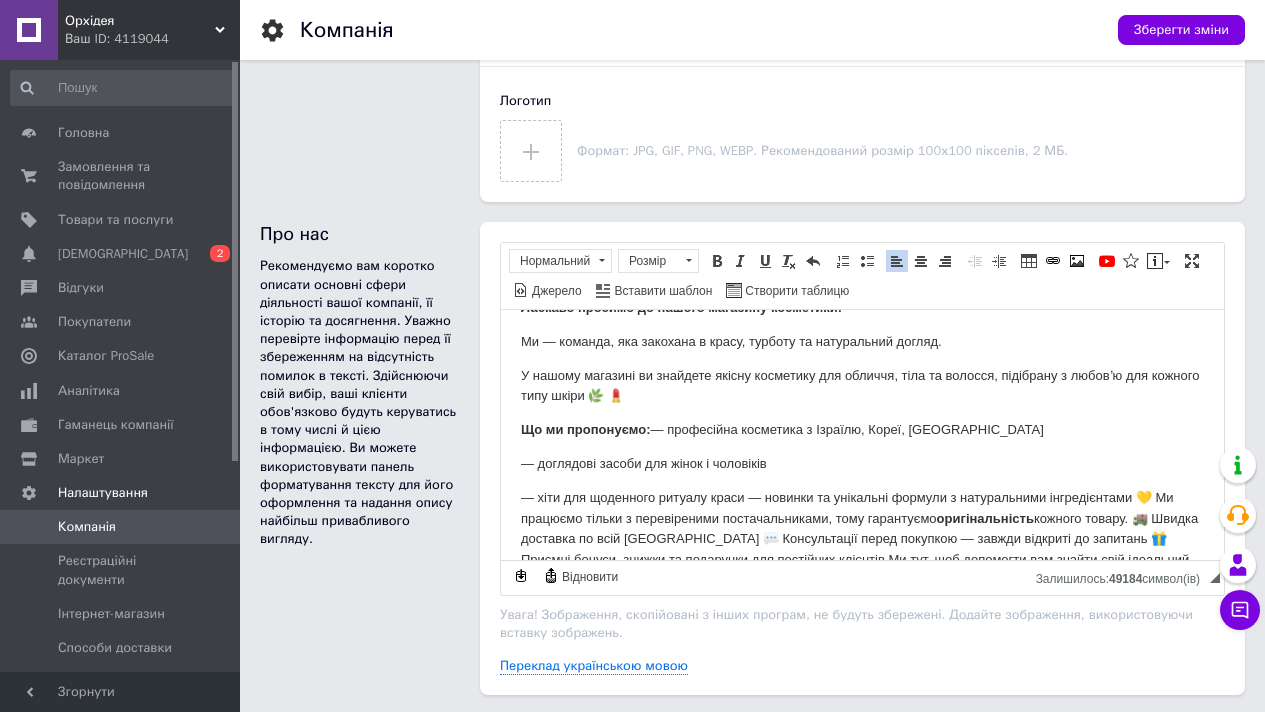 click on "— хіти для щоденного ритуалу краси — новинки та унікальні формули з натуральними інгредієнтами 💛 Ми працюємо тільки з перевіреними постачальниками, тому гарантуємо  оригінальність  кожного товару. 🚚 Швидка доставка по всій Україні 💬 Консультації перед покупкою — завжди відкриті до запитань 🎁 Приємні бонуси, знижки та подарунки для постійних клієнтів Ми тут, щоб допомогти вам знайти свій ідеальний засіб — той, що не просто працює, а й дарує задоволення ✨" at bounding box center [862, 540] 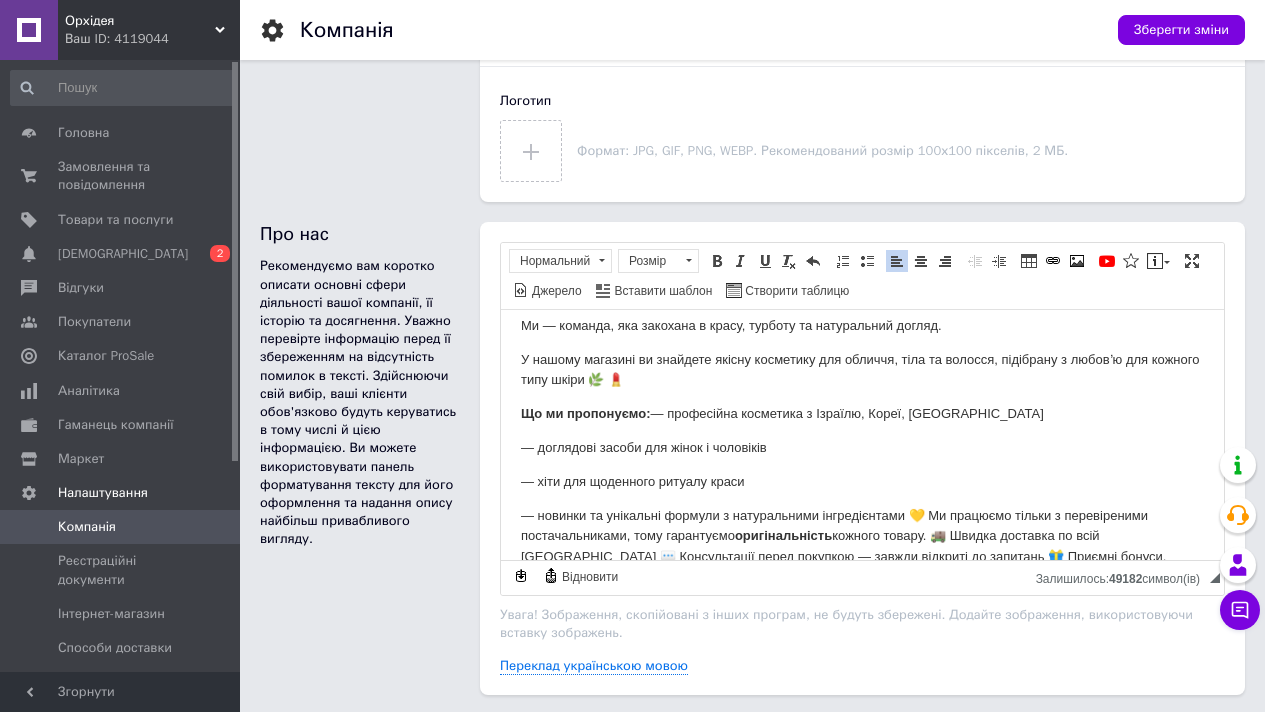 scroll, scrollTop: 64, scrollLeft: 0, axis: vertical 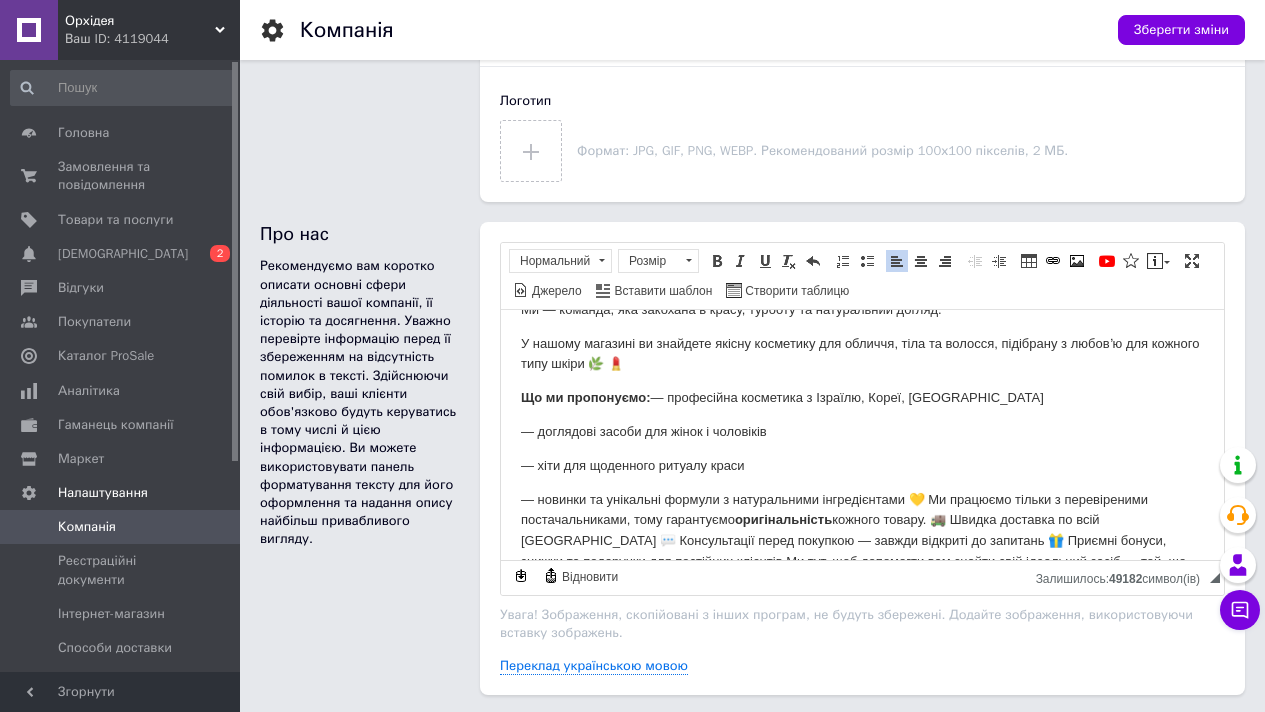 click on "— новинки та унікальні формули з натуральними інгредієнтами 💛 Ми працюємо тільки з перевіреними постачальниками, тому гарантуємо  оригінальність  кожного товару. 🚚 Швидка доставка по всій Україні 💬 Консультації перед покупкою — завжди відкриті до запитань 🎁 Приємні бонуси, знижки та подарунки для постійних клієнтів Ми тут, щоб допомогти вам знайти свій ідеальний засіб — той, що не просто працює, а й дарує задоволення ✨" at bounding box center [862, 542] 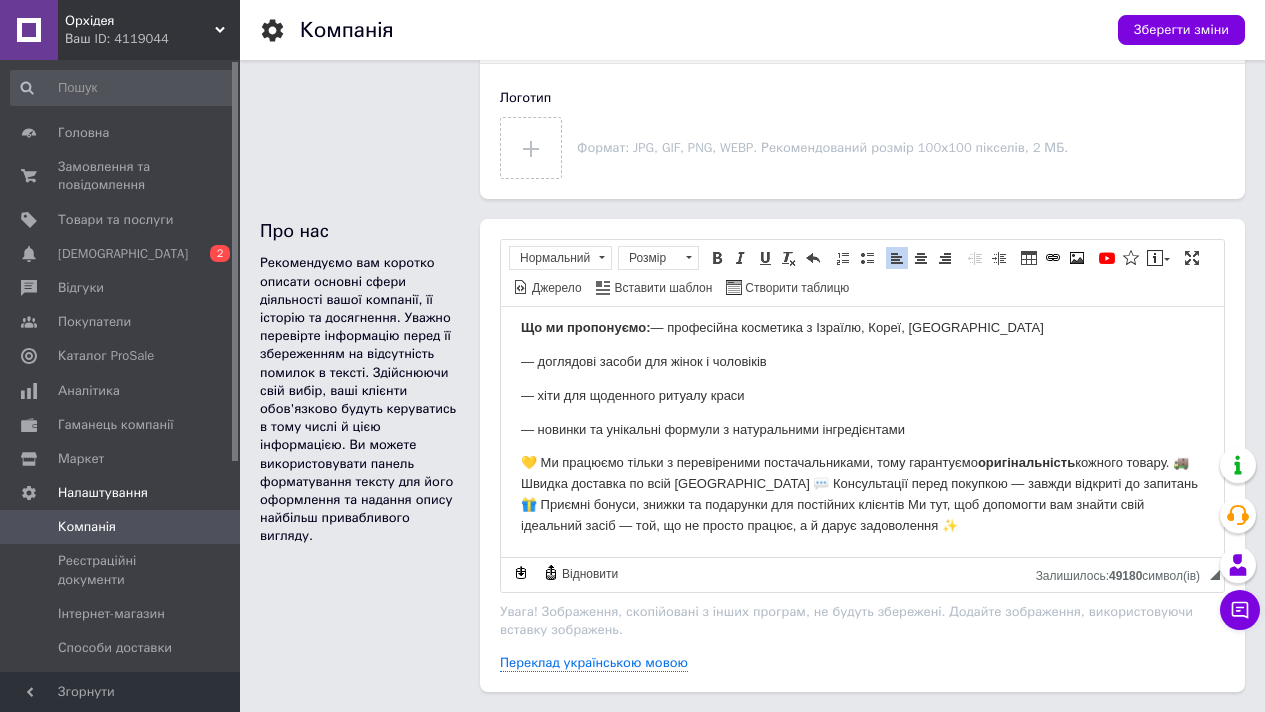 scroll, scrollTop: 847, scrollLeft: 0, axis: vertical 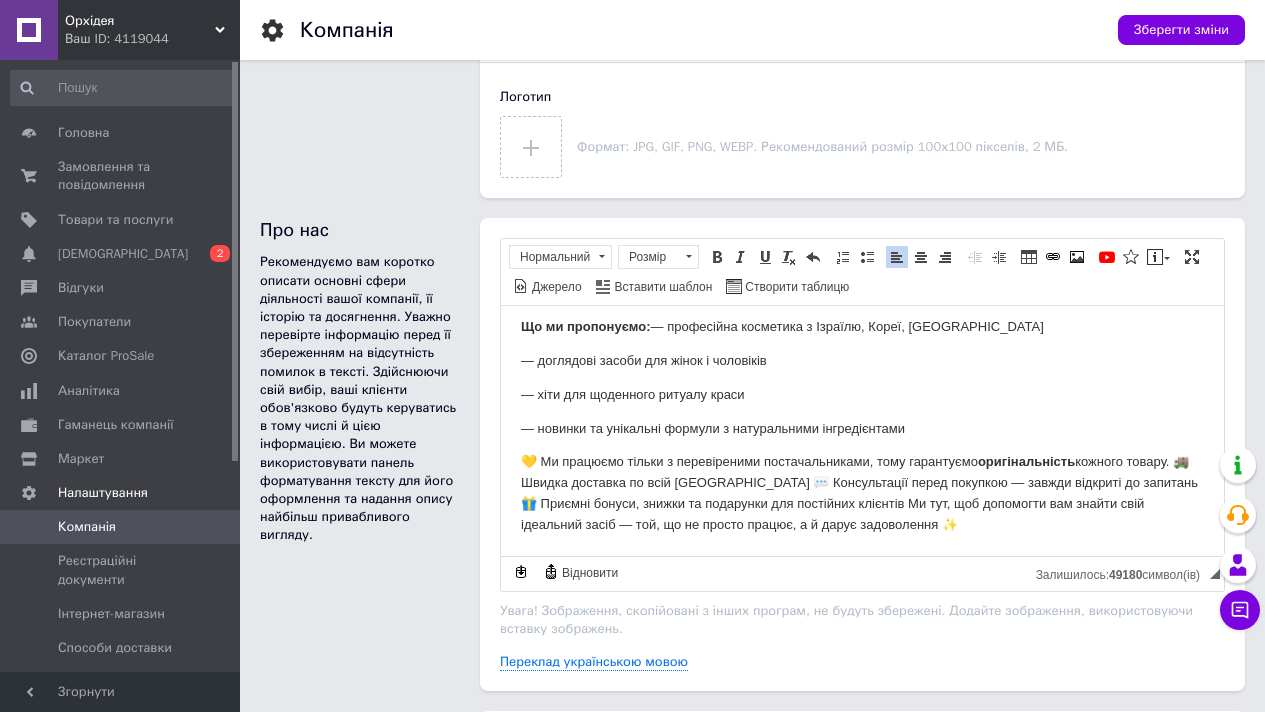 click on "💛 Ми працюємо тільки з перевіреними постачальниками, тому гарантуємо  оригінальність  кожного товару. 🚚 Швидка доставка по всій Україні 💬 Консультації перед покупкою — завжди відкриті до запитань 🎁 Приємні бонуси, знижки та подарунки для постійних клієнтів Ми тут, щоб допомогти вам знайти свій ідеальний засіб — той, що не просто працює, а й дарує задоволення ✨" at bounding box center [862, 493] 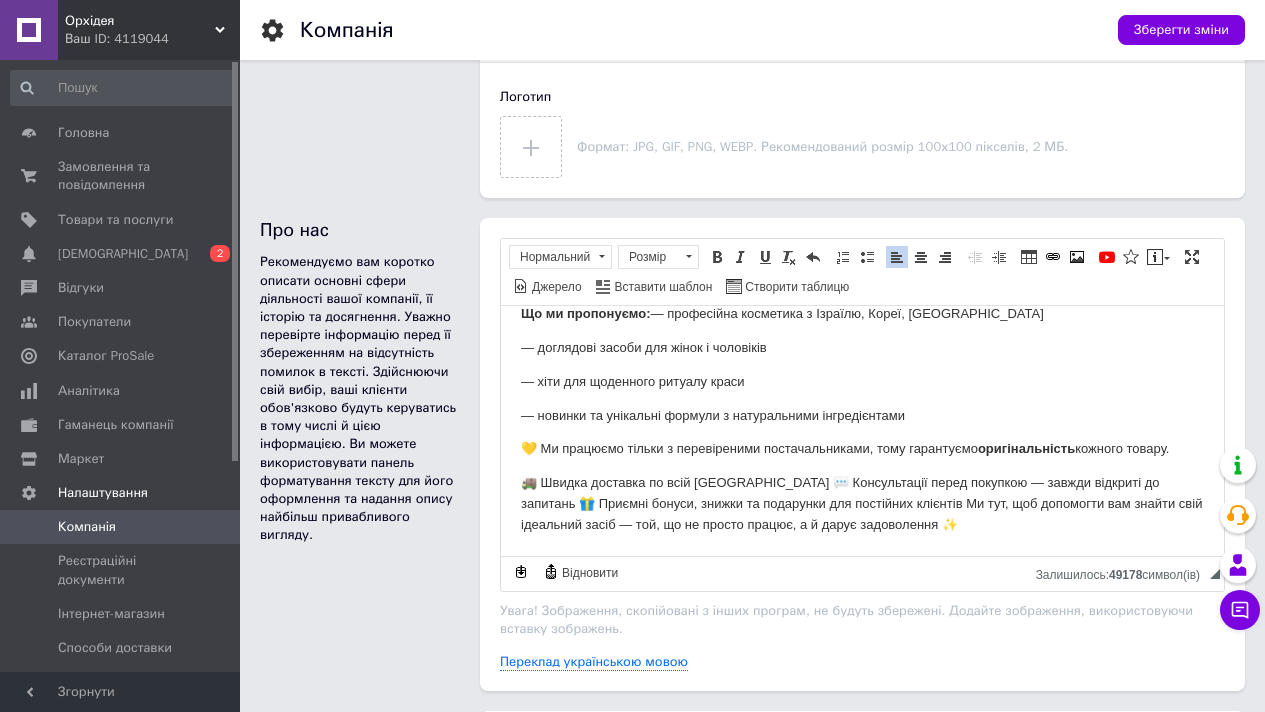 scroll, scrollTop: 164, scrollLeft: 0, axis: vertical 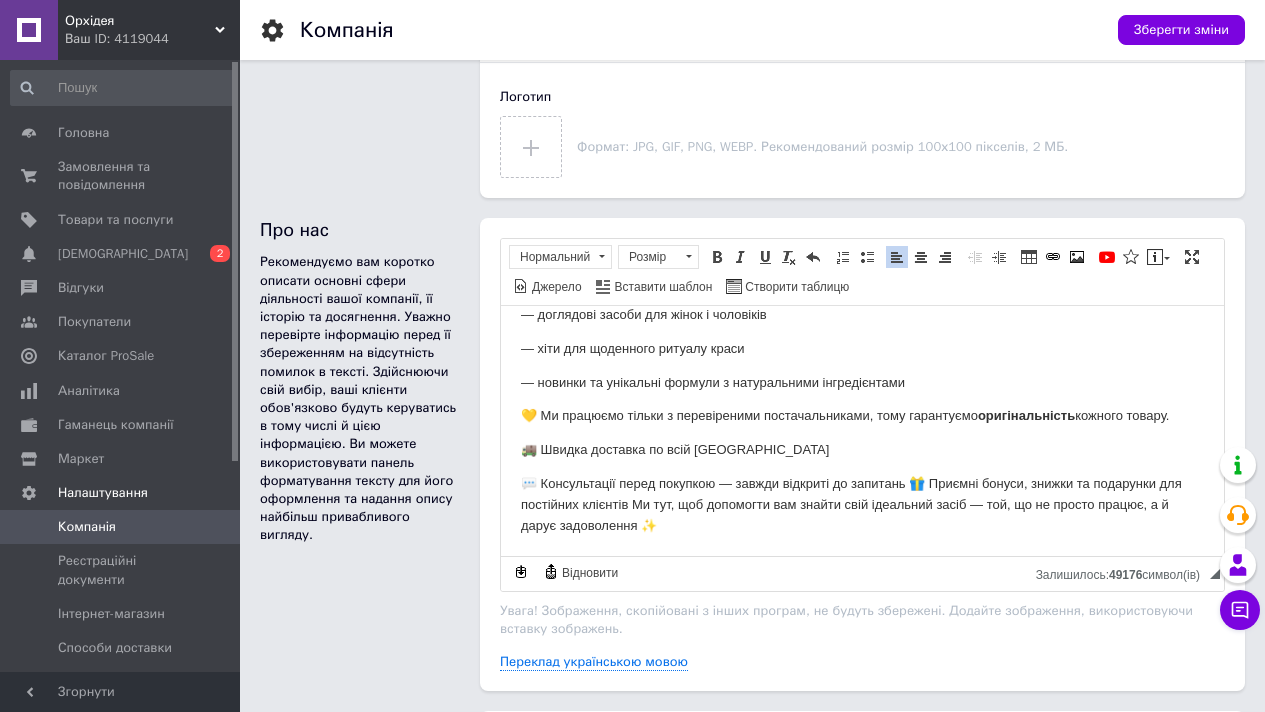 click on "💬 Консультації перед покупкою — завжди відкриті до запитань 🎁 Приємні бонуси, знижки та подарунки для постійних клієнтів Ми тут, щоб допомогти вам знайти свій ідеальний засіб — той, що не просто працює, а й дарує задоволення ✨" at bounding box center [862, 505] 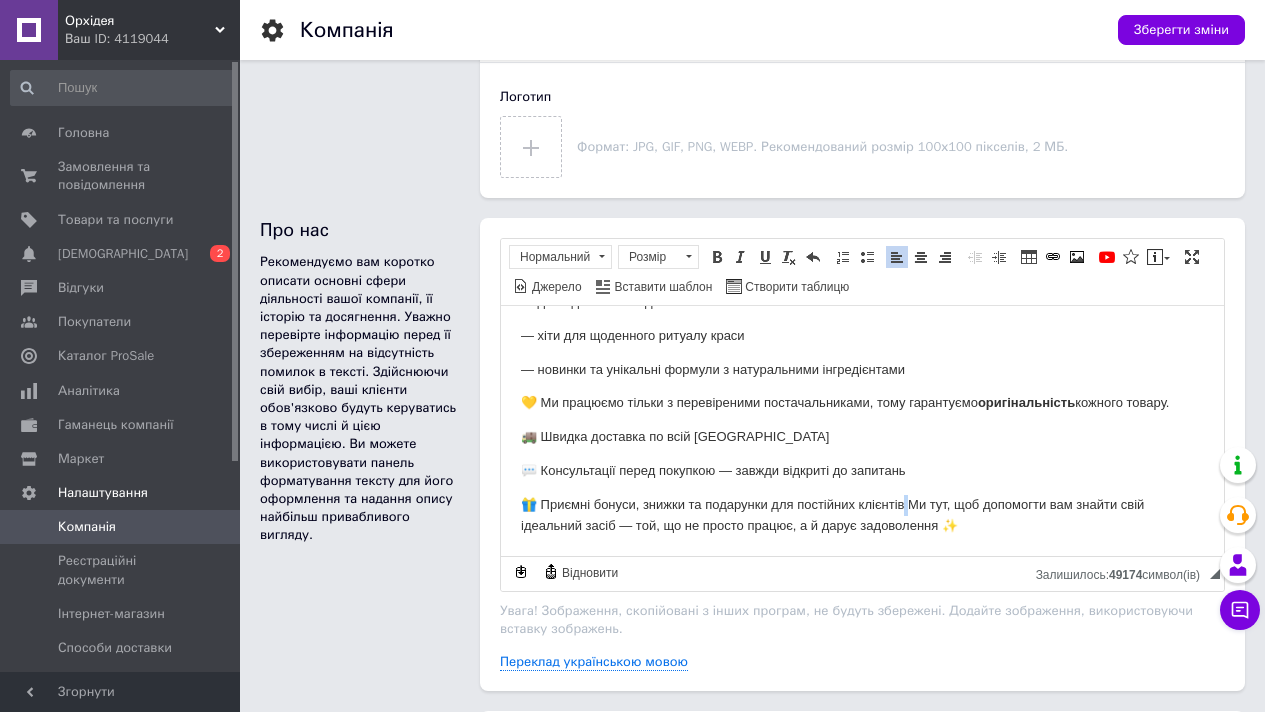 click on "🎁 Приємні бонуси, знижки та подарунки для постійних клієнтів Ми тут, щоб допомогти вам знайти свій ідеальний засіб — той, що не просто працює, а й дарує задоволення ✨" at bounding box center [862, 516] 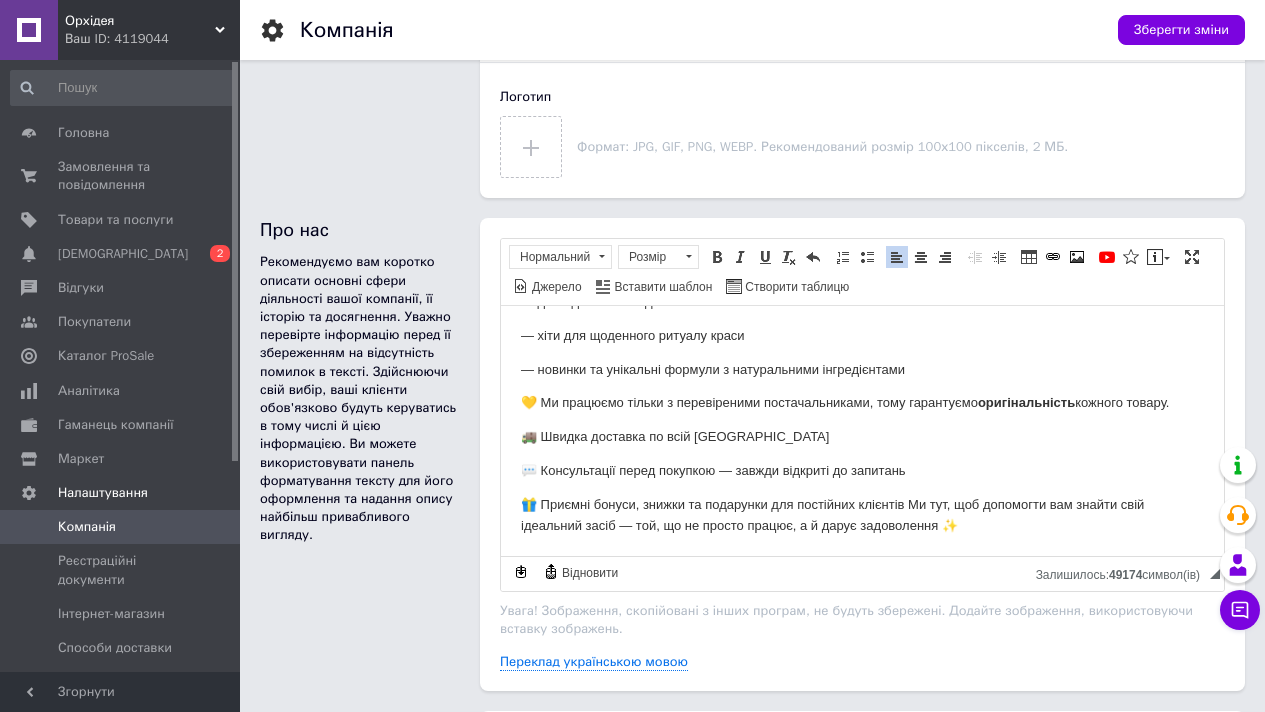 click on "🎁 Приємні бонуси, знижки та подарунки для постійних клієнтів Ми тут, щоб допомогти вам знайти свій ідеальний засіб — той, що не просто працює, а й дарує задоволення ✨" at bounding box center (862, 516) 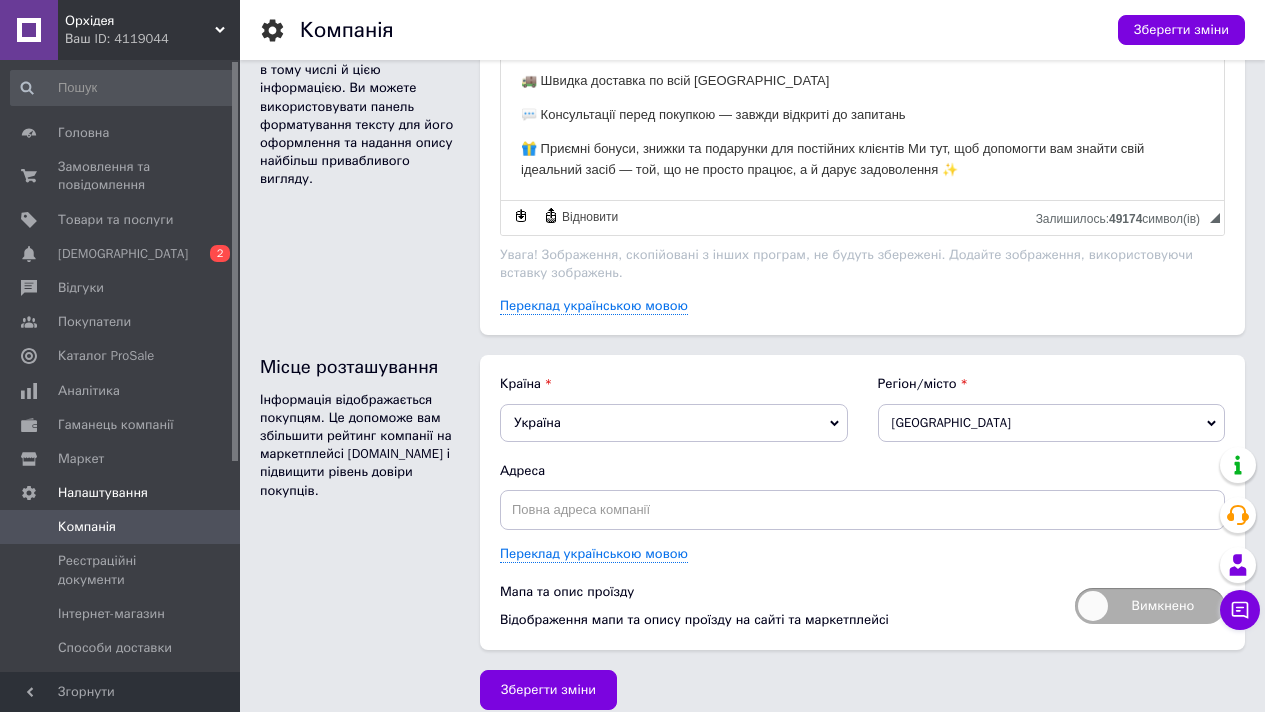 scroll, scrollTop: 1213, scrollLeft: 0, axis: vertical 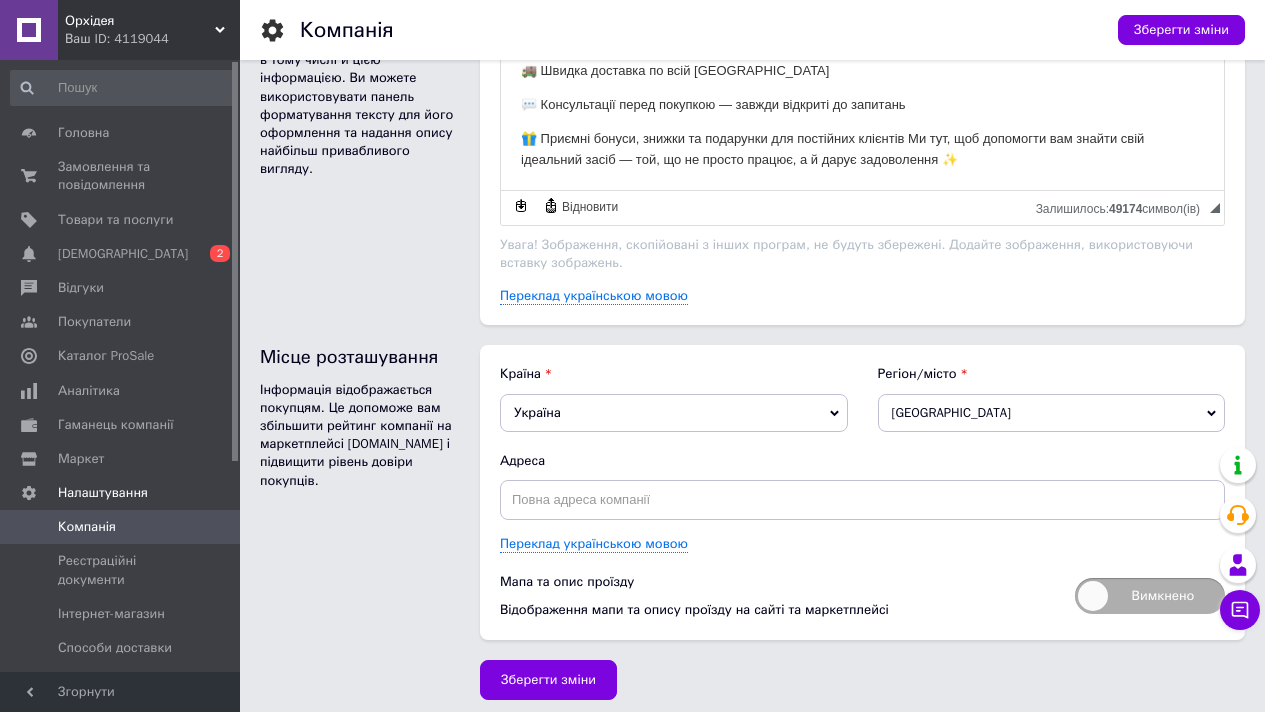 click 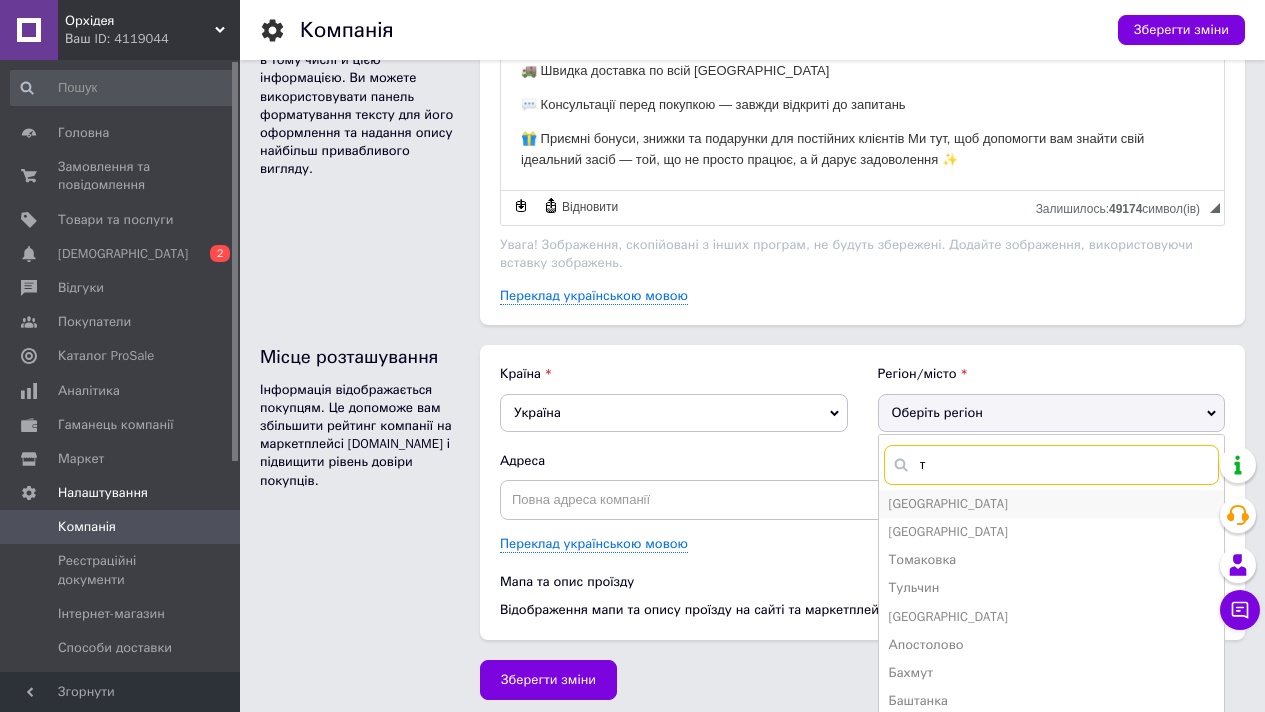 type on "т" 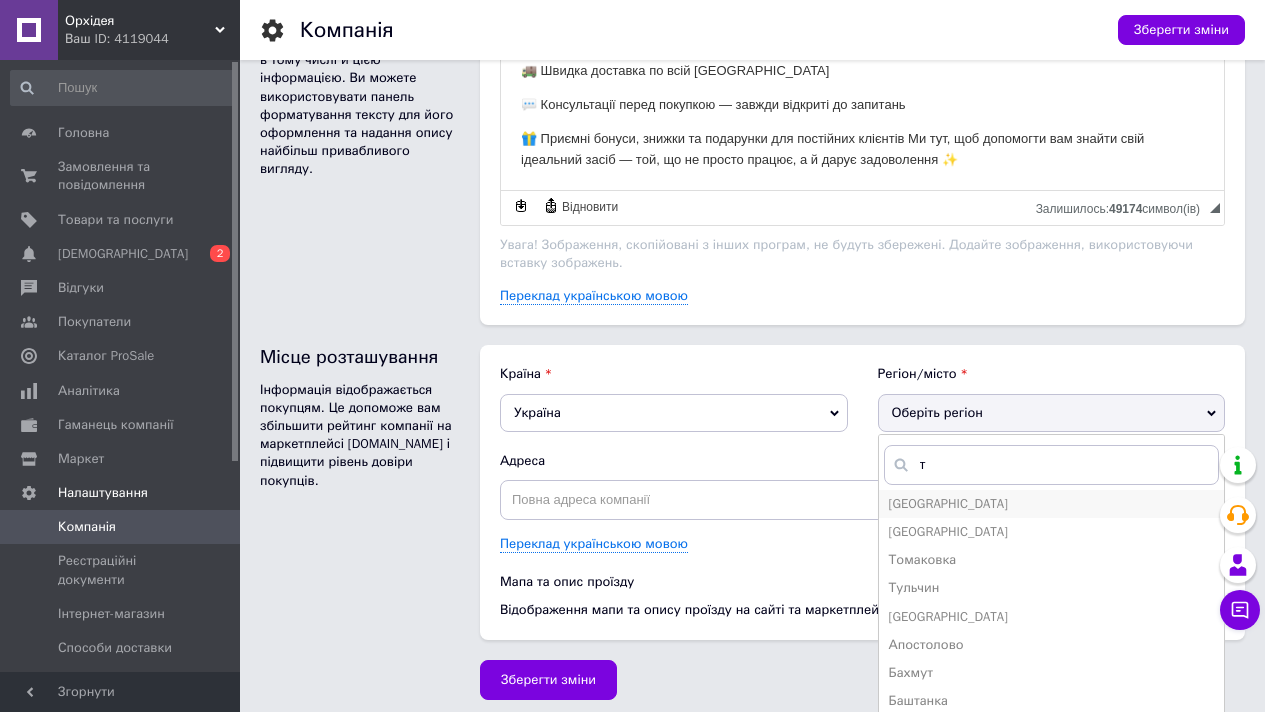 click on "Тернопіль" at bounding box center [1052, 504] 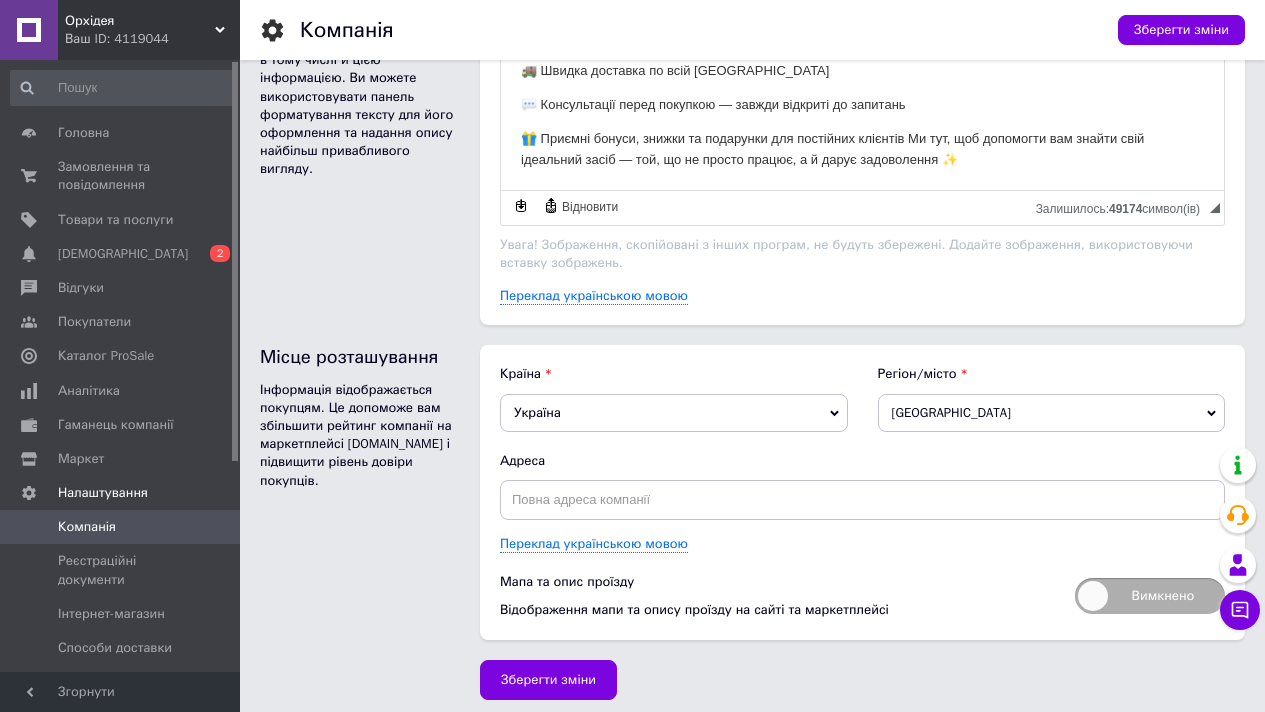 click on "Тернопіль" at bounding box center (1052, 413) 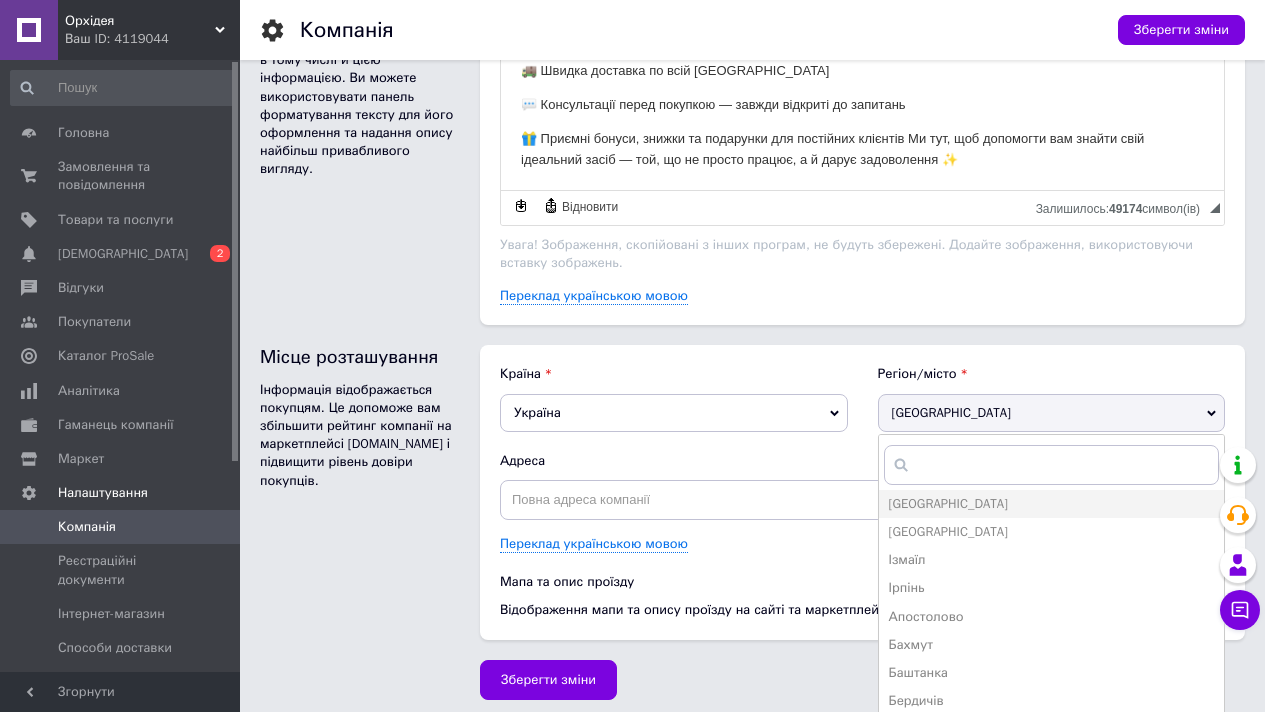 click on "Країна Україна Єгипет Ємен Ізраїль Індонезія Індія Ірак Іран Ірландія Ісландія Іспанія Італія Австралія Австрія Азербайджан Аландські острови Албанія Алжир Американське Самоа Ангола Ангілья Андорра Антарктида Антигуа і Барбуда Аргентина Аруба Афганістан Багамські острови Бангладеш Барбадос Бахрейн Бельгія Беліз Бенін Бермудські острови Болгарія Болівія Боснія та Герцеговина Ботсвана Бразилія Британські Віргінські Острови Бруней-Даруссалам Буркіна Фасо Бурунді Бутан Білорусь В'єтнам Вануату Великобританія Венесуела Вірменія Габон Гайана США" at bounding box center (862, 492) 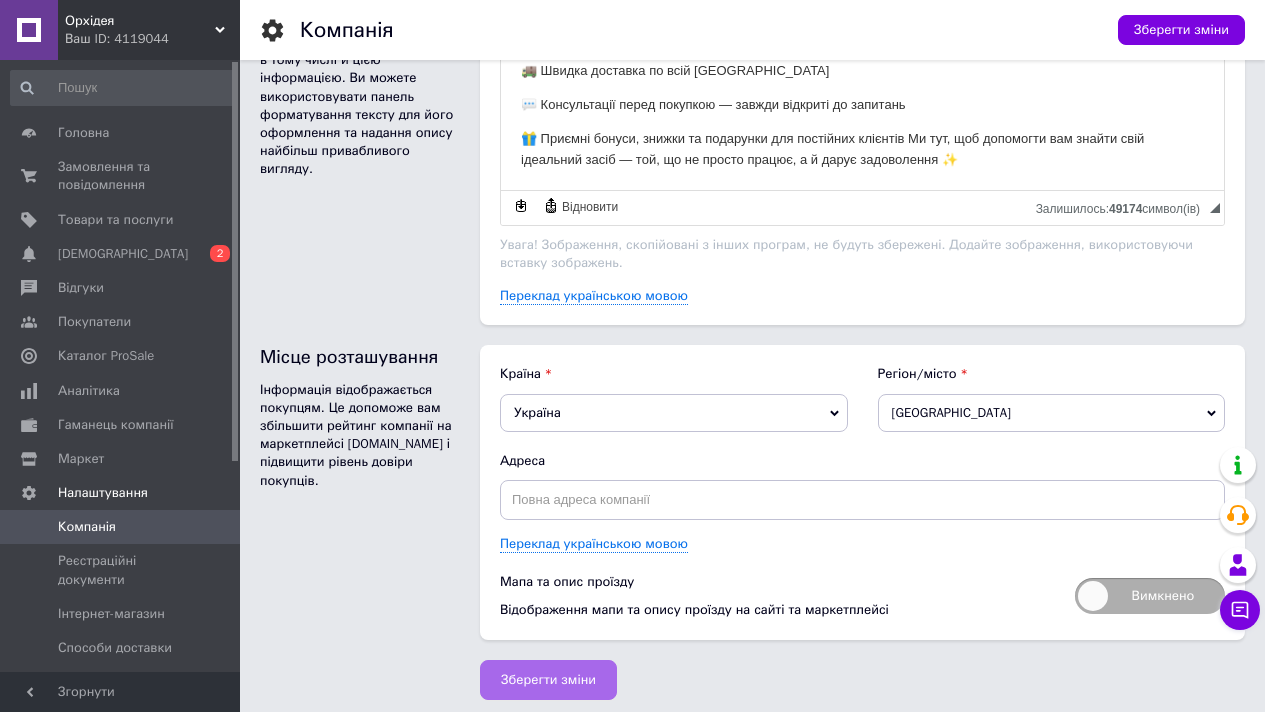 click on "Зберегти зміни" at bounding box center [548, 680] 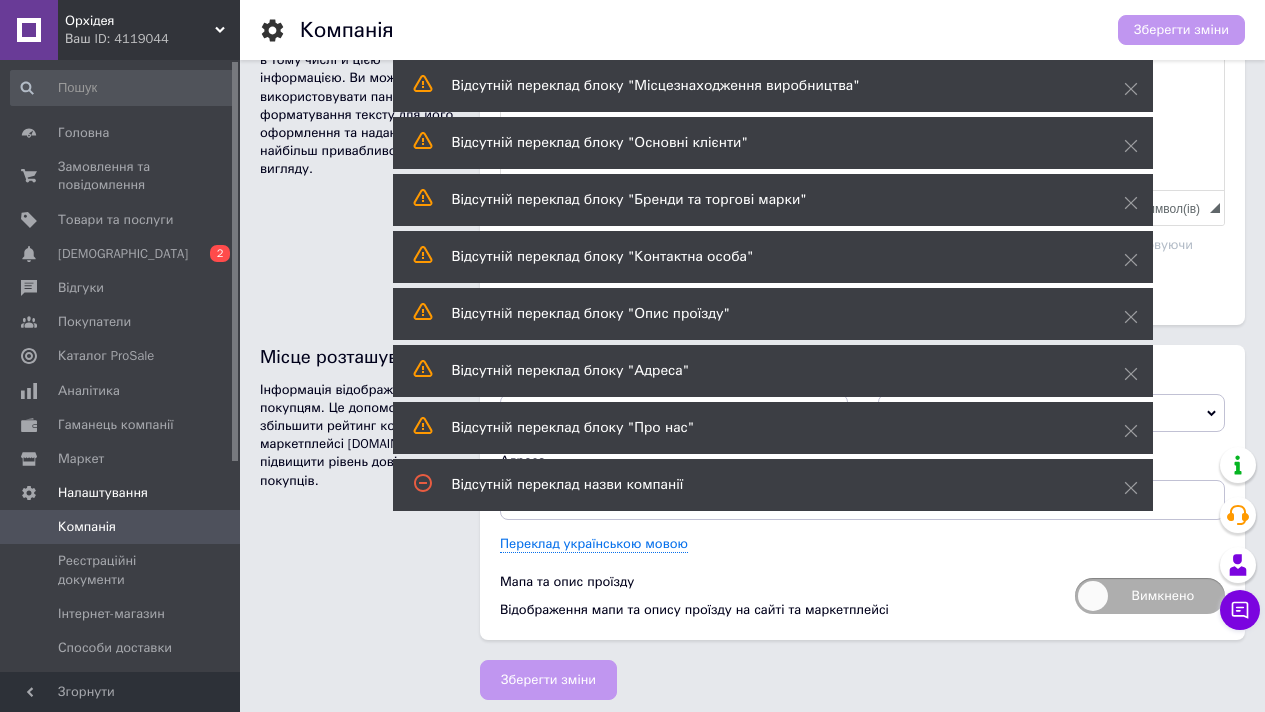 click on "Зберегти зміни" at bounding box center [852, 675] 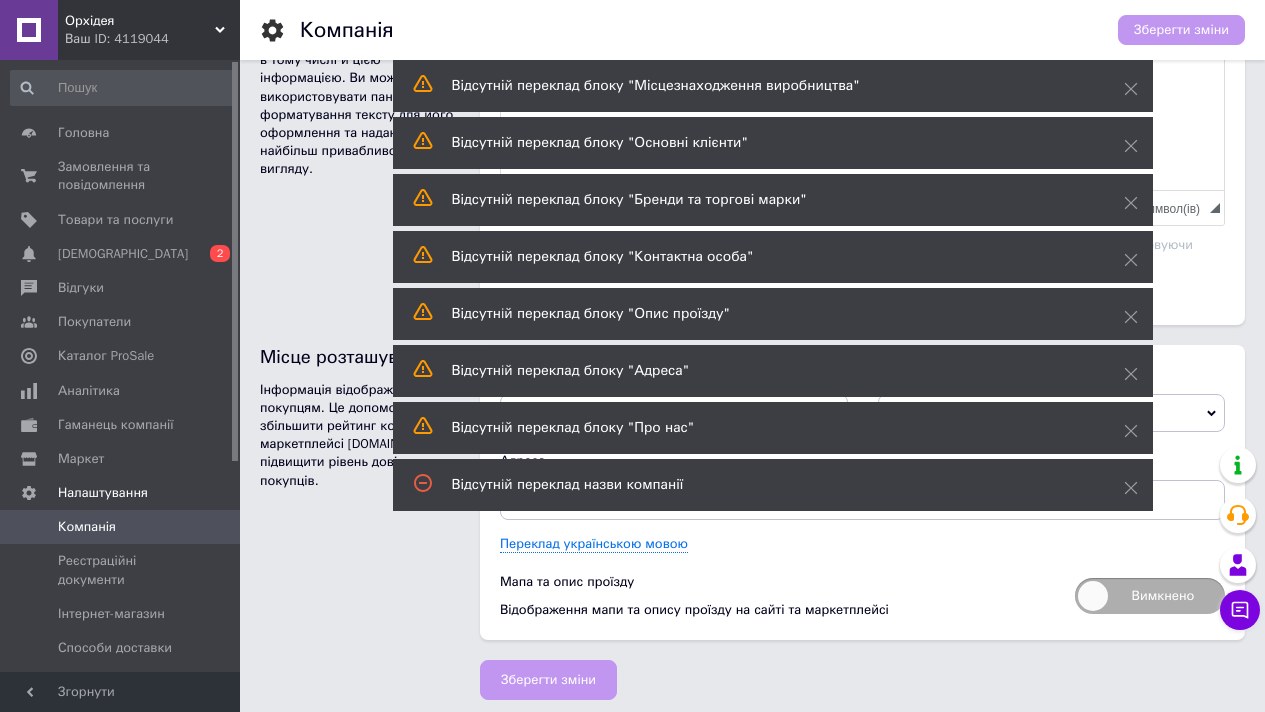 click on "Відсутній переклад блоку "Місцезнаходження виробництва"" at bounding box center (773, 86) 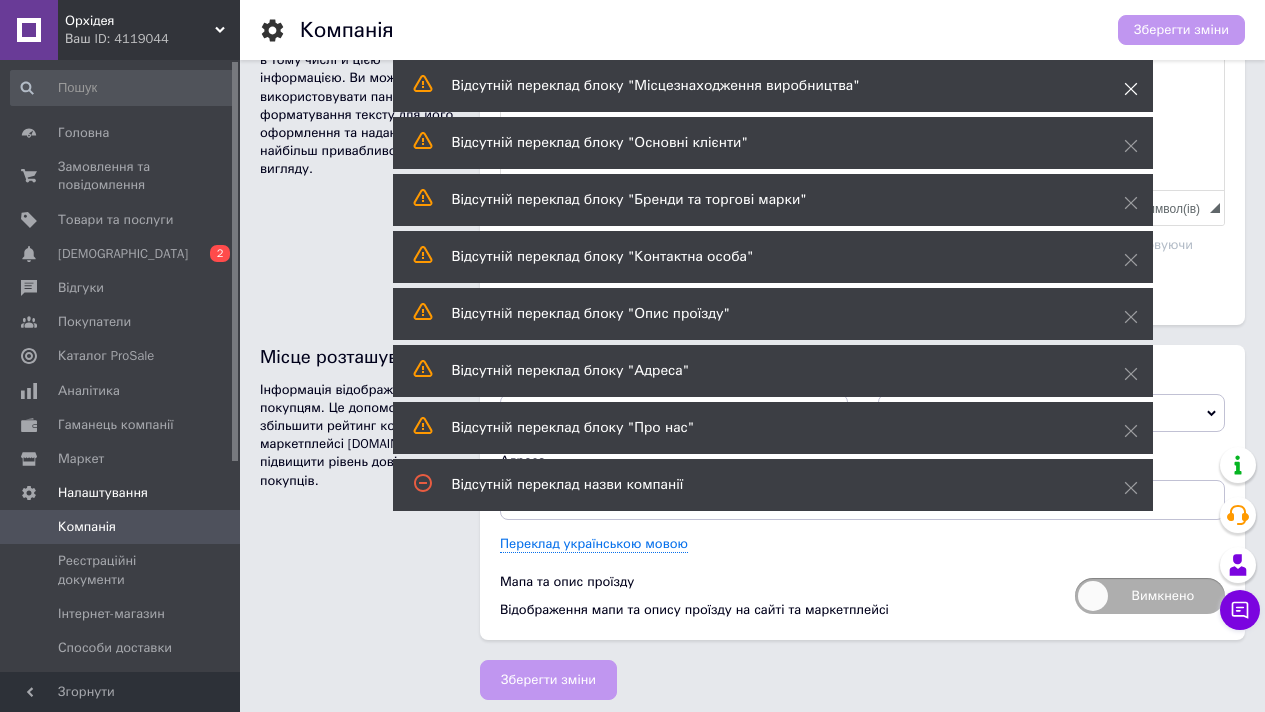 click 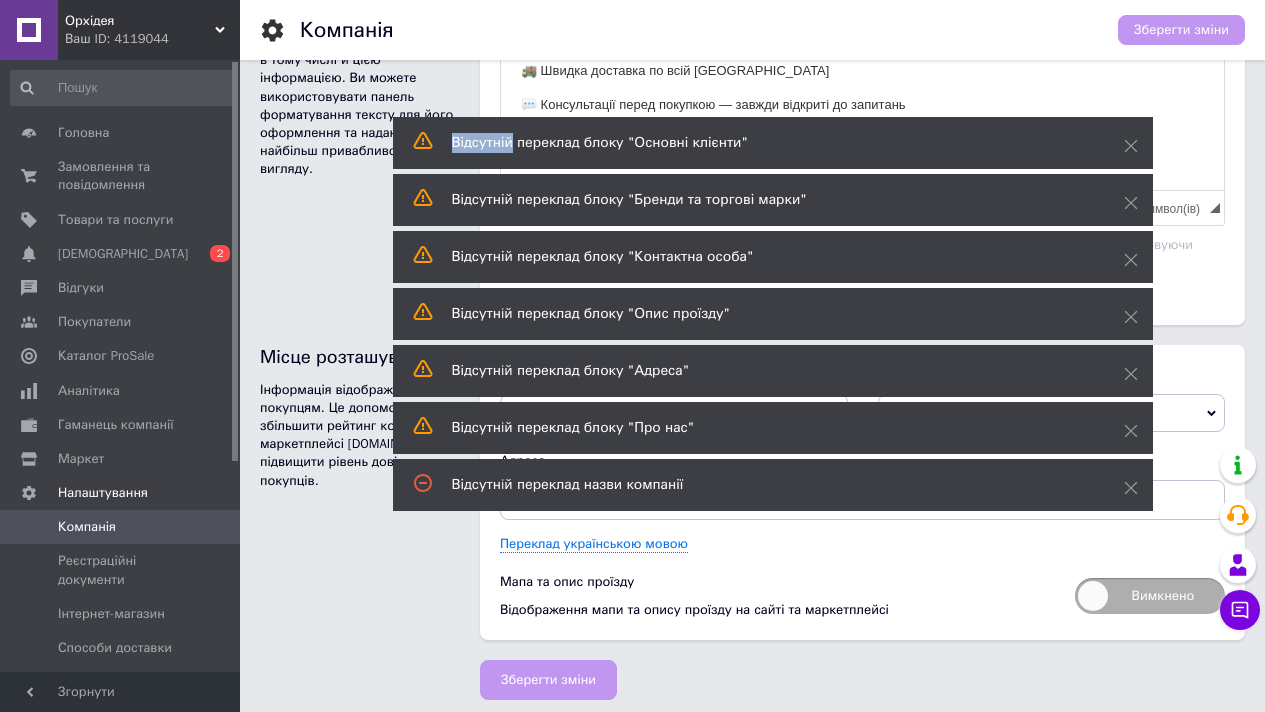 click 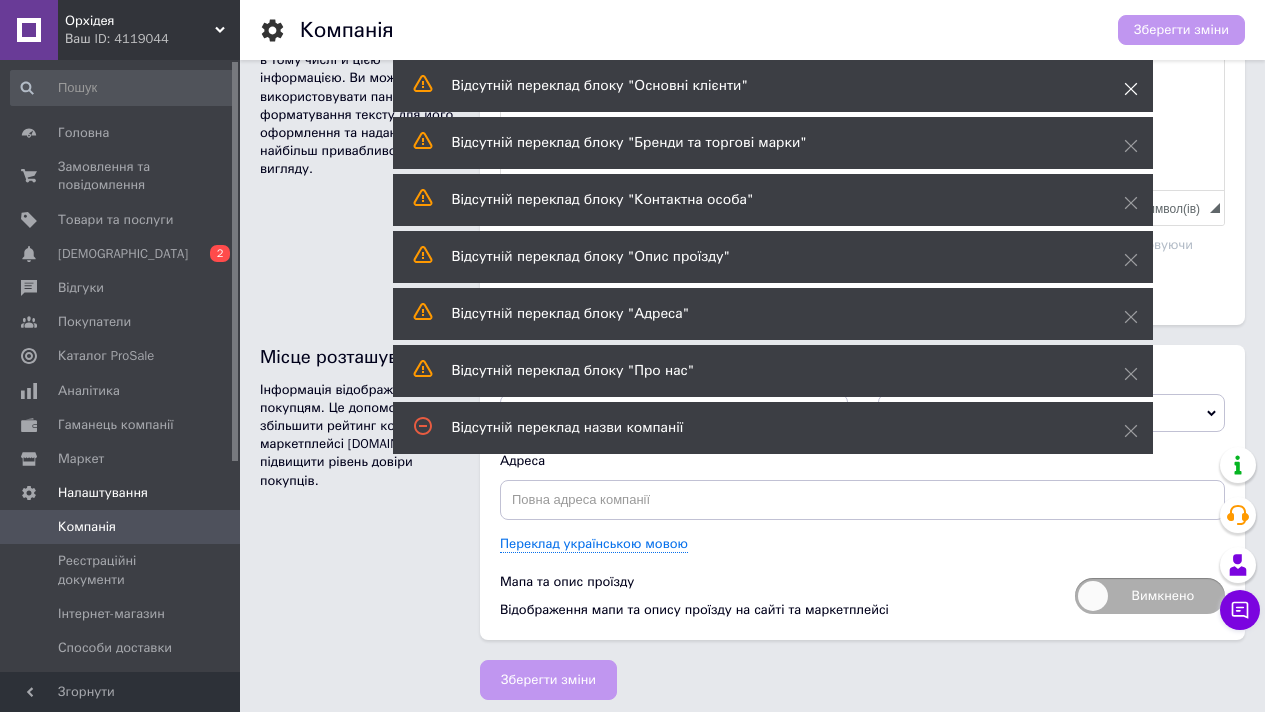 click at bounding box center [1131, 89] 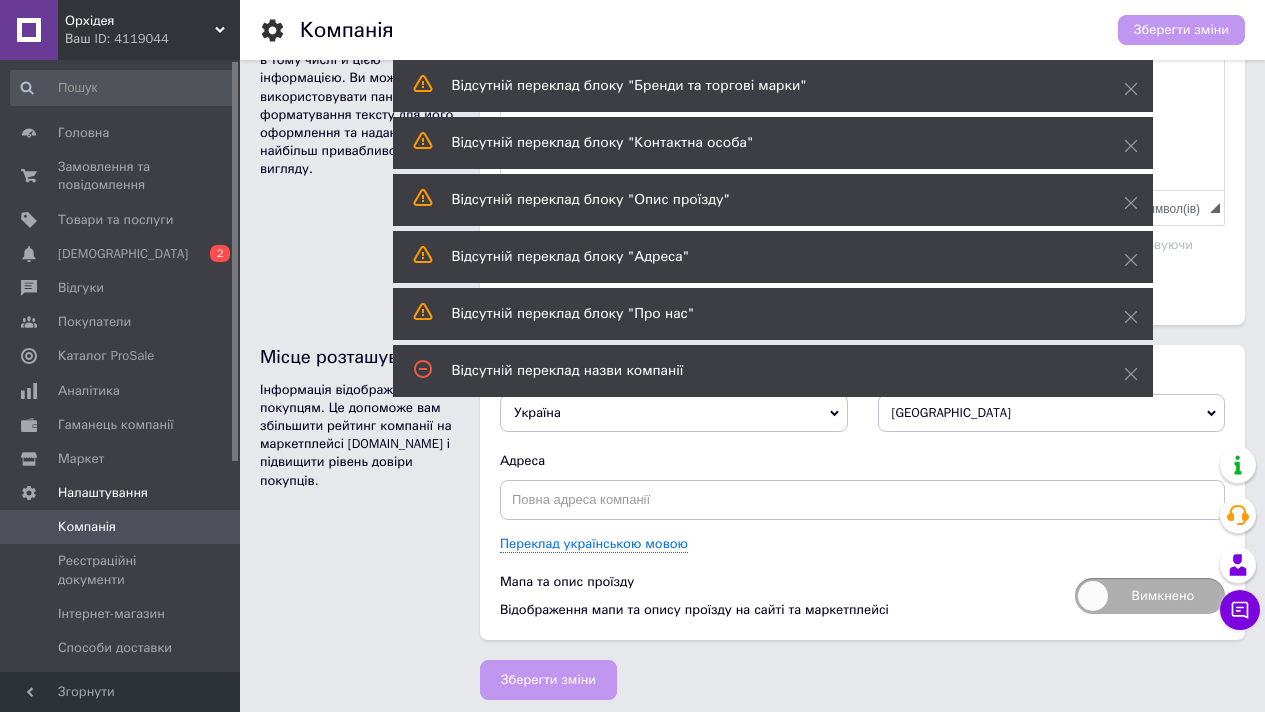 click at bounding box center [1131, 89] 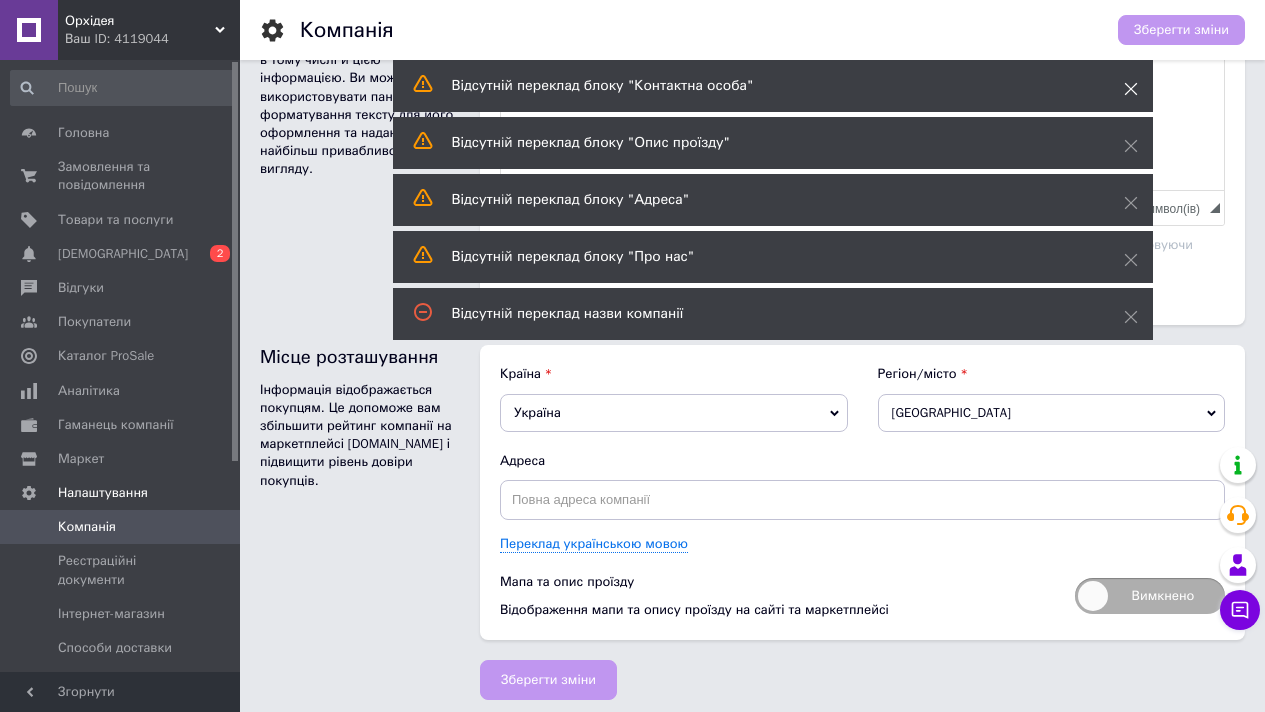 click 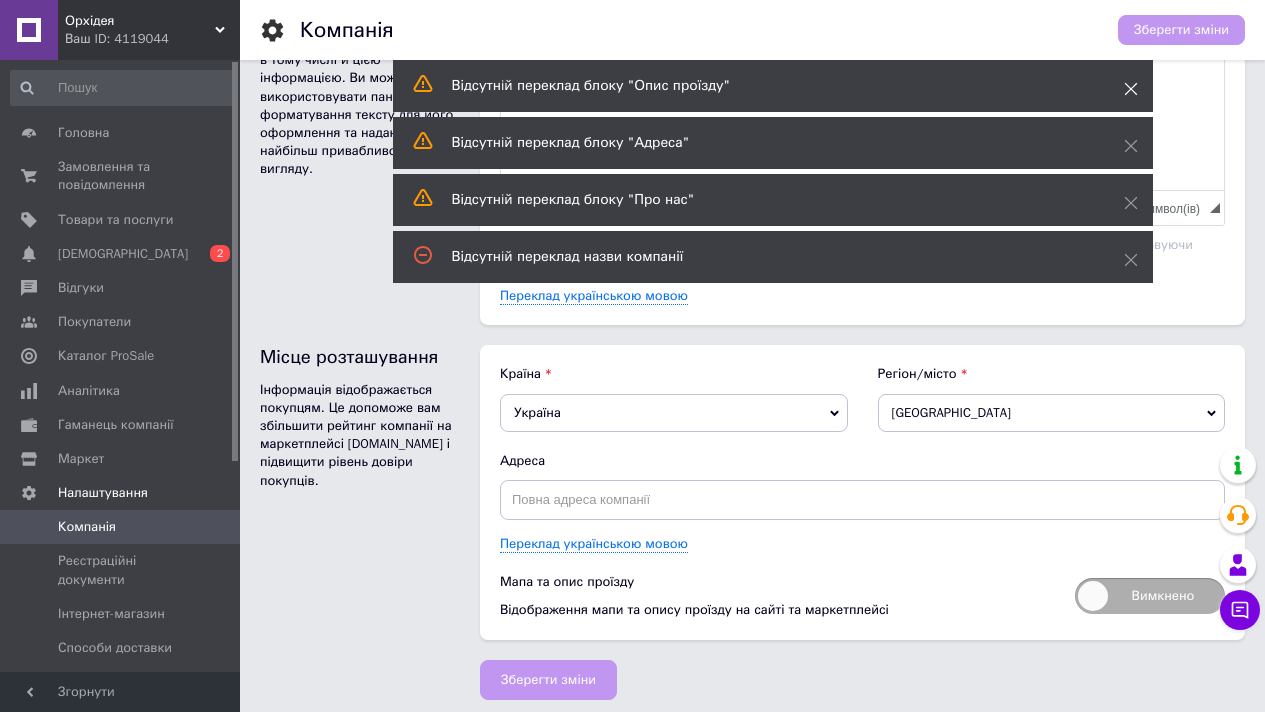 click 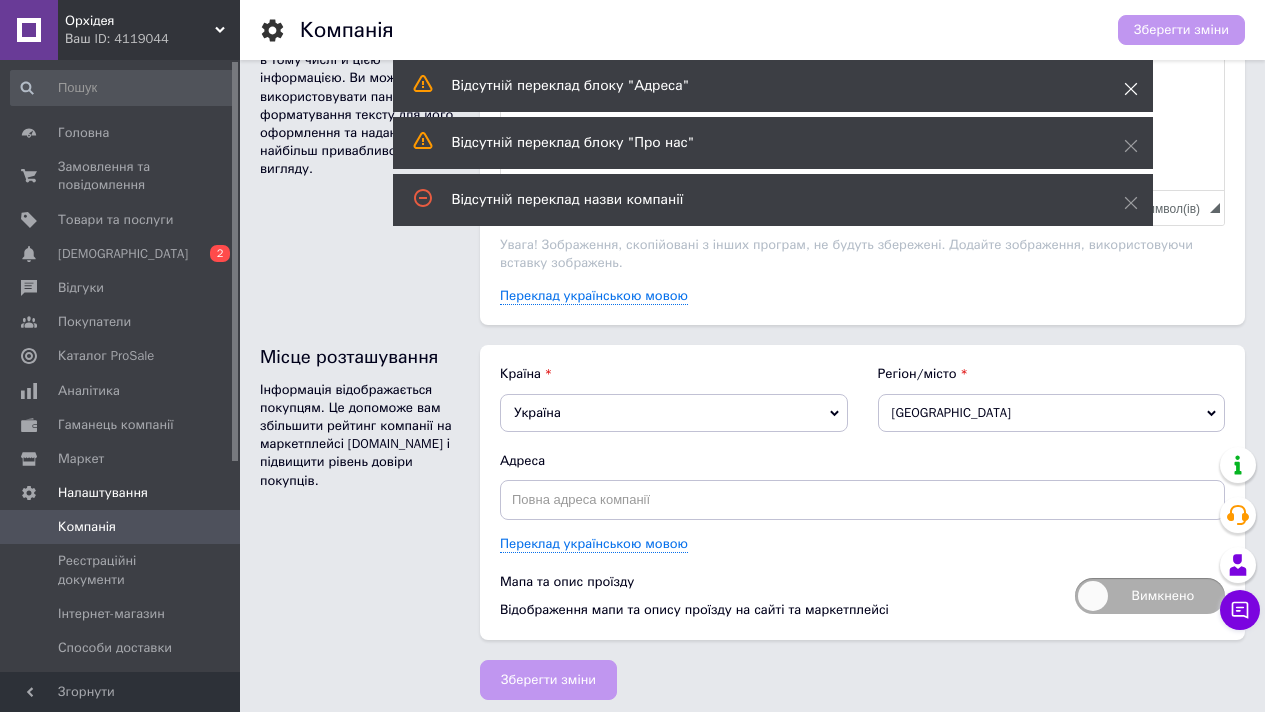 click 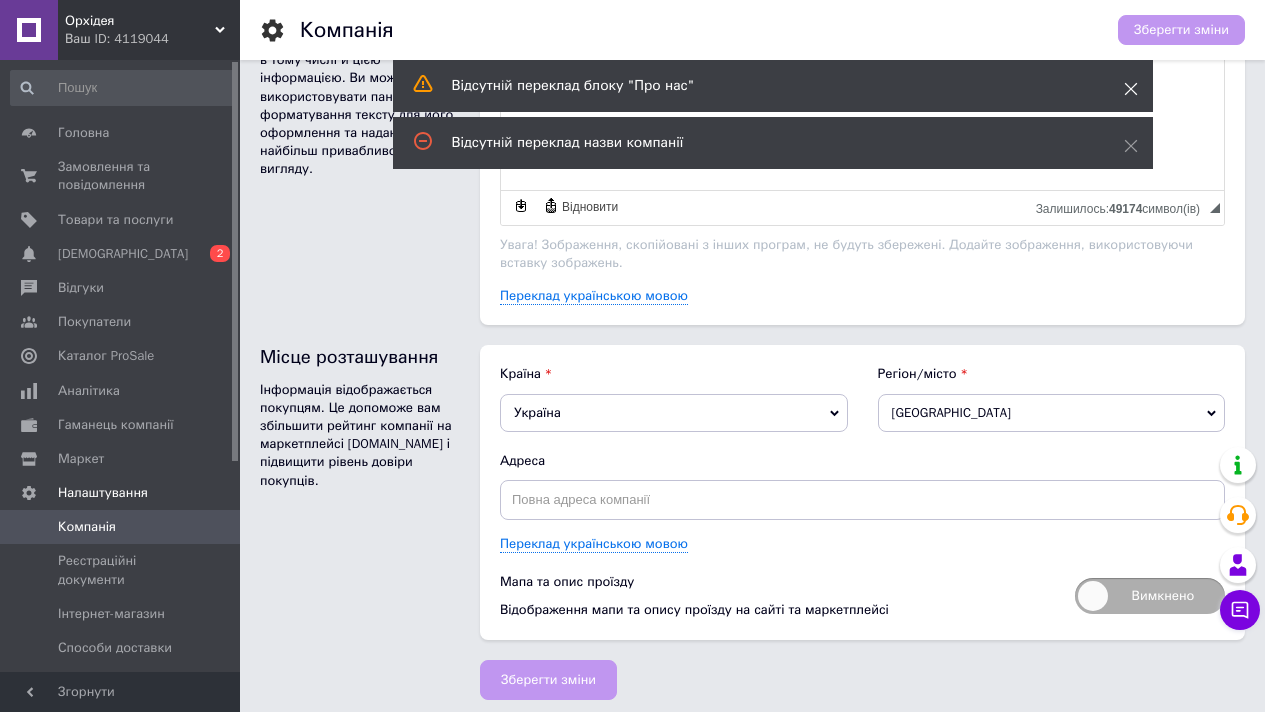 click 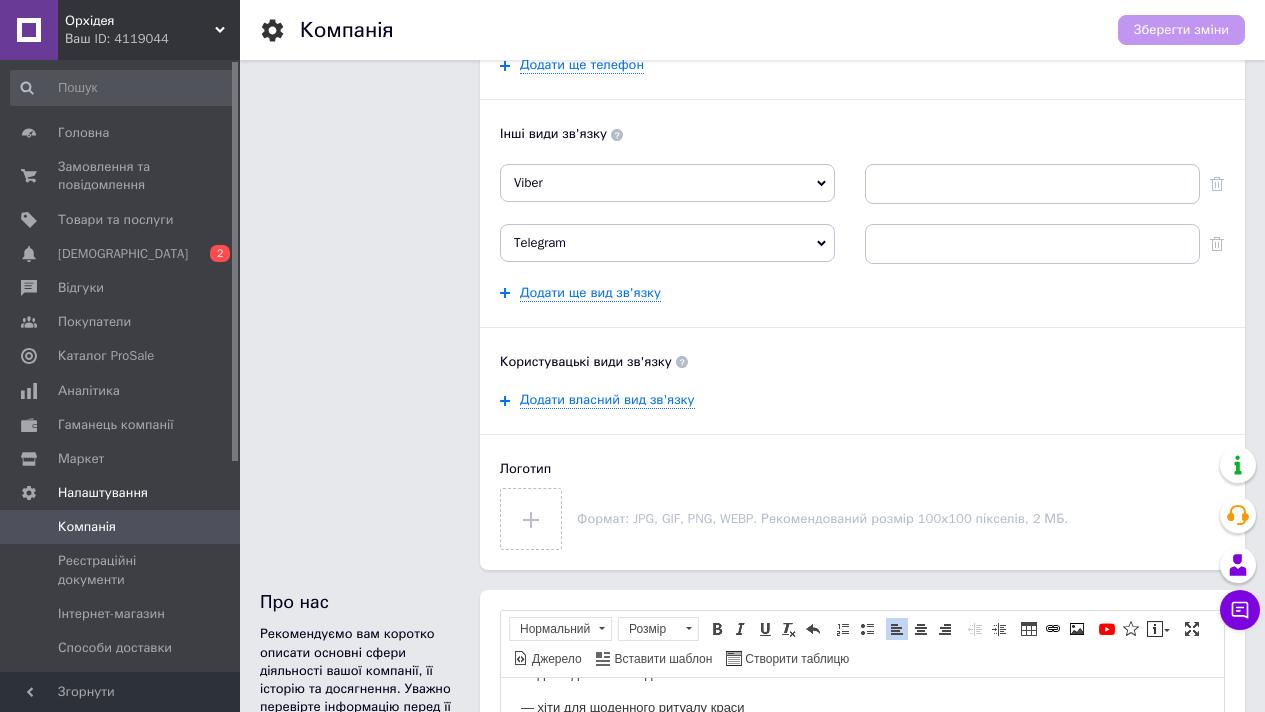 scroll, scrollTop: 479, scrollLeft: 0, axis: vertical 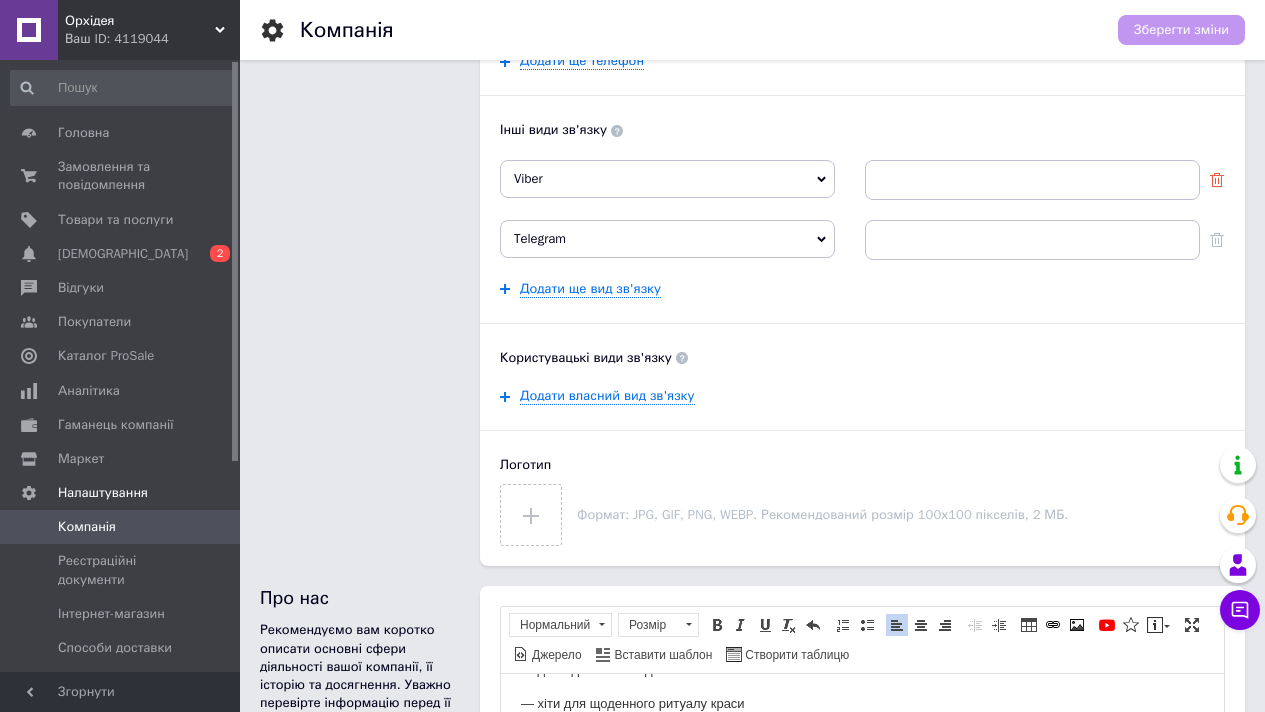 click 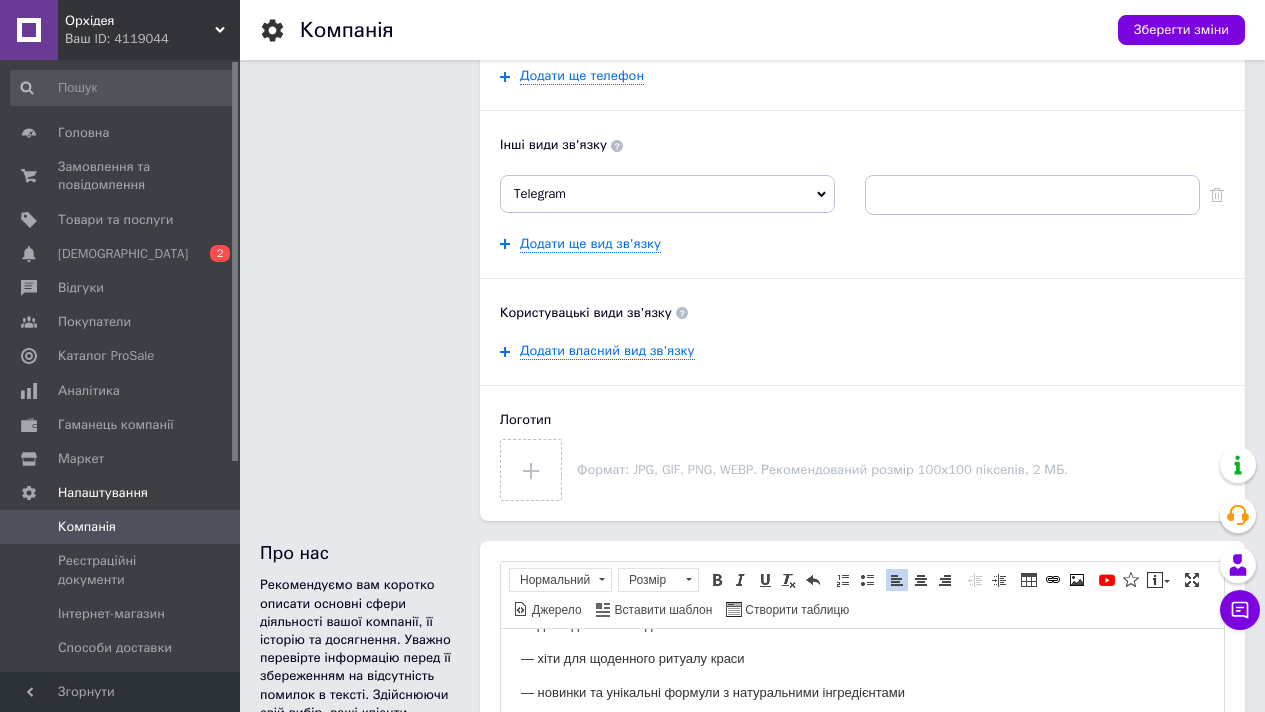 scroll, scrollTop: 444, scrollLeft: 0, axis: vertical 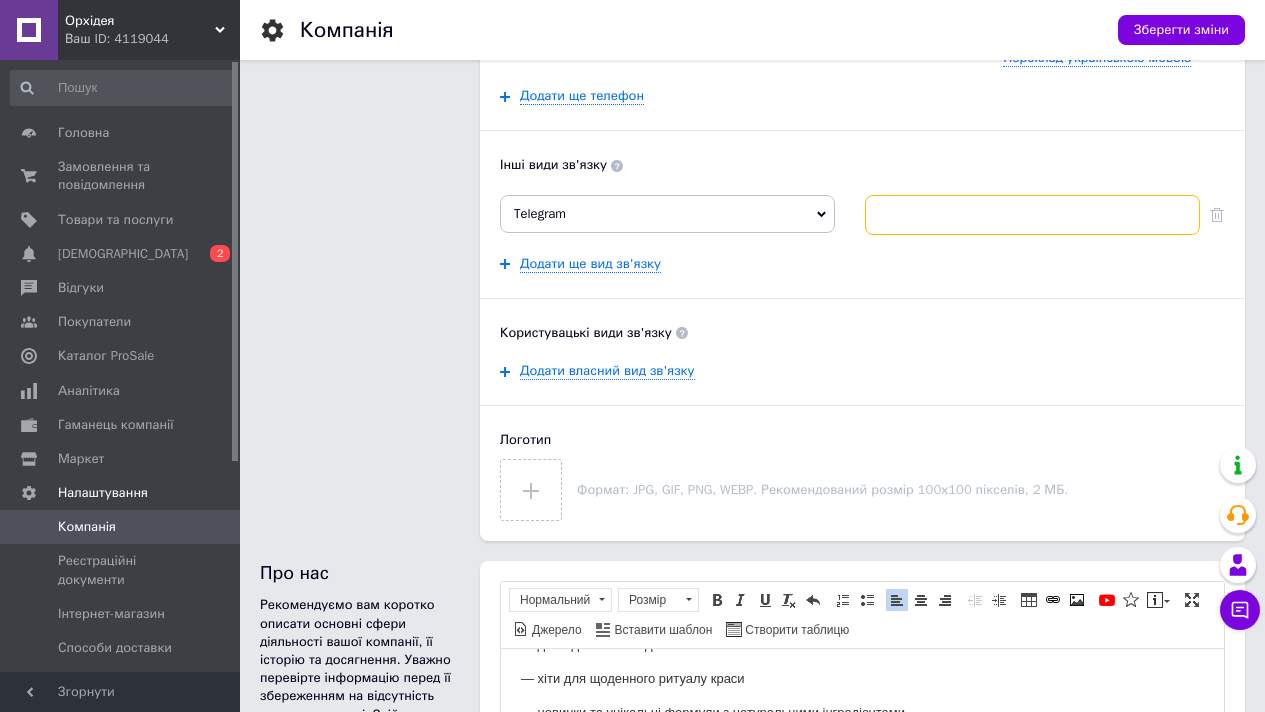 click at bounding box center [1032, 215] 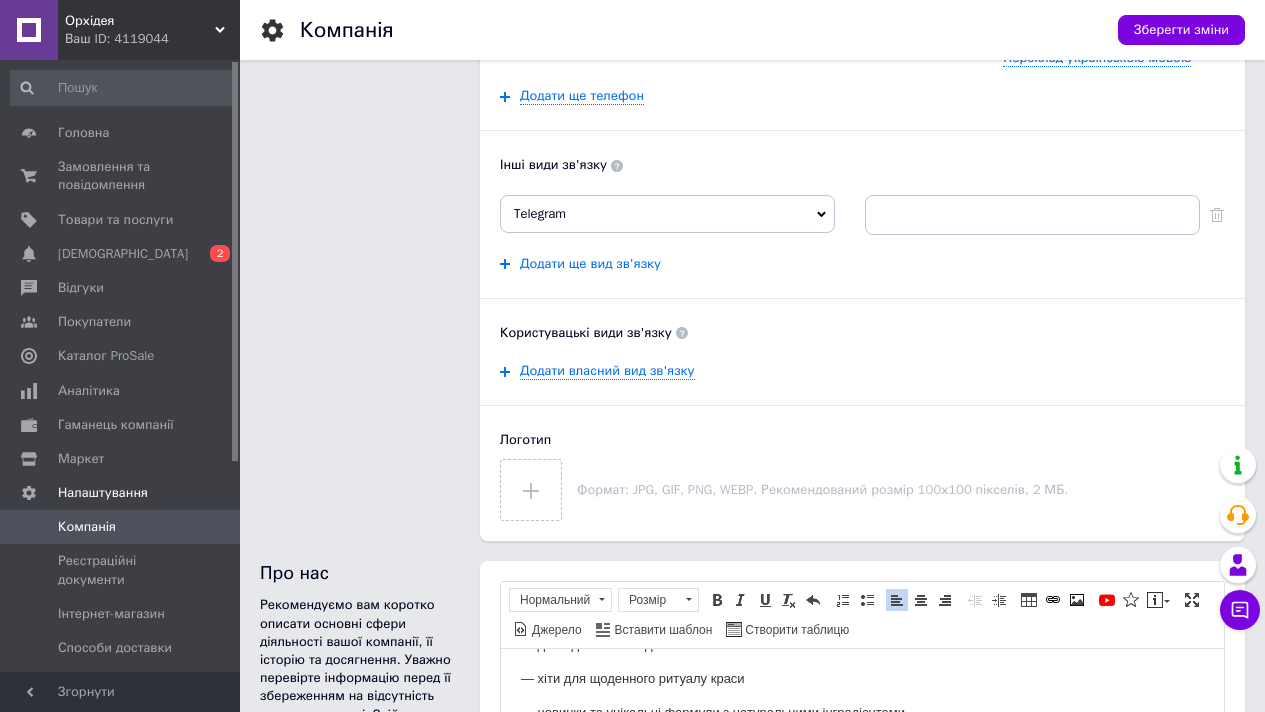 click on "Додати ще вид зв'язку" at bounding box center (590, 264) 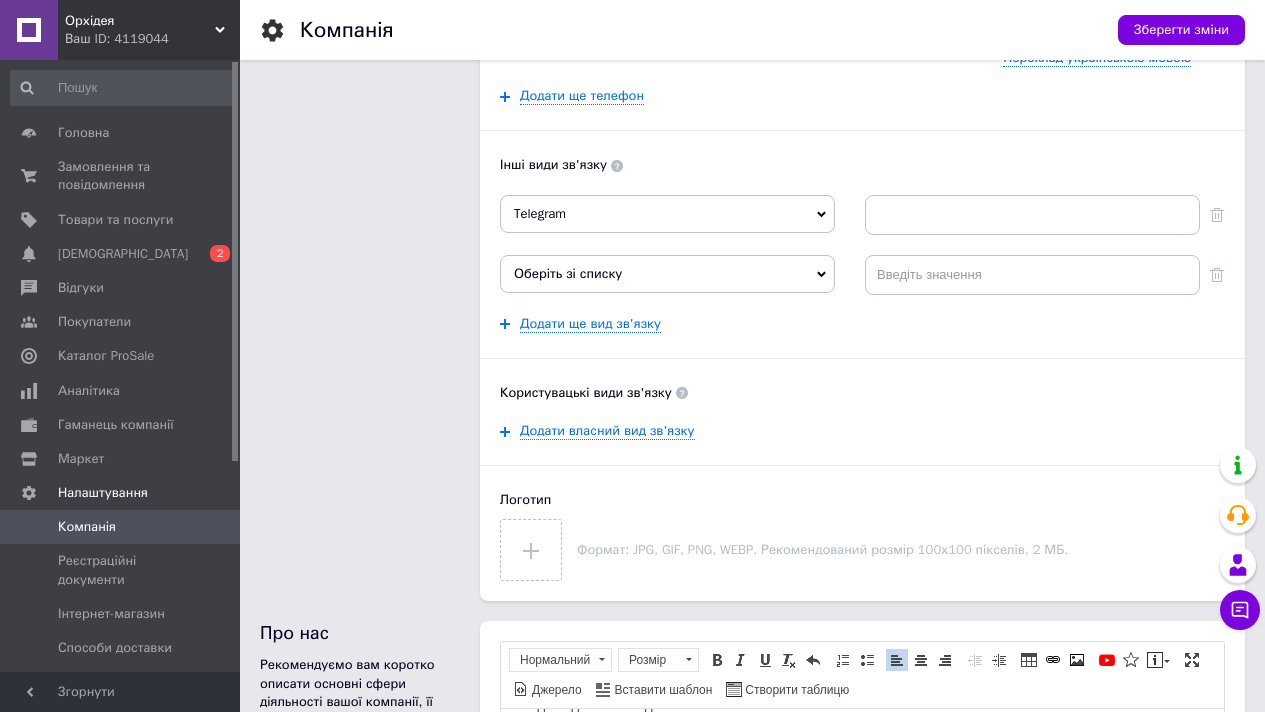 click on "Оберіть зі списку" at bounding box center [667, 274] 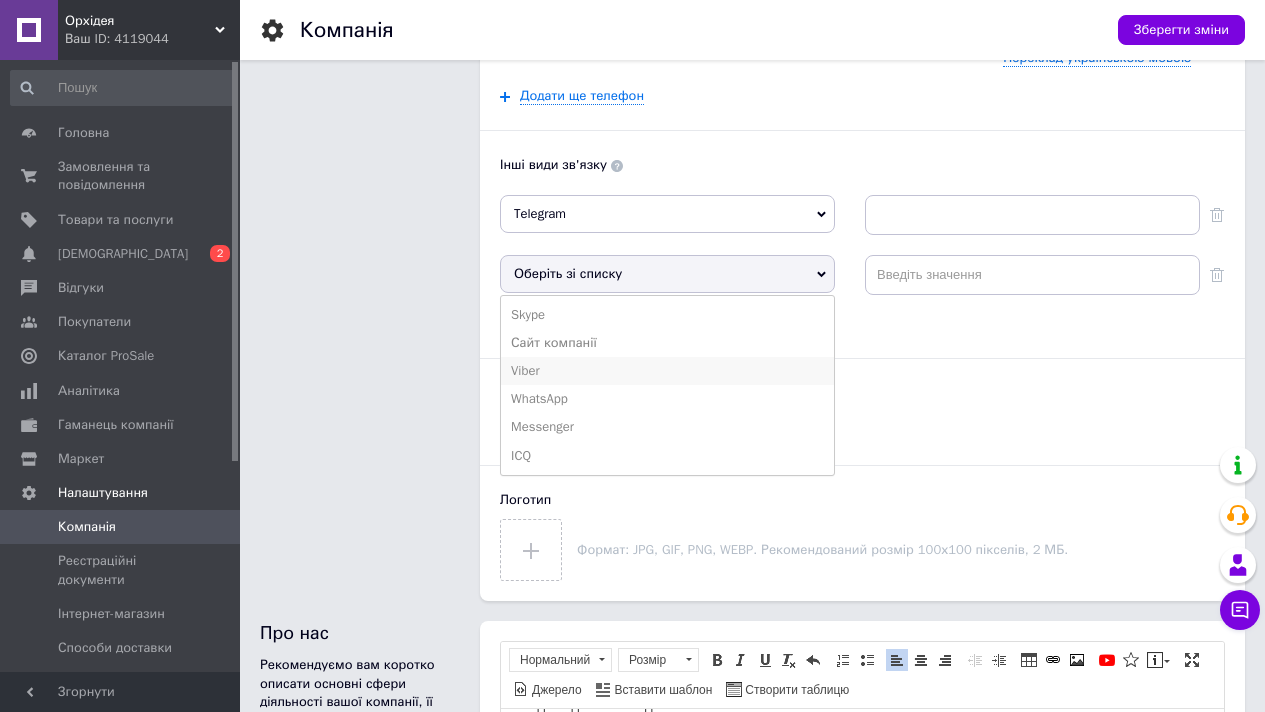 click on "Viber" at bounding box center (667, 371) 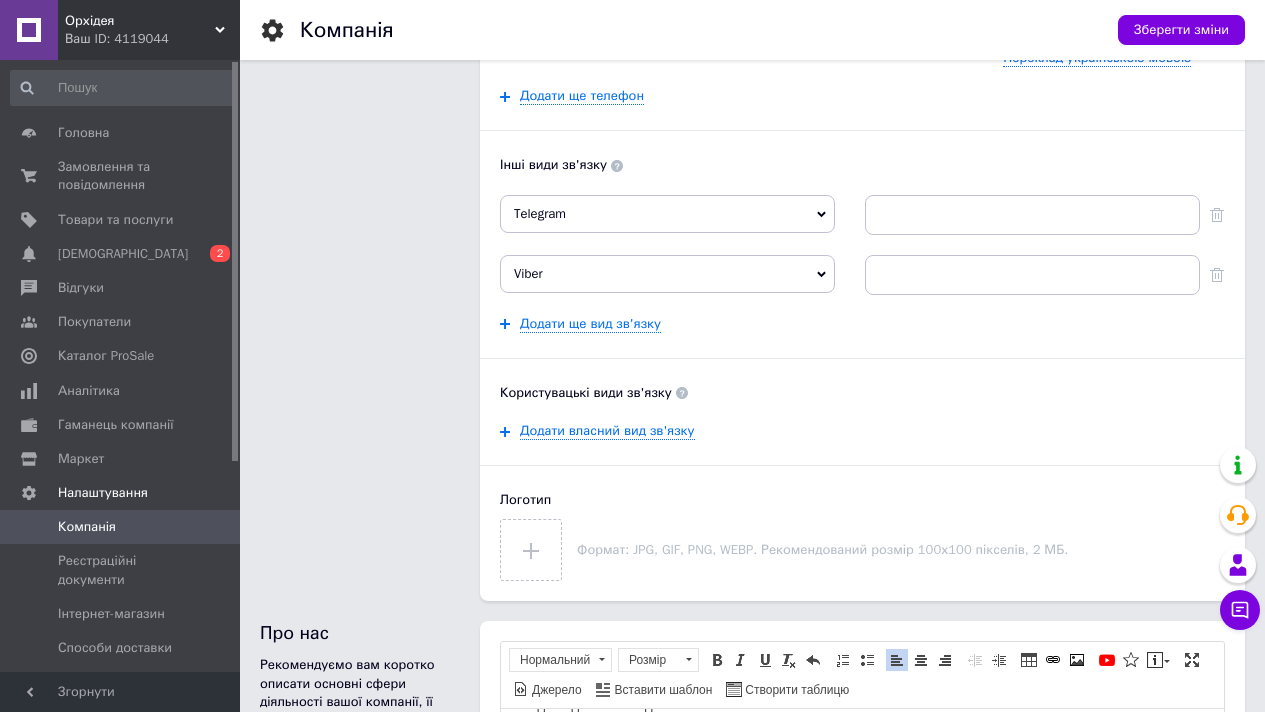 click on "Додати власний вид зв'язку" at bounding box center (862, 431) 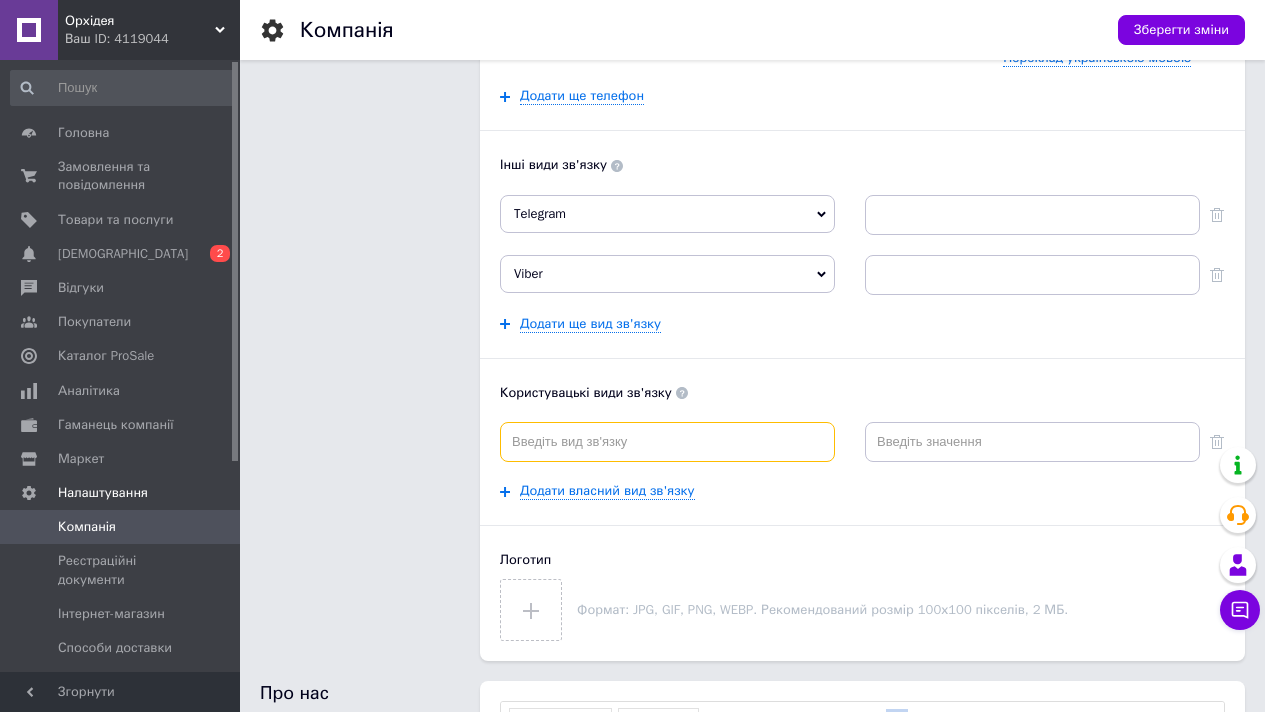 click at bounding box center (667, 442) 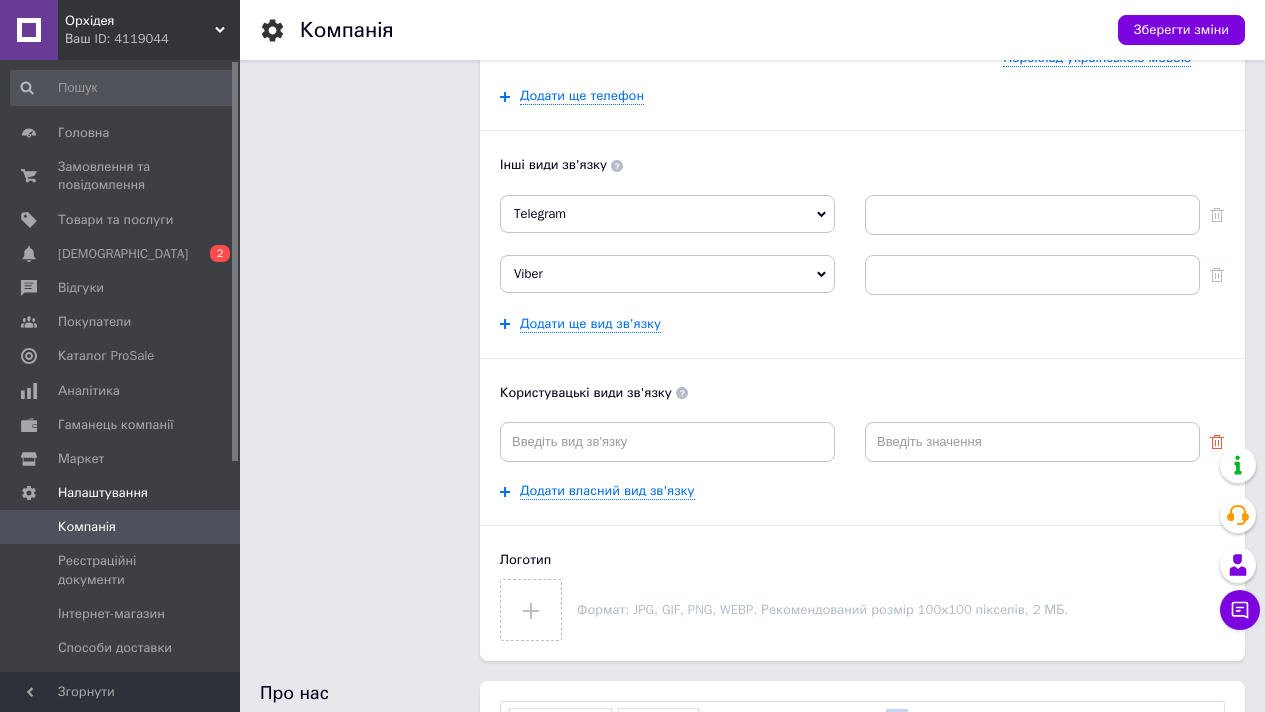 click 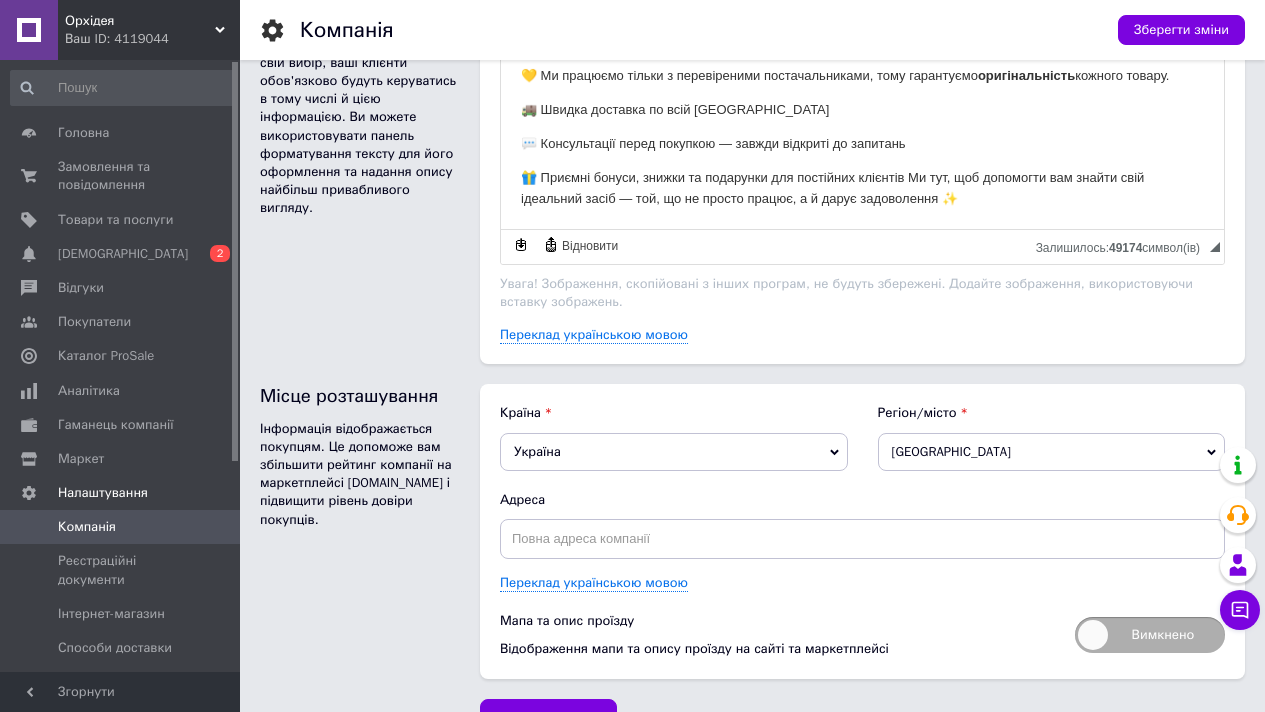 scroll, scrollTop: 1182, scrollLeft: 0, axis: vertical 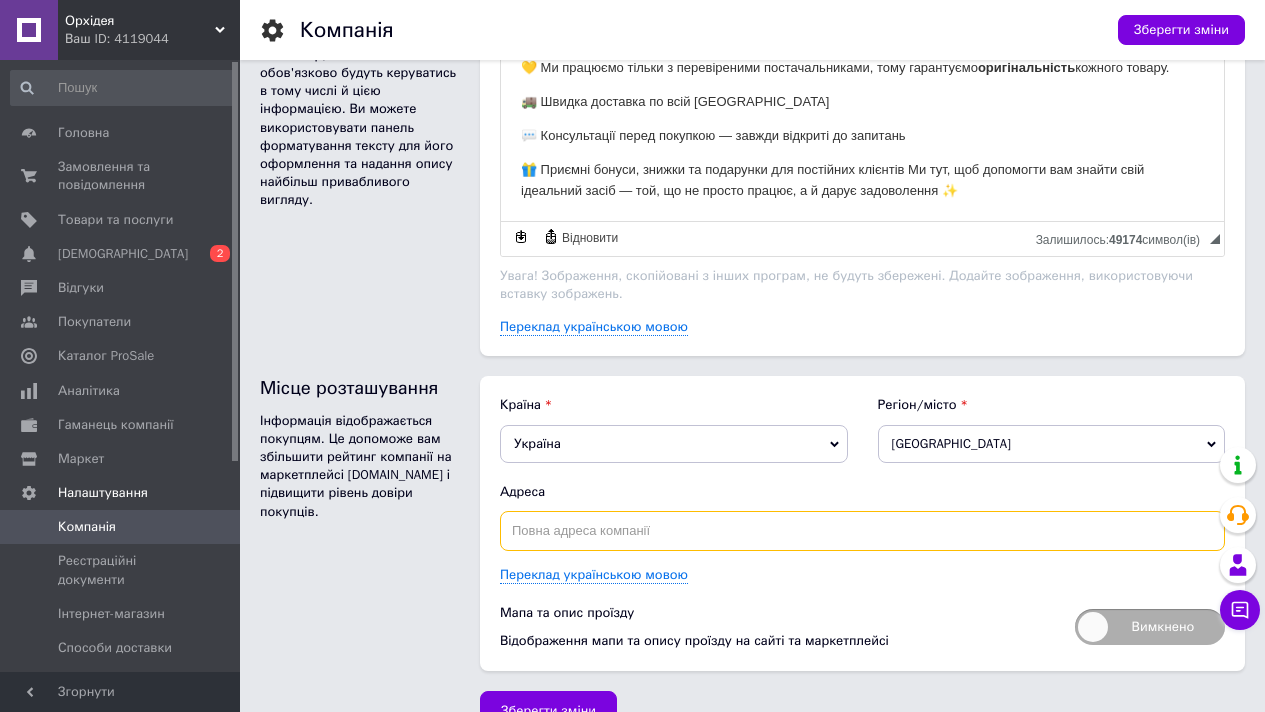 click at bounding box center (862, 531) 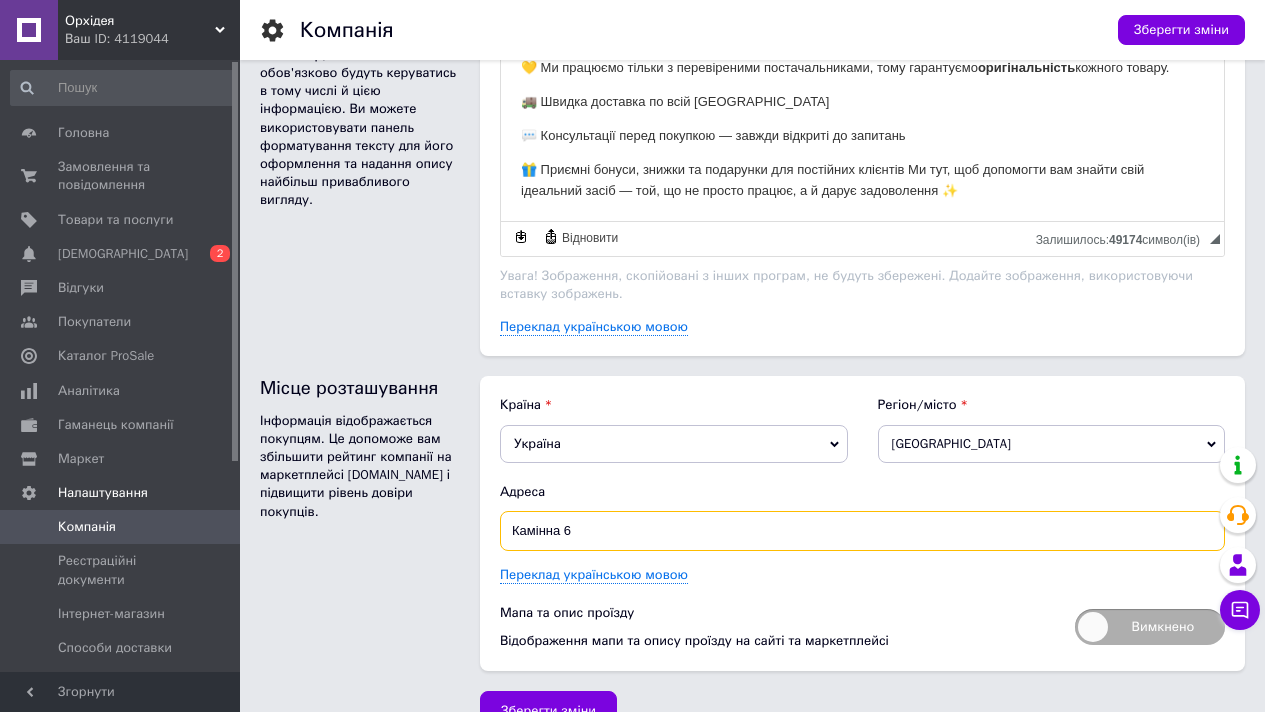 type on "Камінна 6" 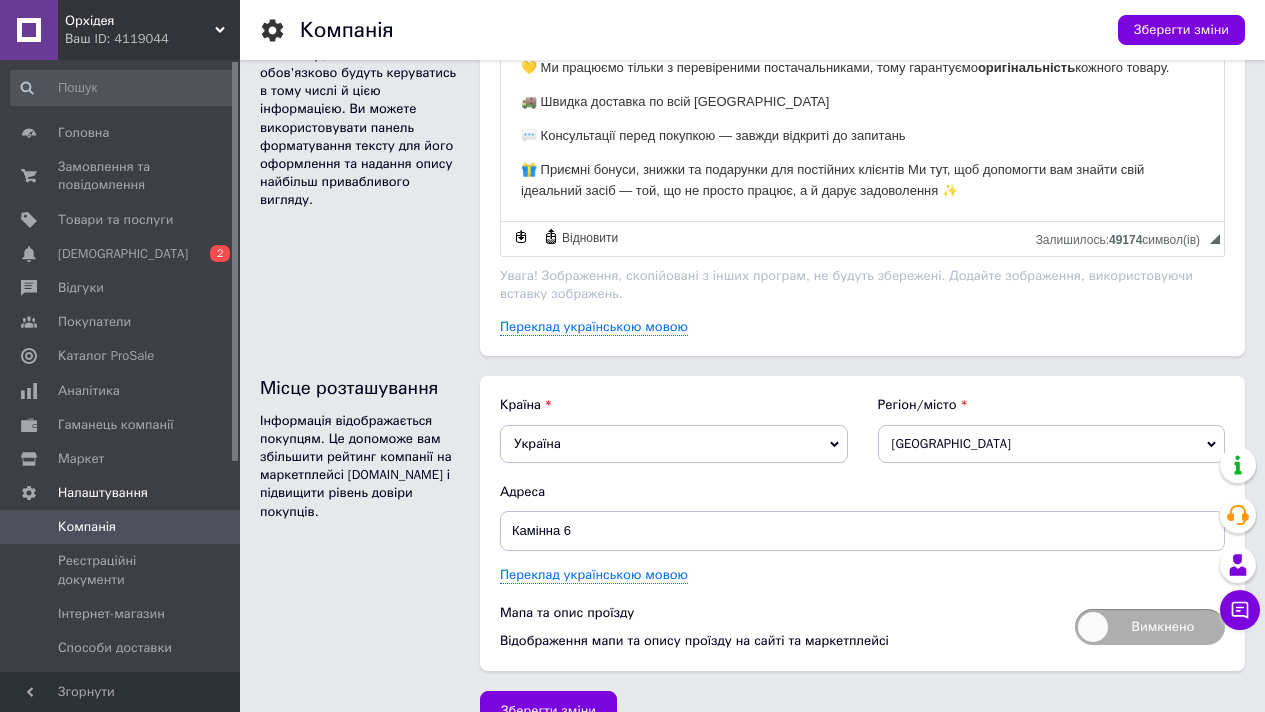 click on "Мапа та опис проїзду" at bounding box center (777, 613) 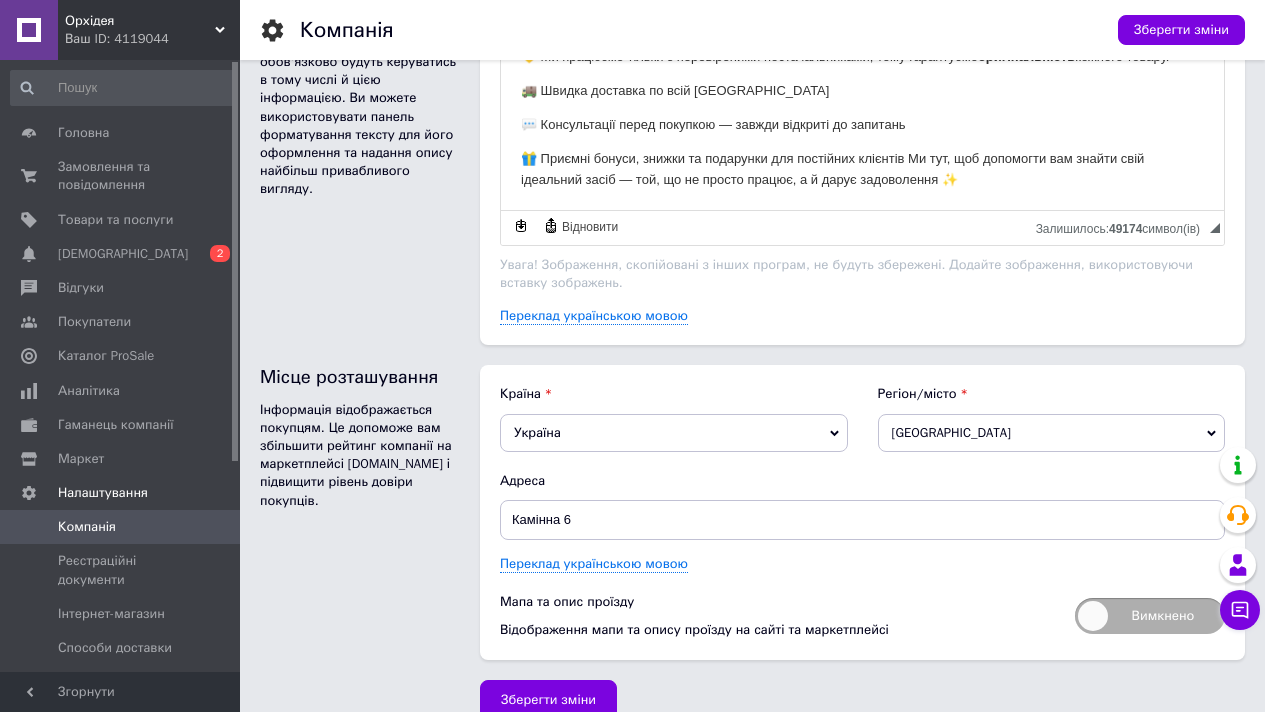 scroll, scrollTop: 1213, scrollLeft: 0, axis: vertical 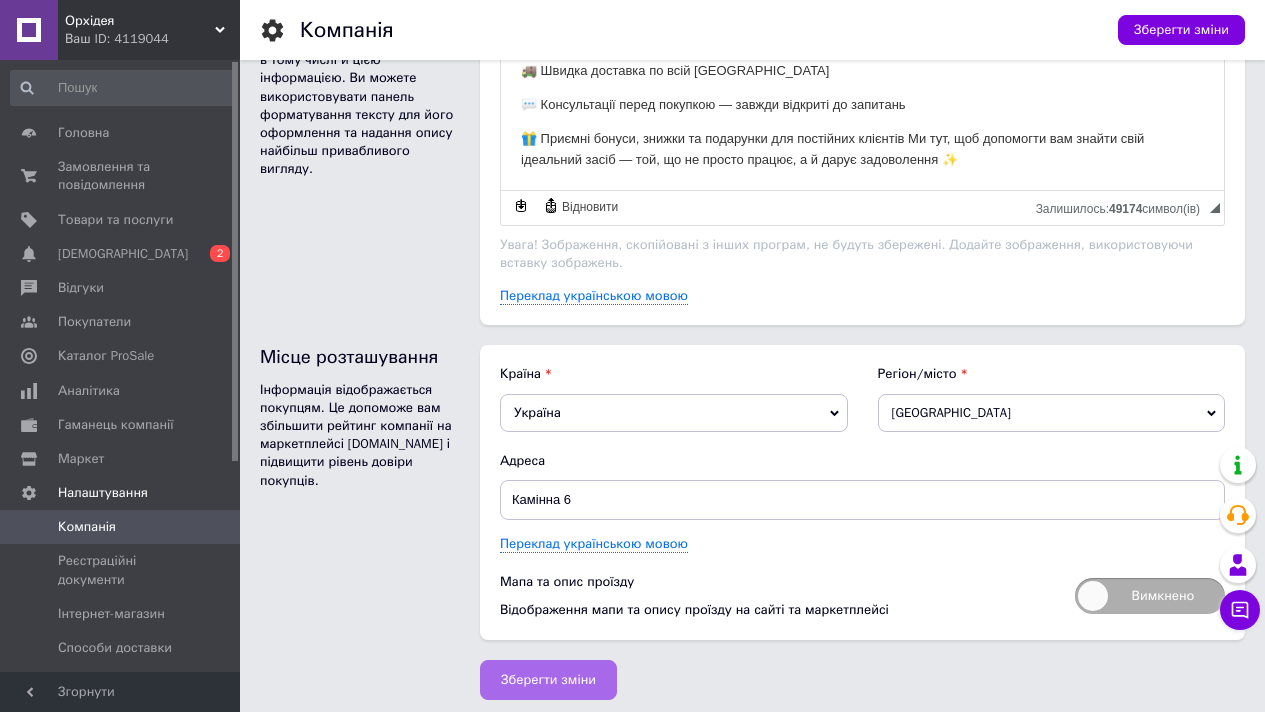 click on "Зберегти зміни" at bounding box center (548, 680) 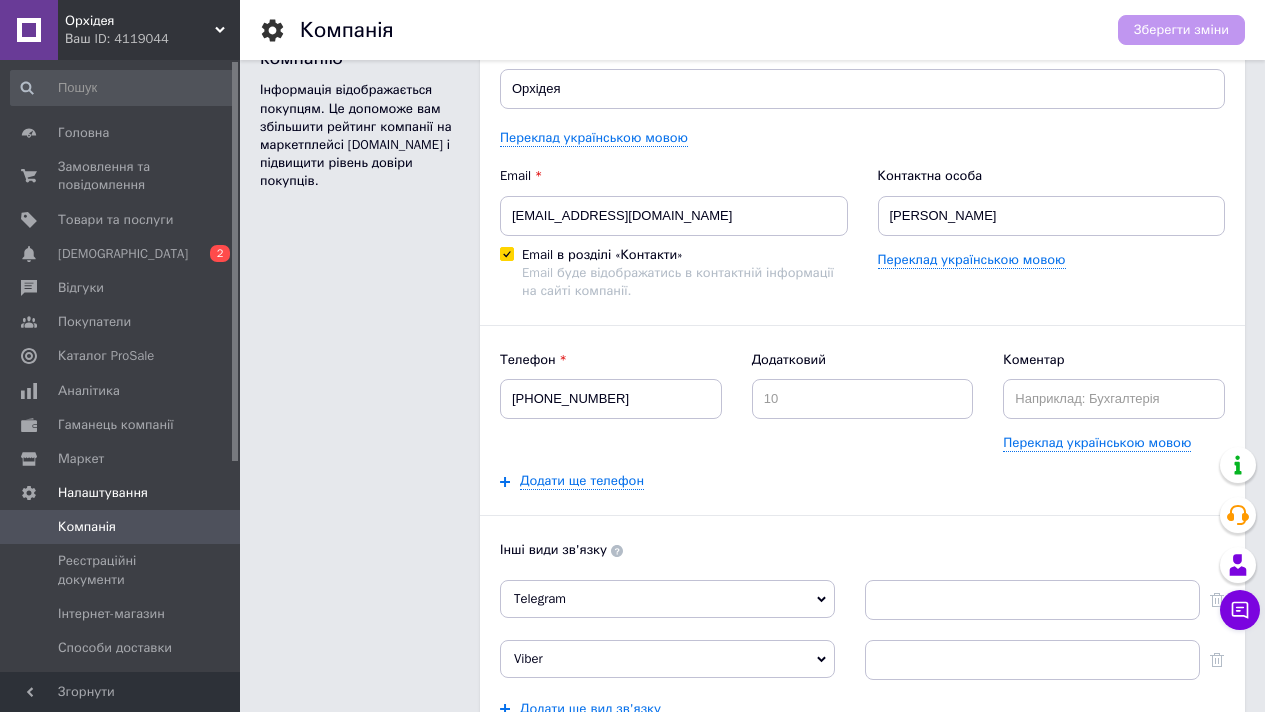 scroll, scrollTop: 43, scrollLeft: 0, axis: vertical 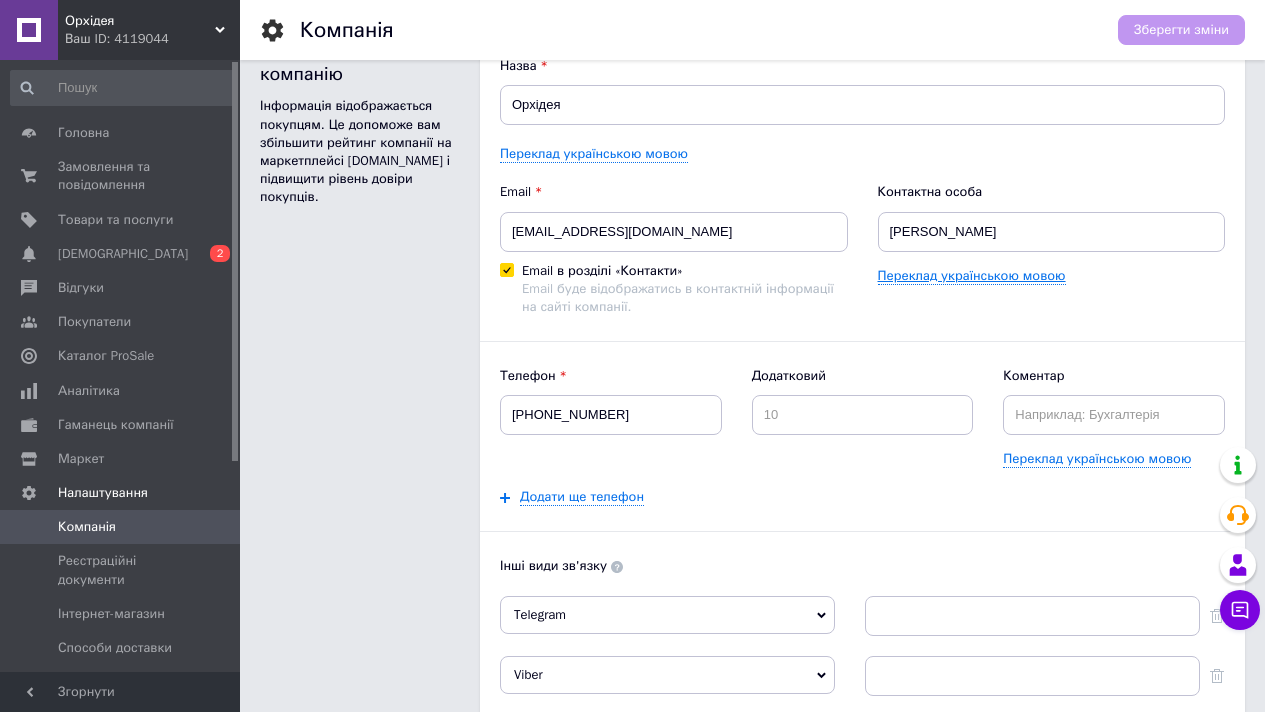 click on "Переклад українською мовою" at bounding box center [972, 276] 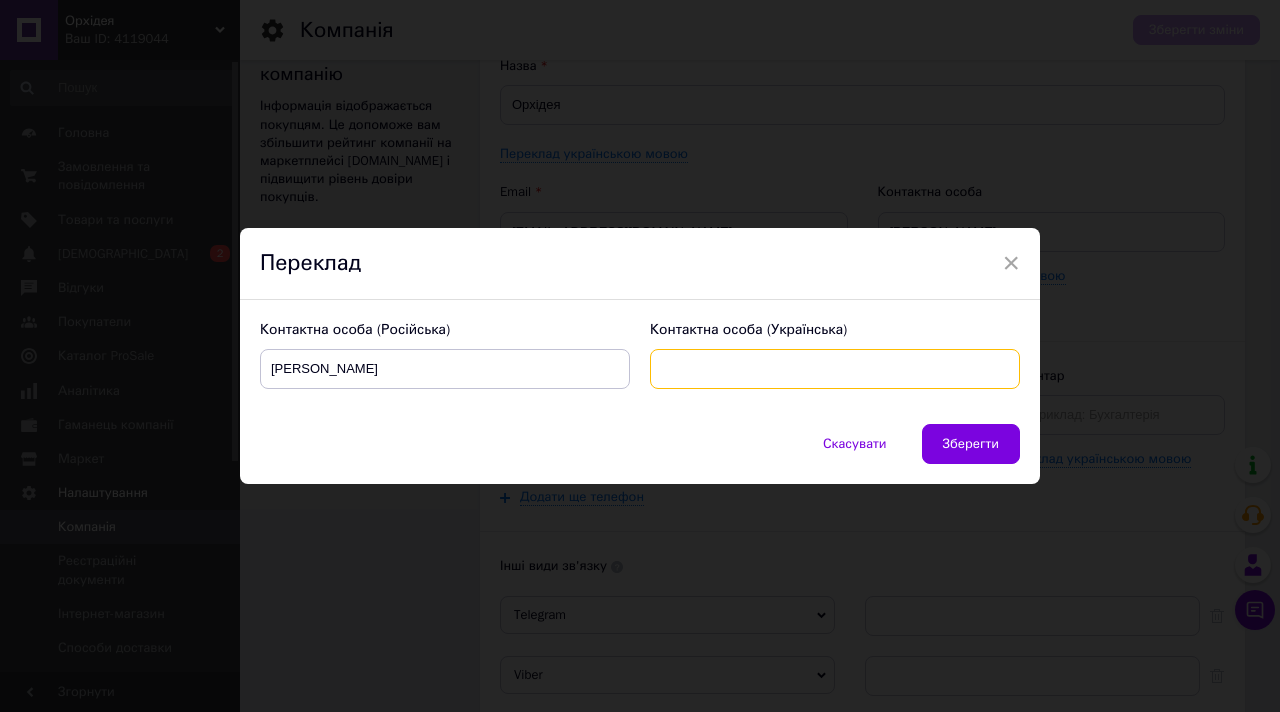 click at bounding box center [835, 369] 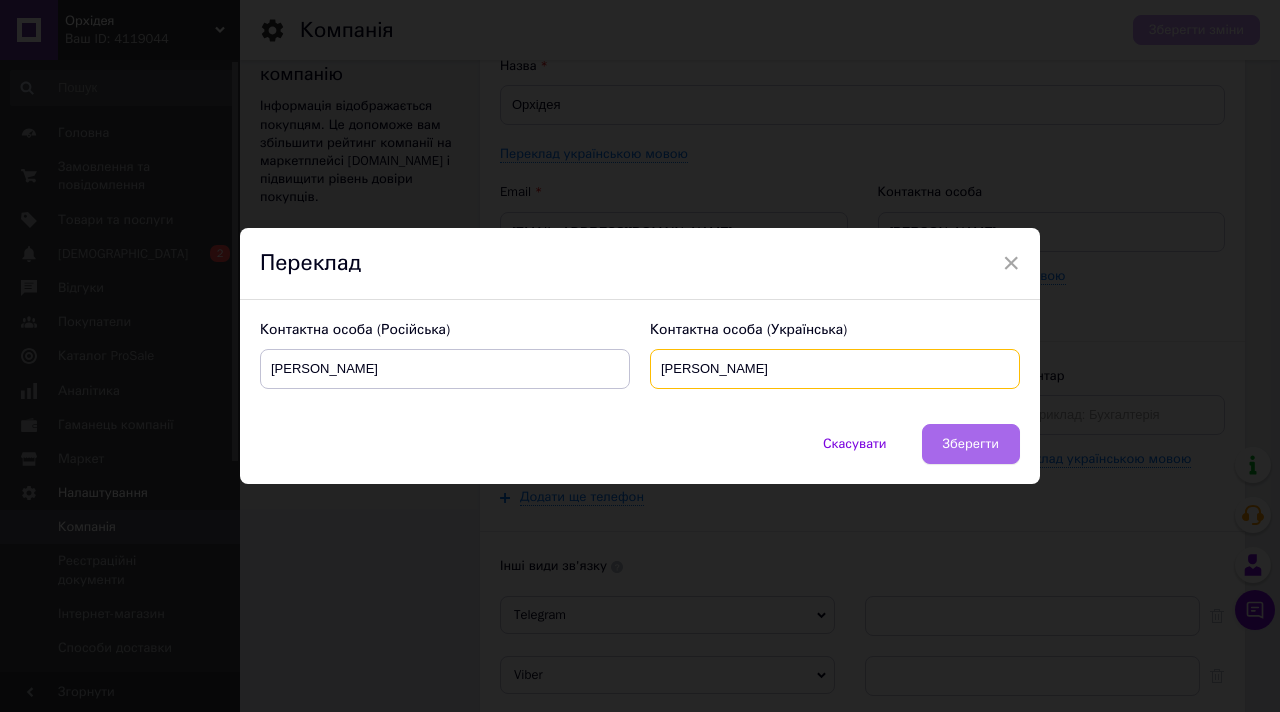 type on "Ольга Шевчук" 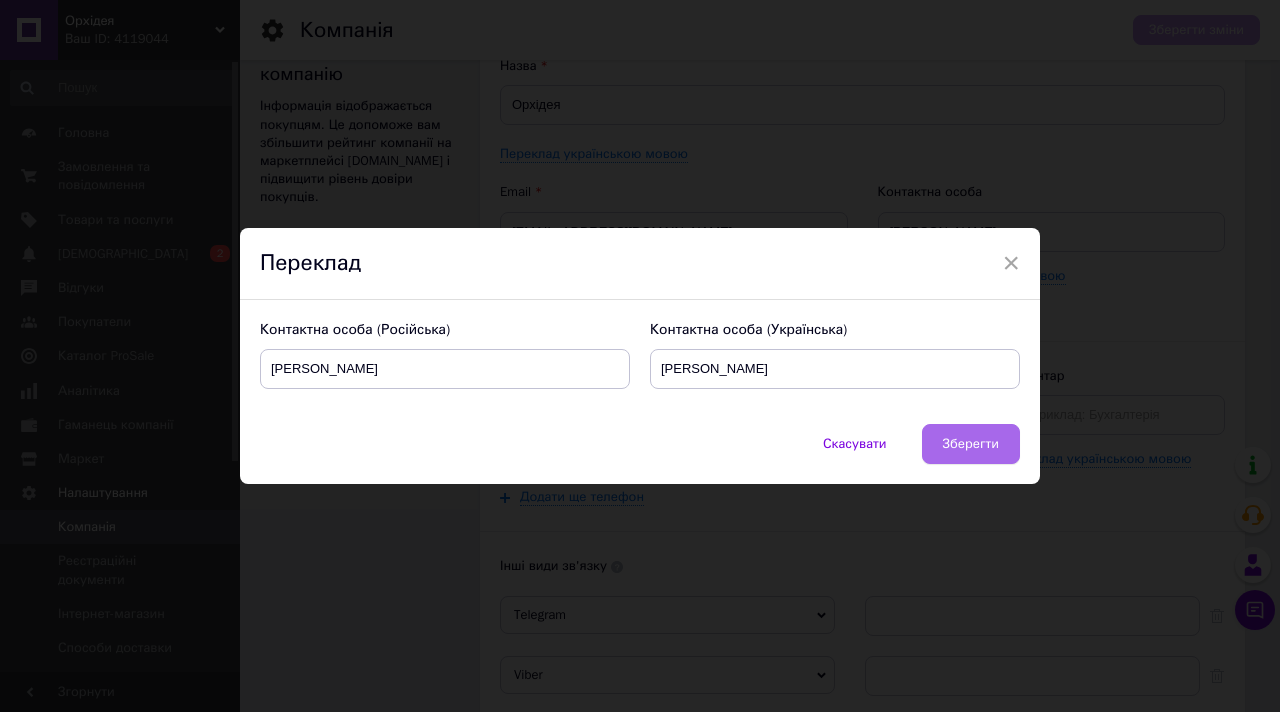 click on "Зберегти" at bounding box center (971, 444) 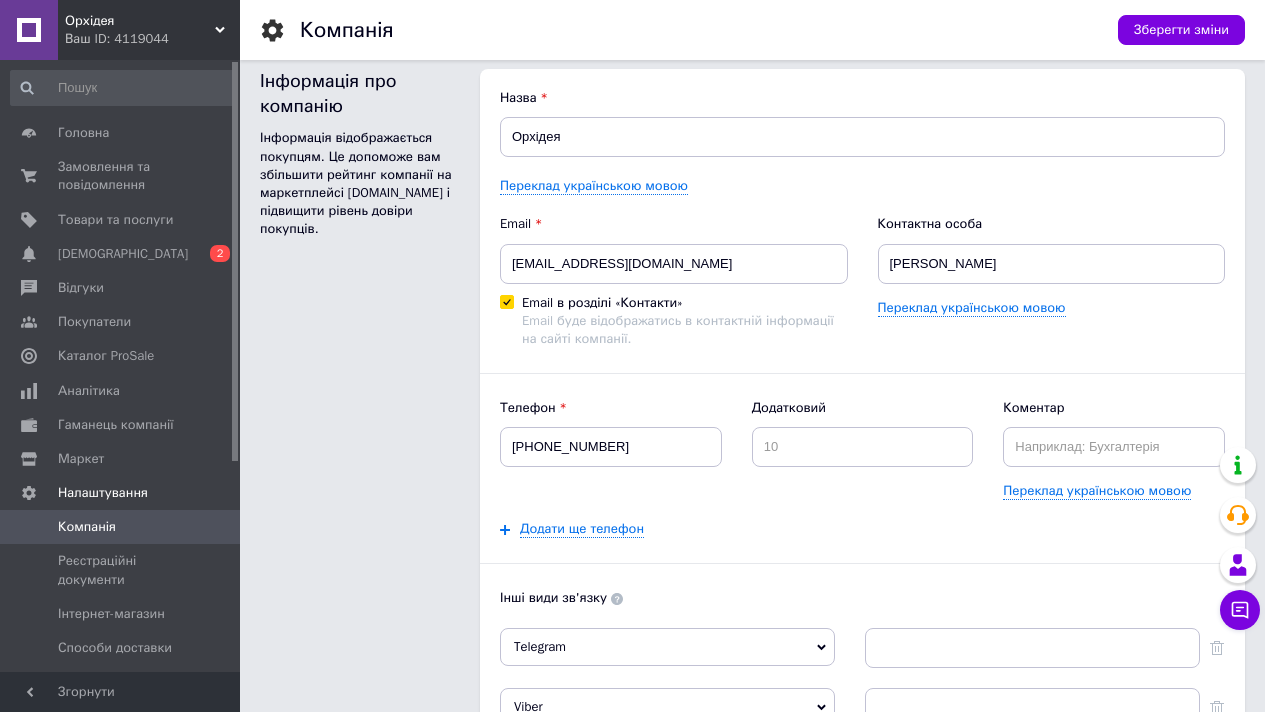 scroll, scrollTop: 0, scrollLeft: 0, axis: both 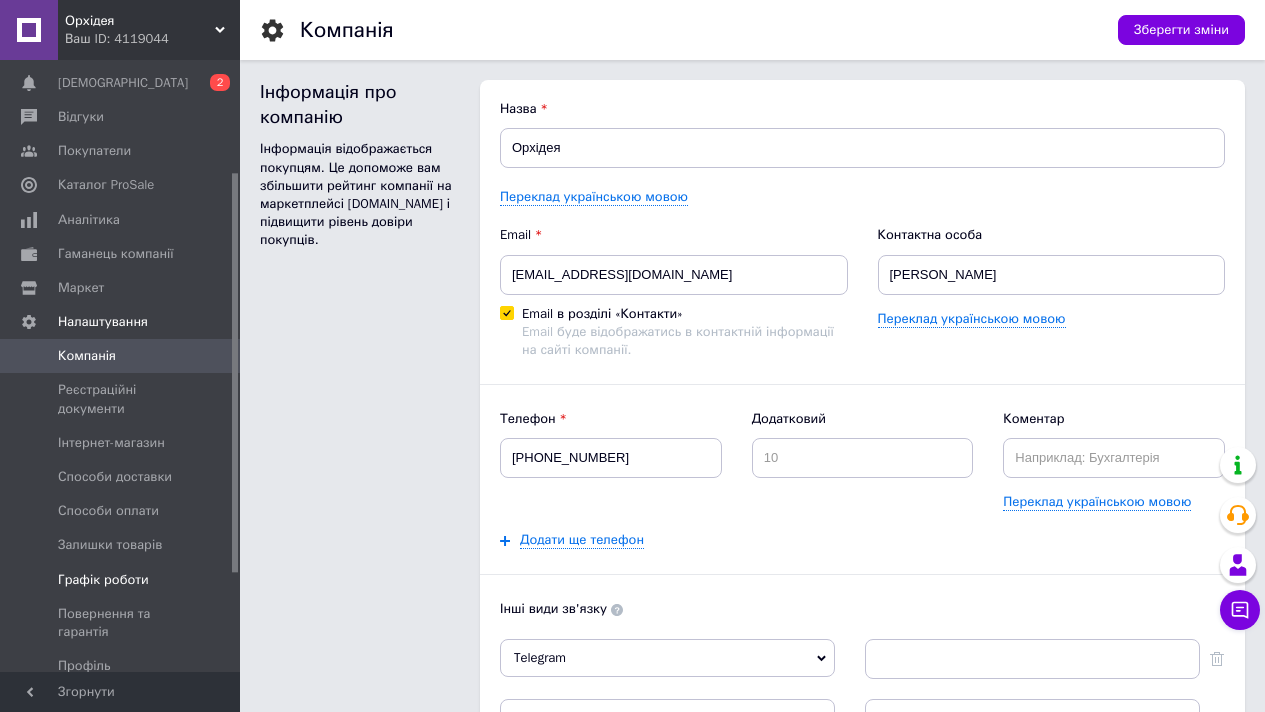 click on "Графік роботи" at bounding box center [103, 580] 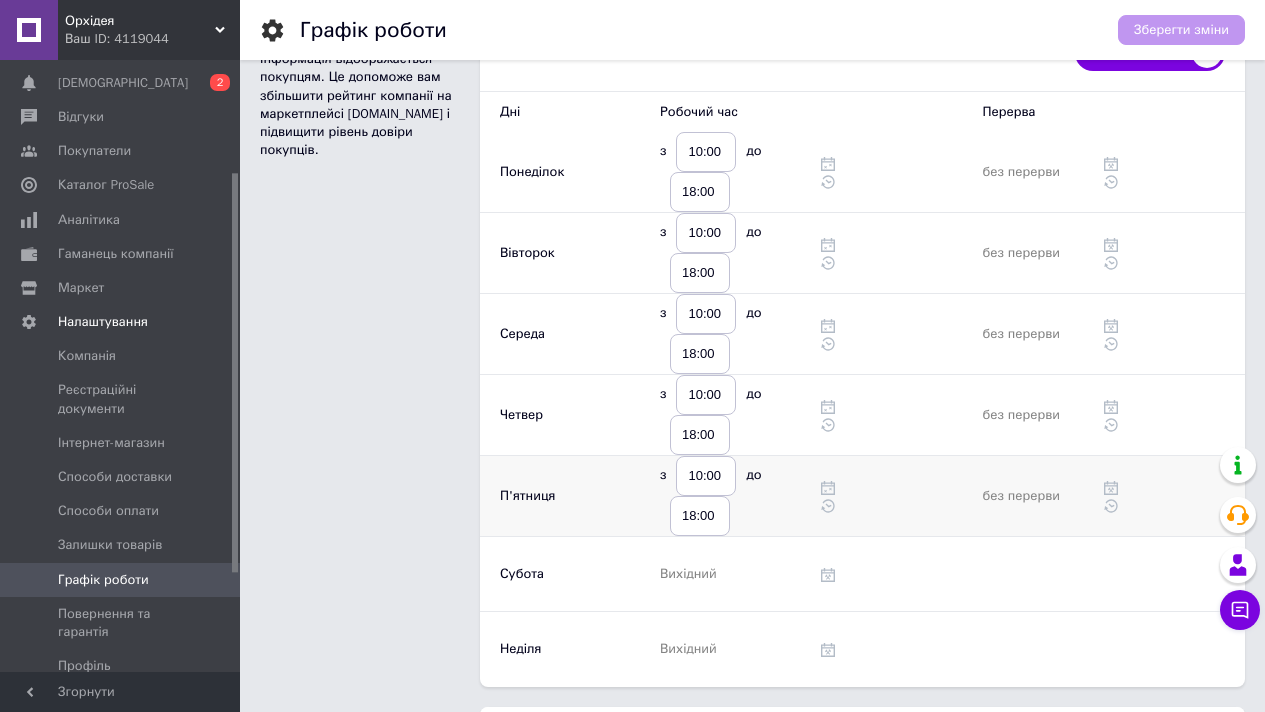 scroll, scrollTop: 161, scrollLeft: 0, axis: vertical 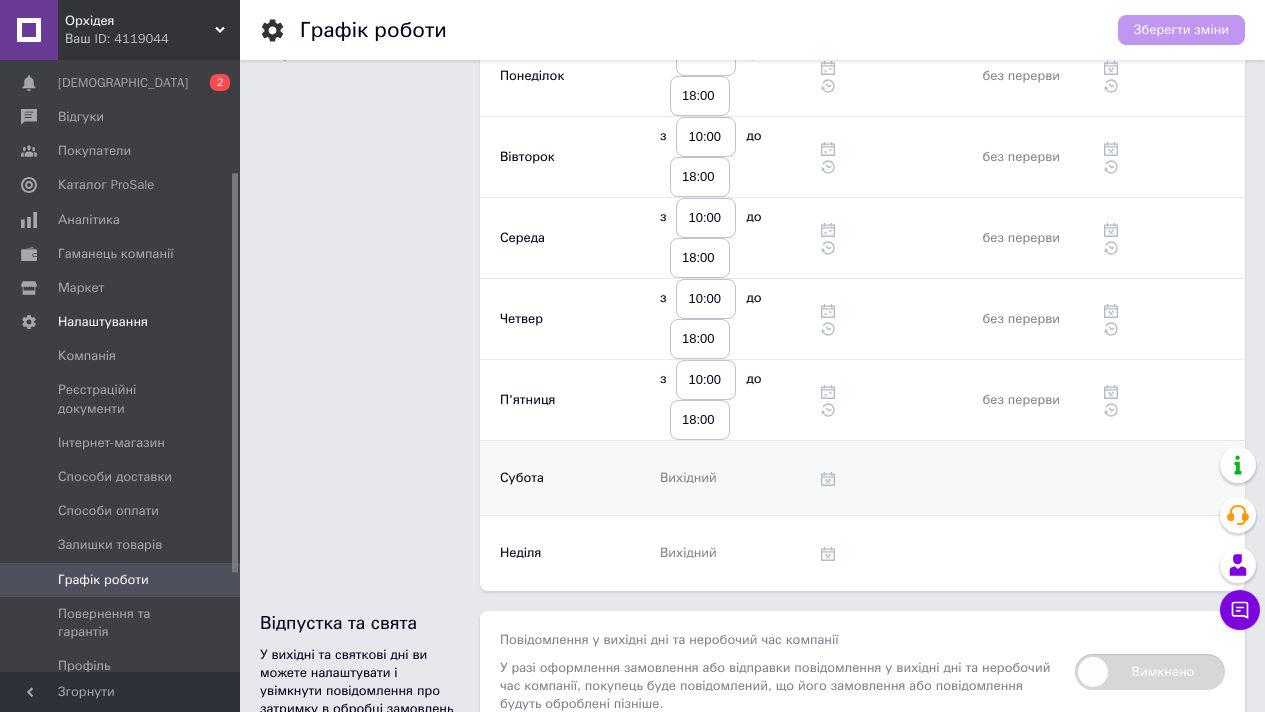 click on "Вихідний" at bounding box center (688, 477) 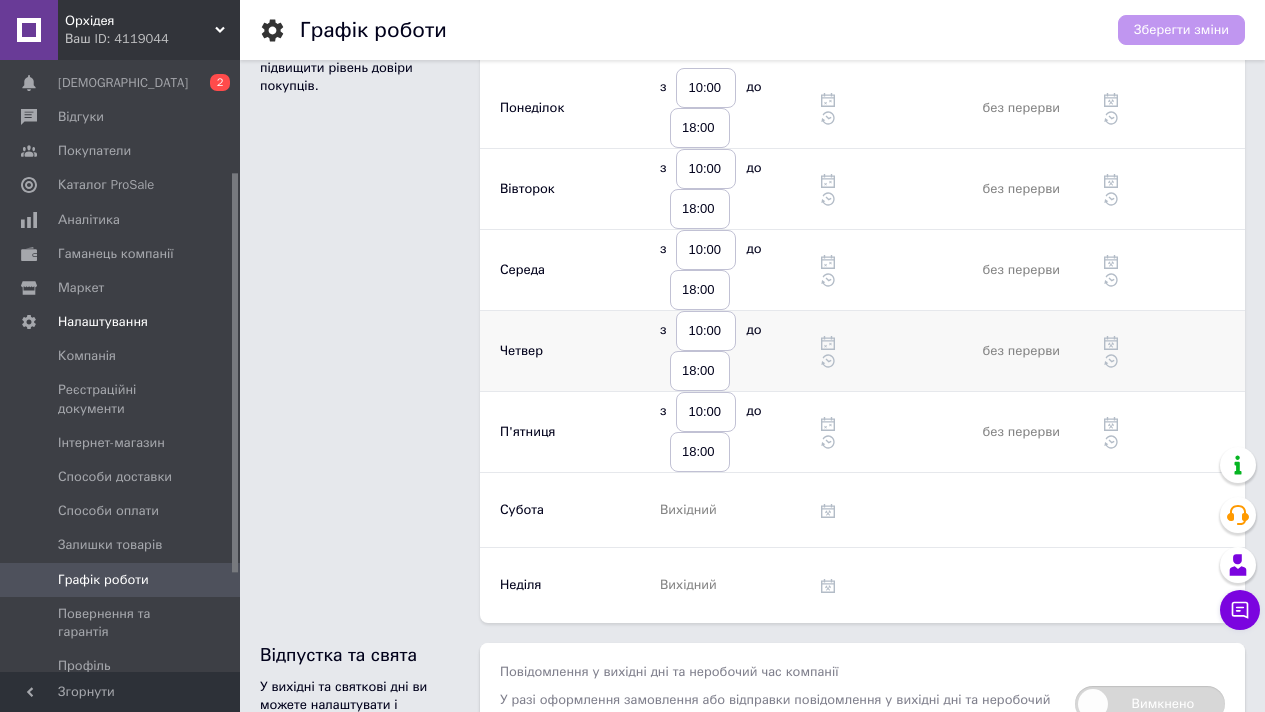 scroll, scrollTop: 147, scrollLeft: 0, axis: vertical 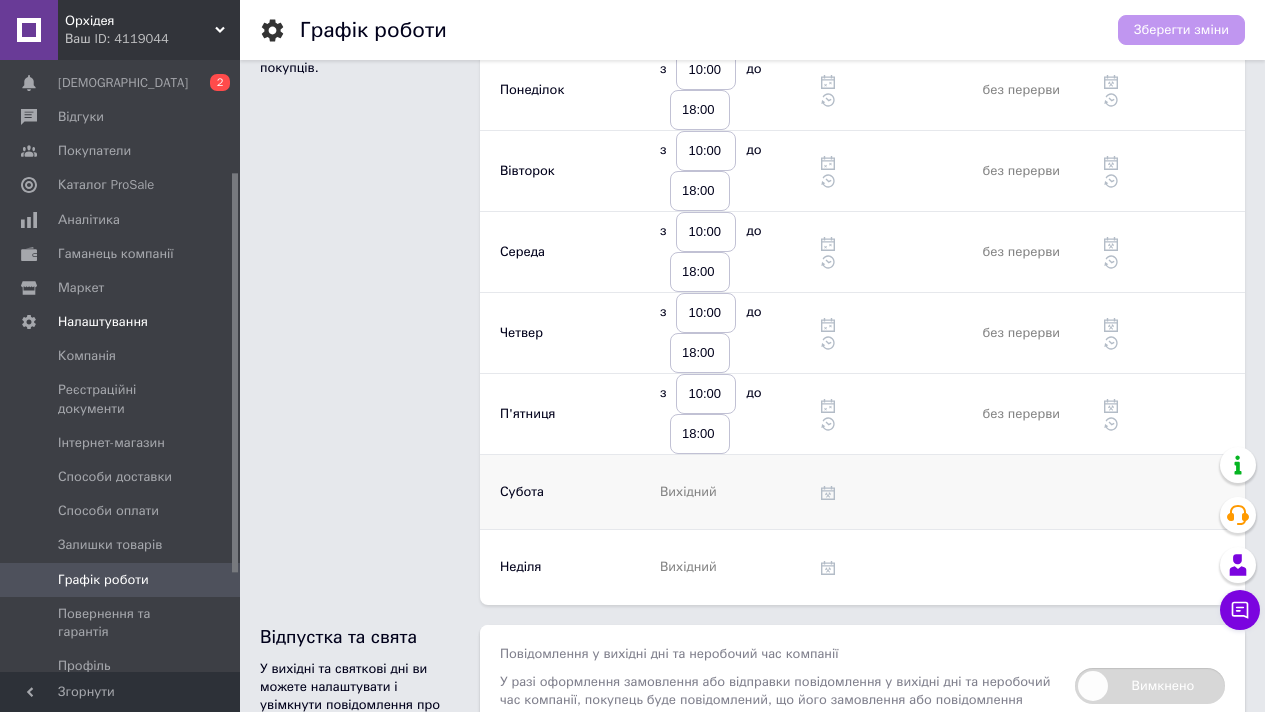 click on "Вихідний" at bounding box center (710, 492) 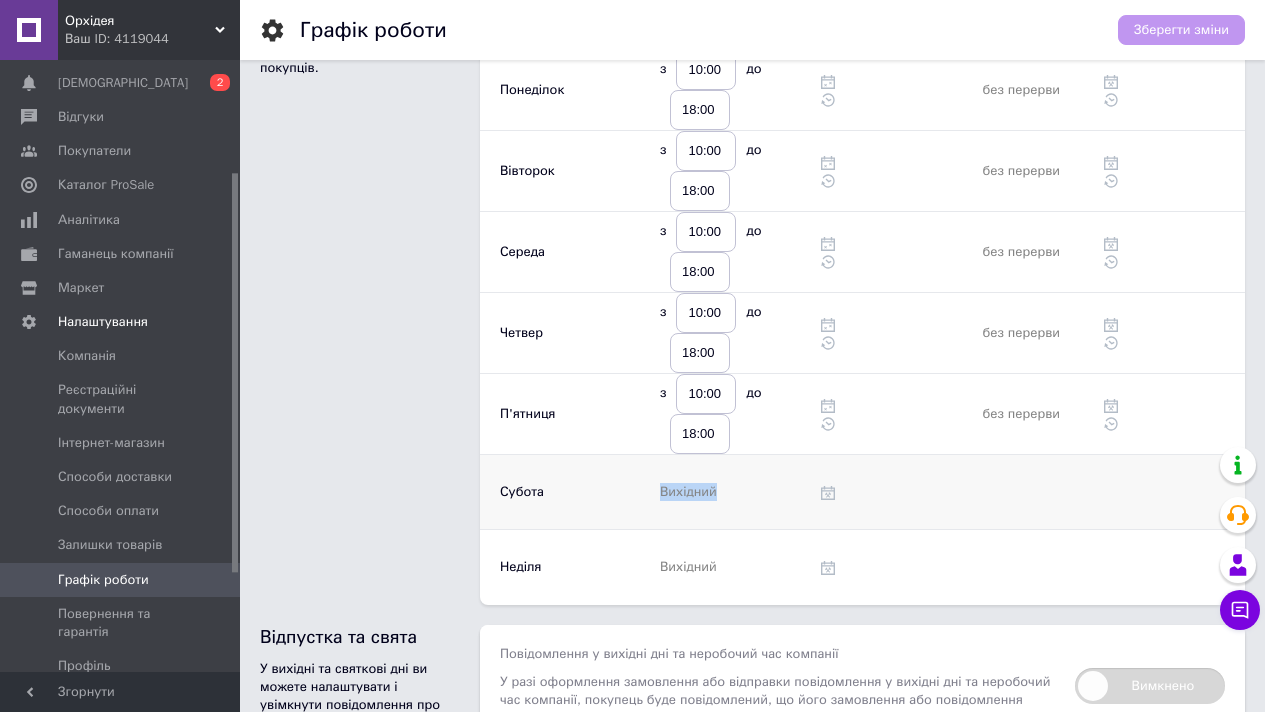 click on "Вихідний" at bounding box center (688, 491) 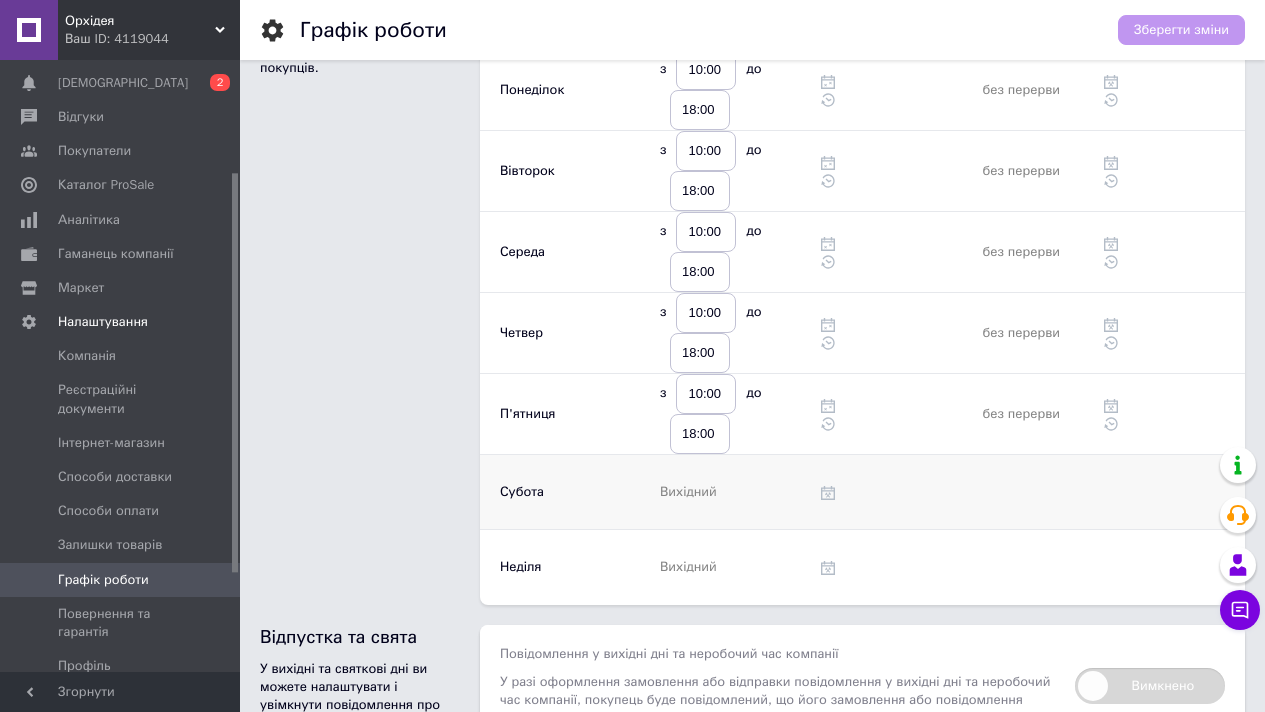 click at bounding box center (620, 492) 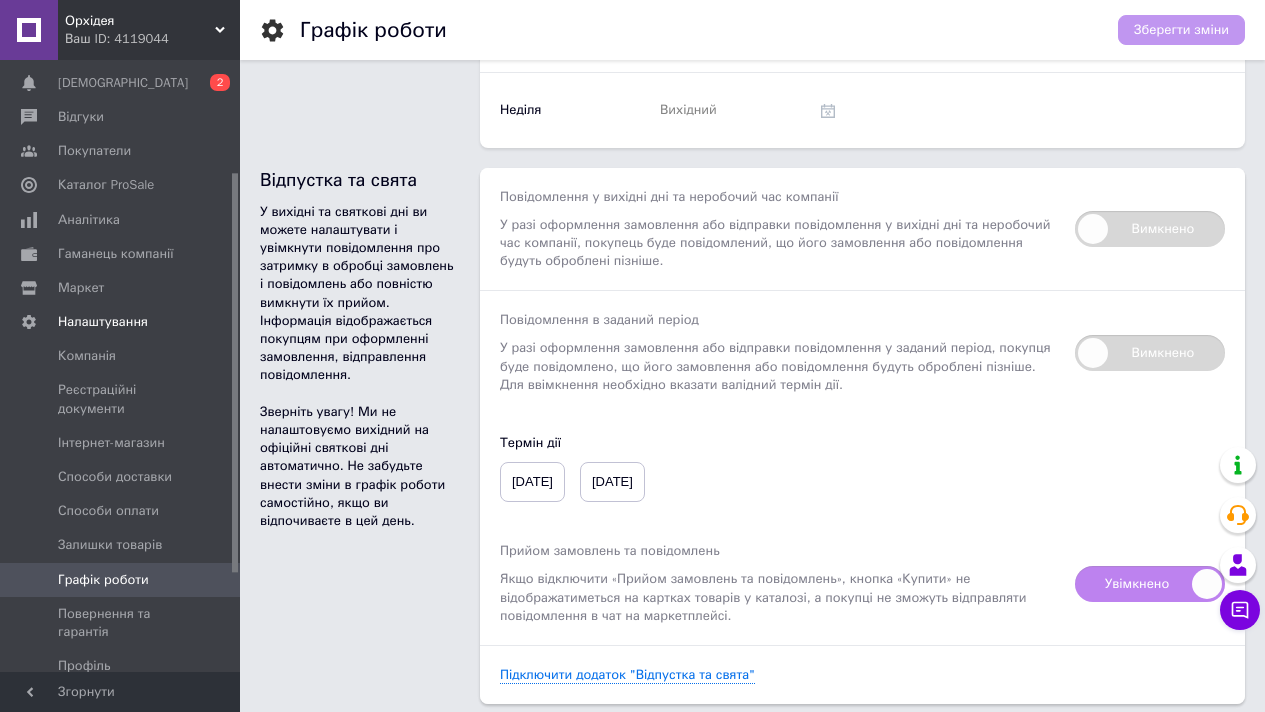 scroll, scrollTop: 676, scrollLeft: 0, axis: vertical 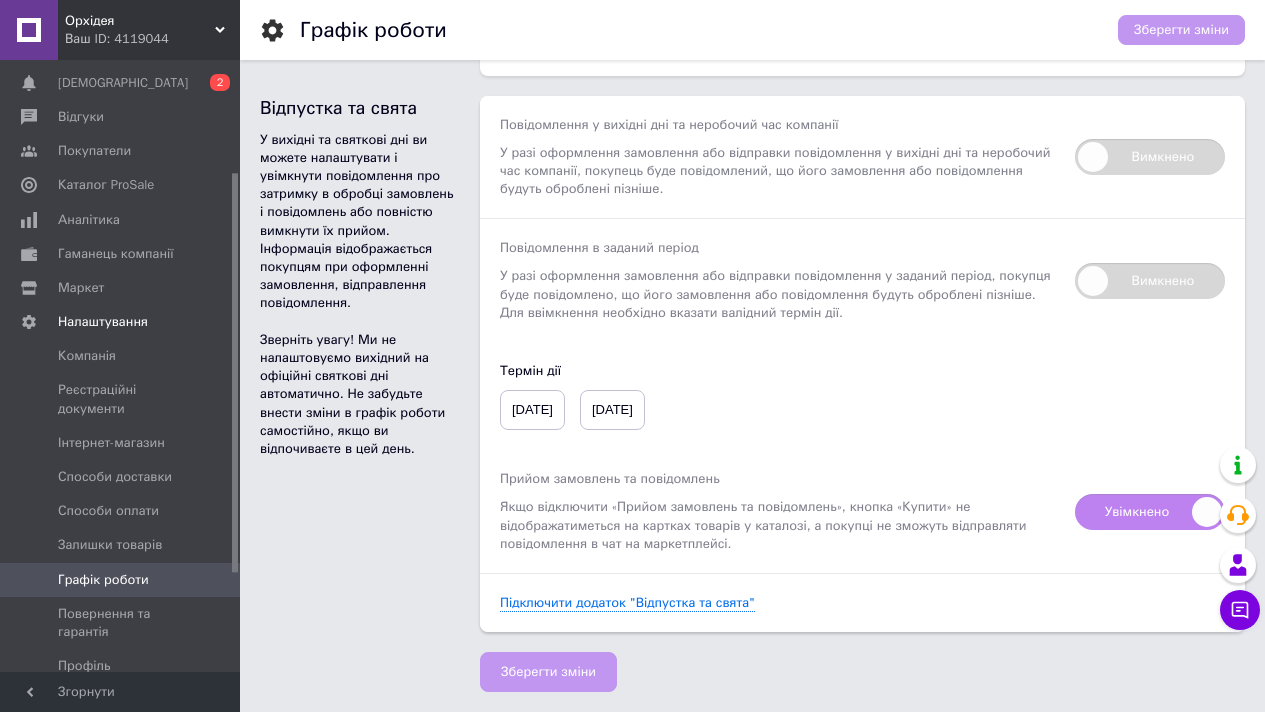 click on "Термін дії 10-07-2025 17-07-2025" at bounding box center (862, 396) 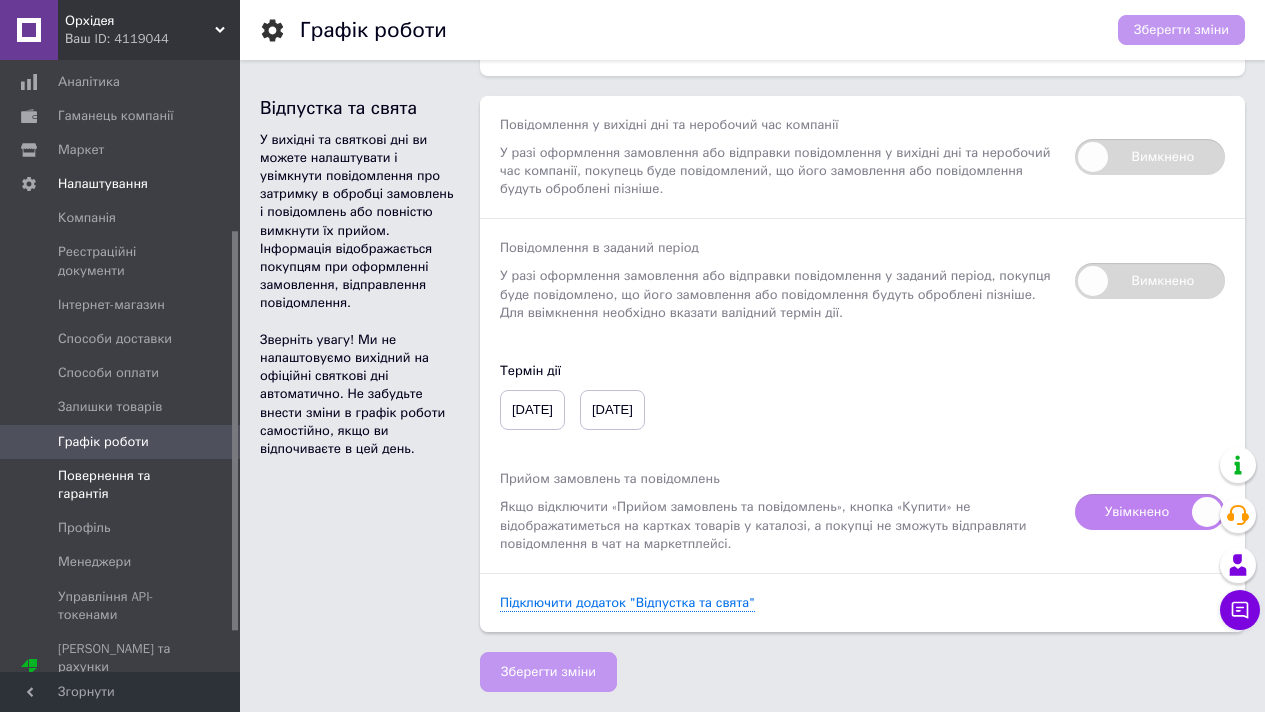 scroll, scrollTop: 321, scrollLeft: 0, axis: vertical 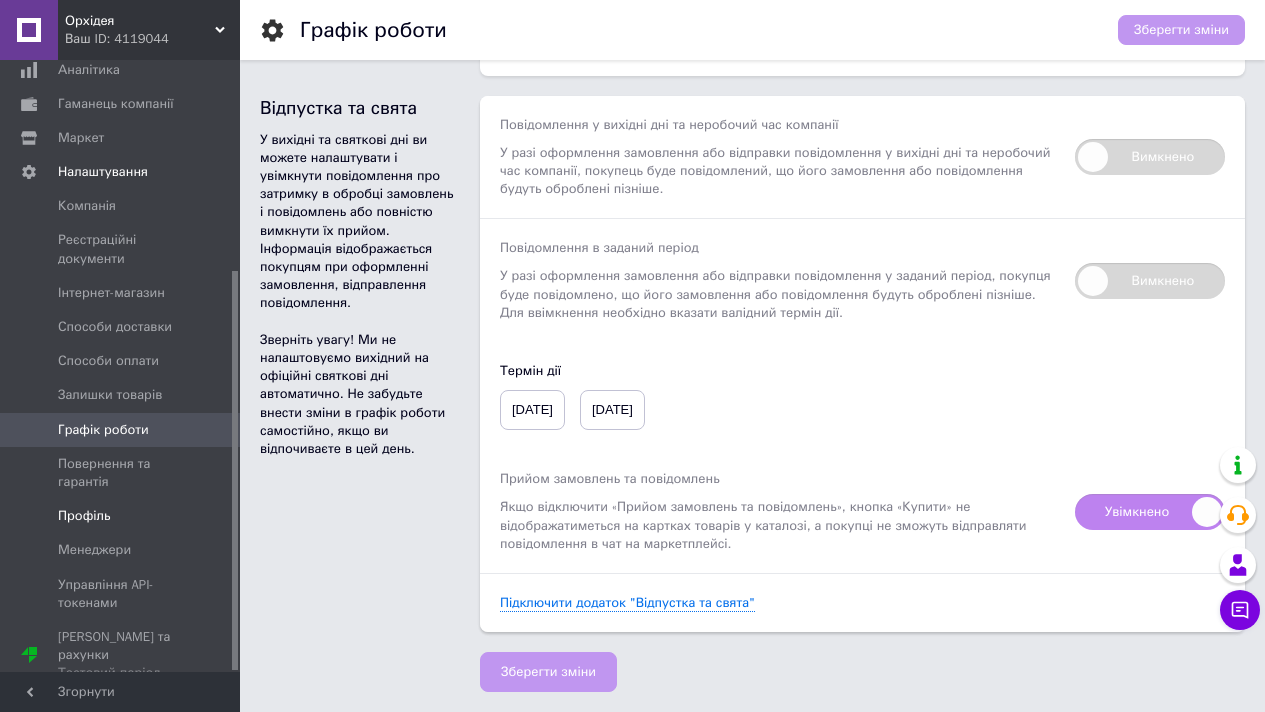 click on "Профіль" at bounding box center (121, 516) 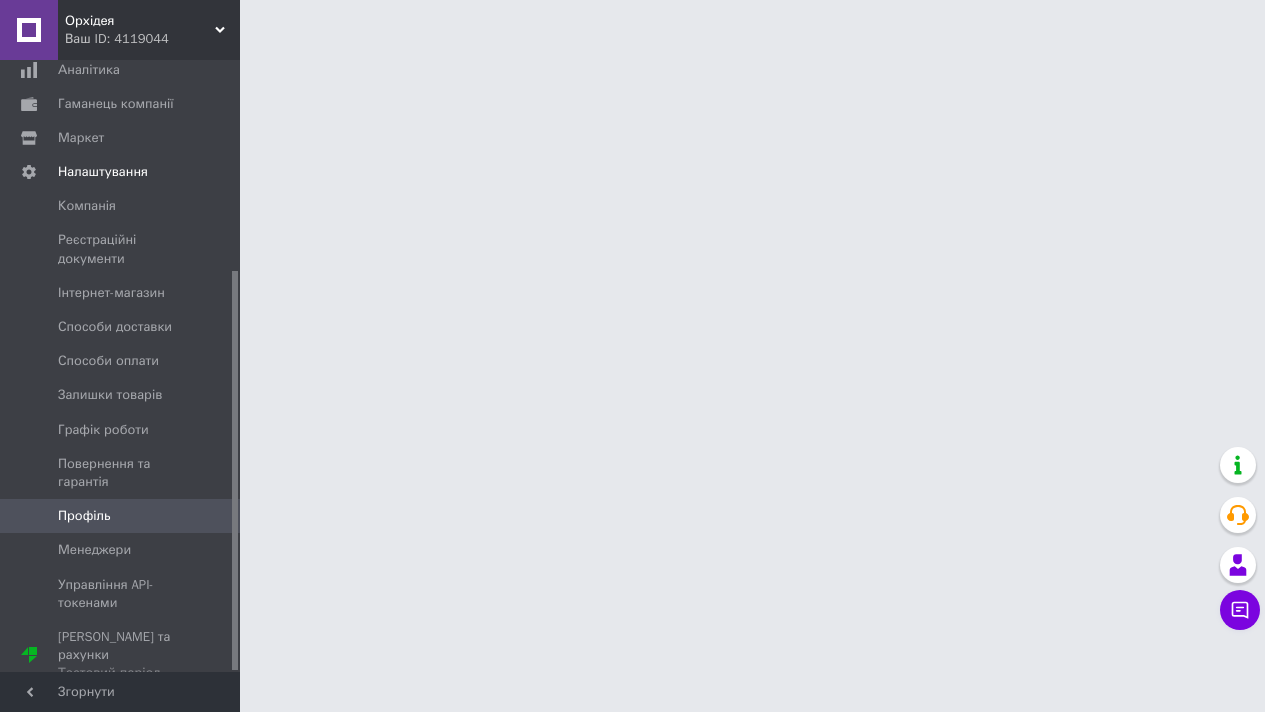 scroll, scrollTop: 0, scrollLeft: 0, axis: both 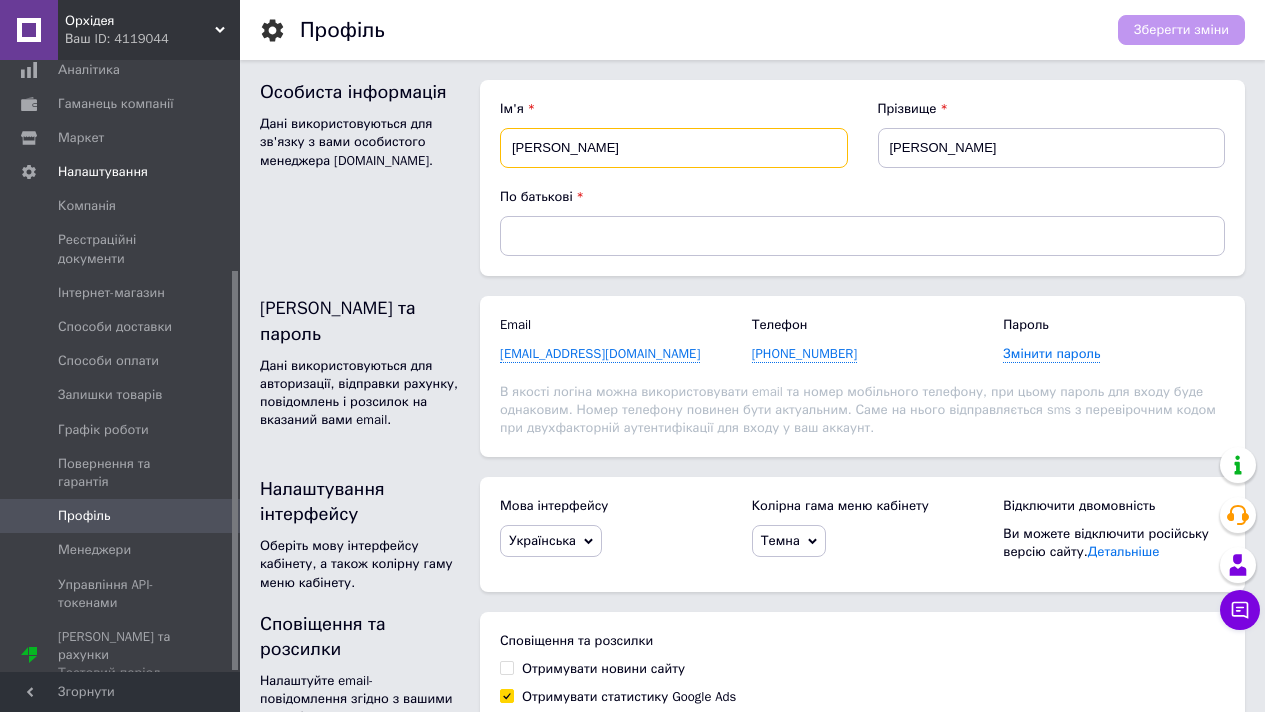 drag, startPoint x: 563, startPoint y: 148, endPoint x: 474, endPoint y: 147, distance: 89.005615 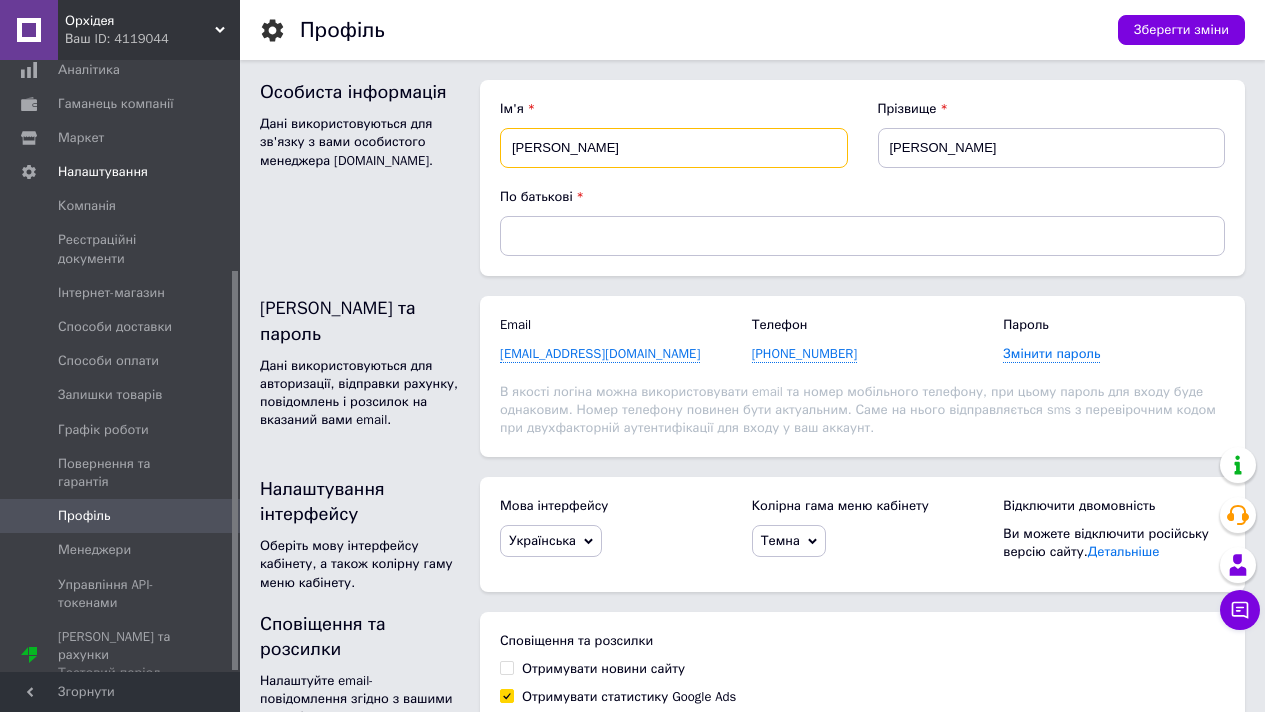 type on "Ольга" 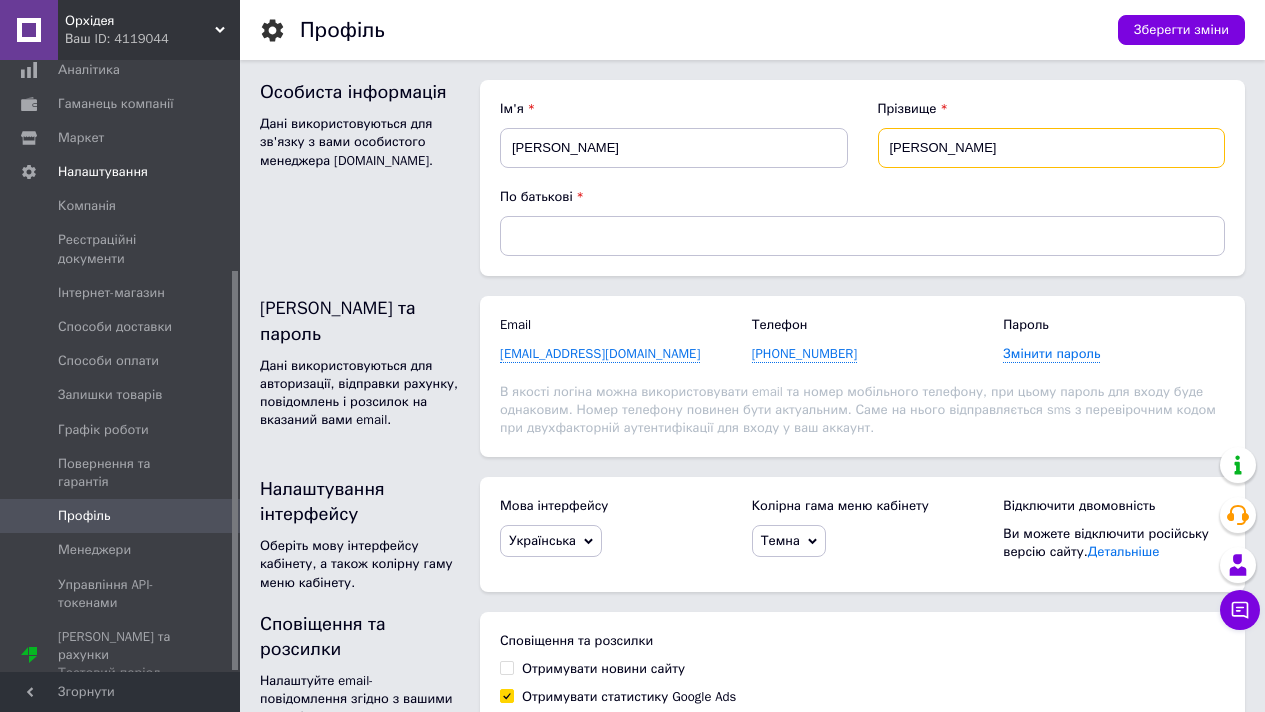 drag, startPoint x: 973, startPoint y: 141, endPoint x: 857, endPoint y: 132, distance: 116.34862 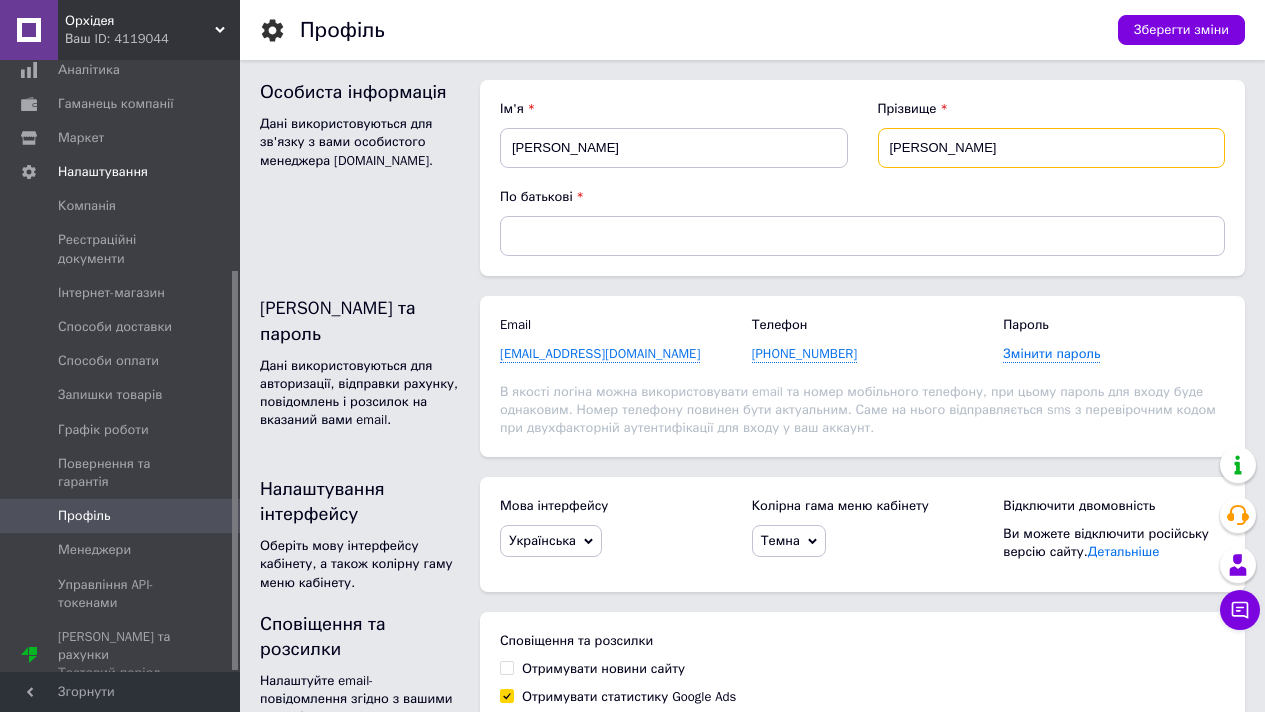 type on "Шевчук" 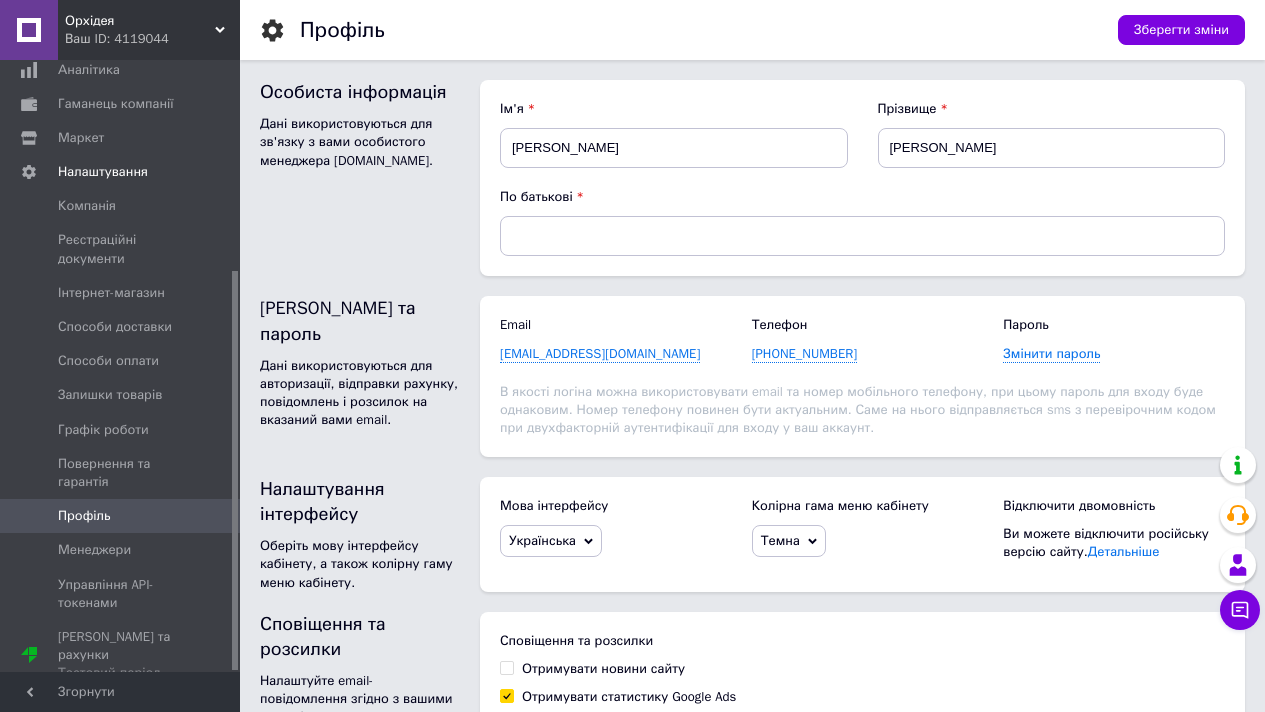 click on "По батькові" at bounding box center (862, 197) 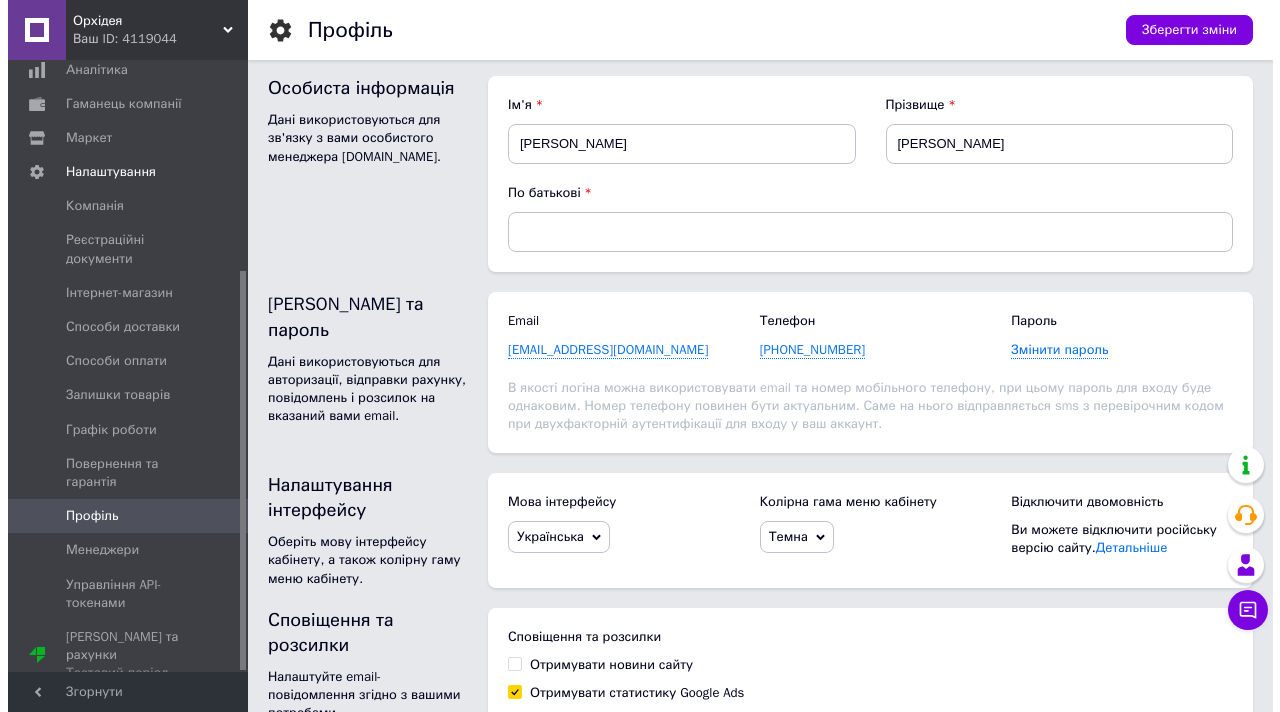scroll, scrollTop: 8, scrollLeft: 0, axis: vertical 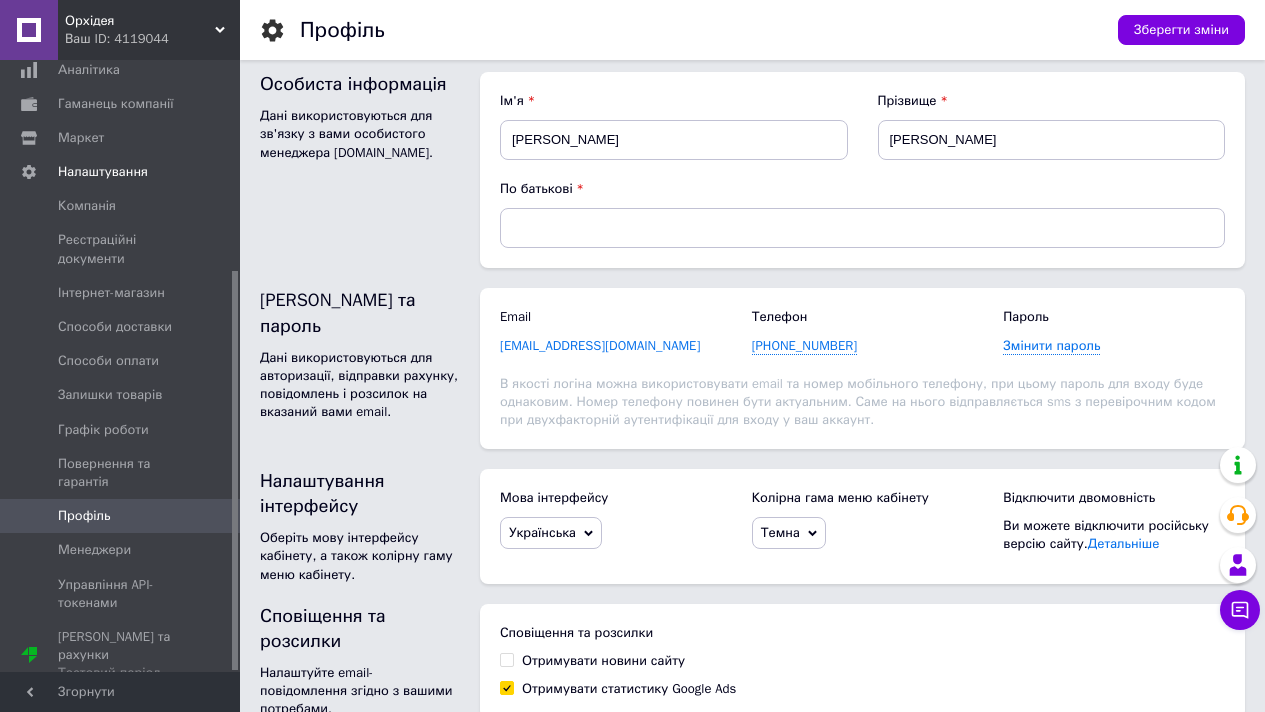 click on "julichka3001@gmail.com" at bounding box center (600, 346) 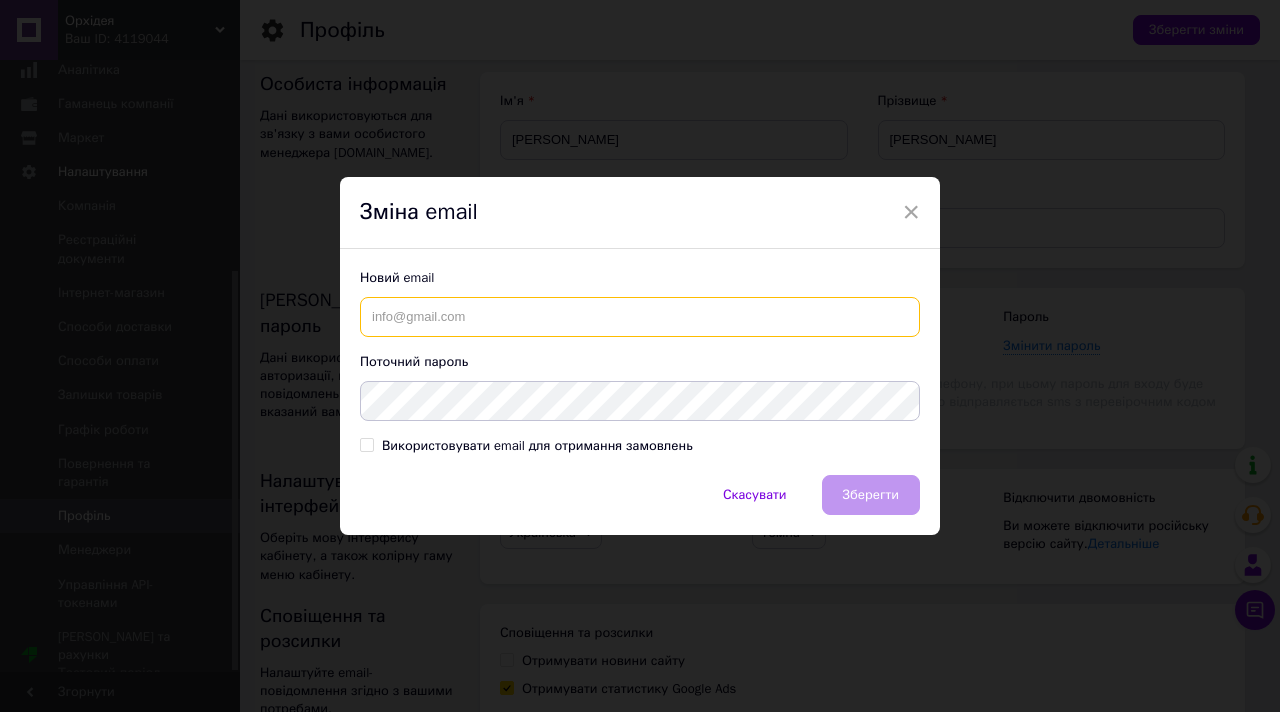 click at bounding box center (640, 317) 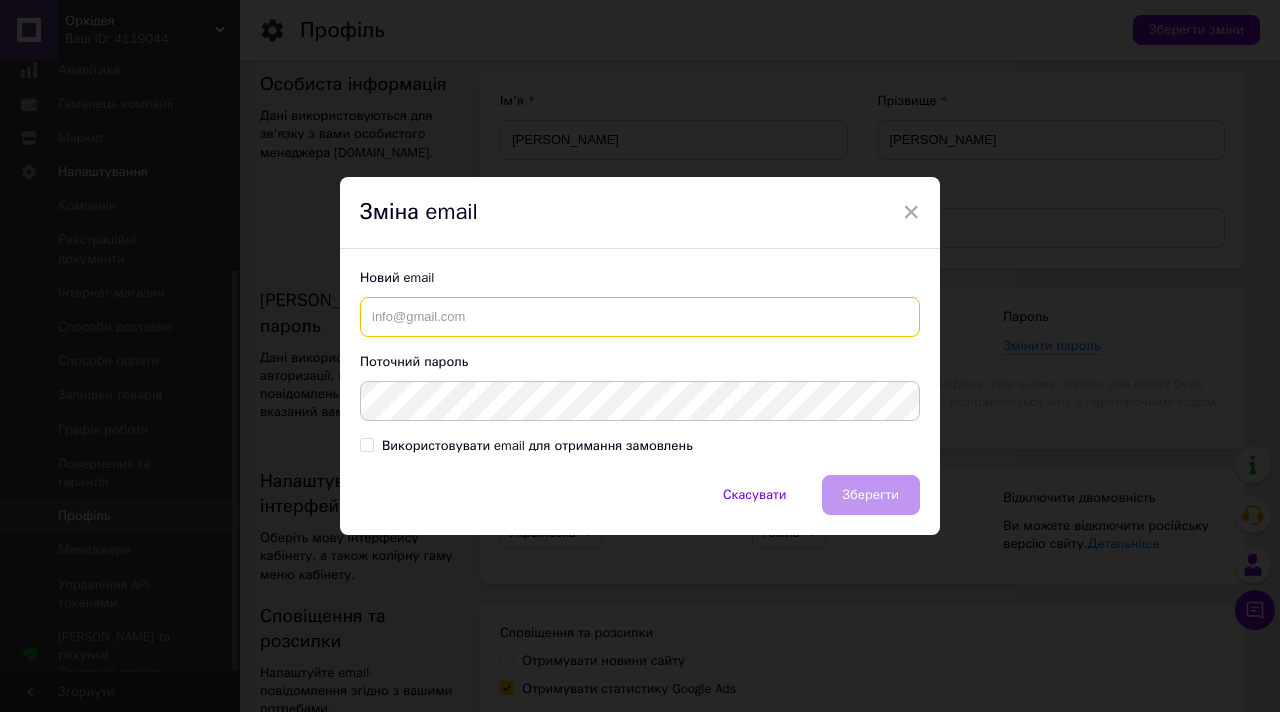 paste on "Ласкаво просимо до нашого магазину косметики! Ми — команда, яка закохана в красу, турботу та натуральний догляд. У нашому магазині ви знайдете якісну косметику для обличчя, тіла та волосся, підібрану з любовʼю для кожного типу шкіри 🌿 💄 Що ми пропо" 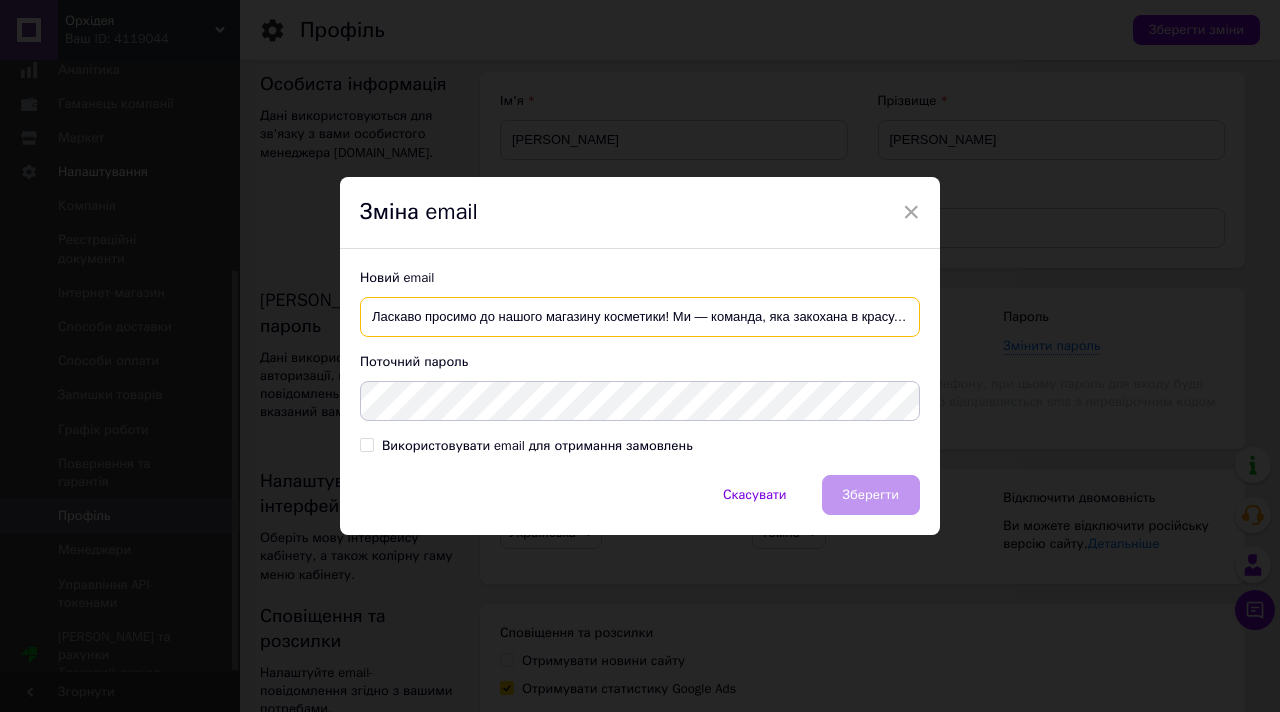 scroll, scrollTop: 0, scrollLeft: 1056, axis: horizontal 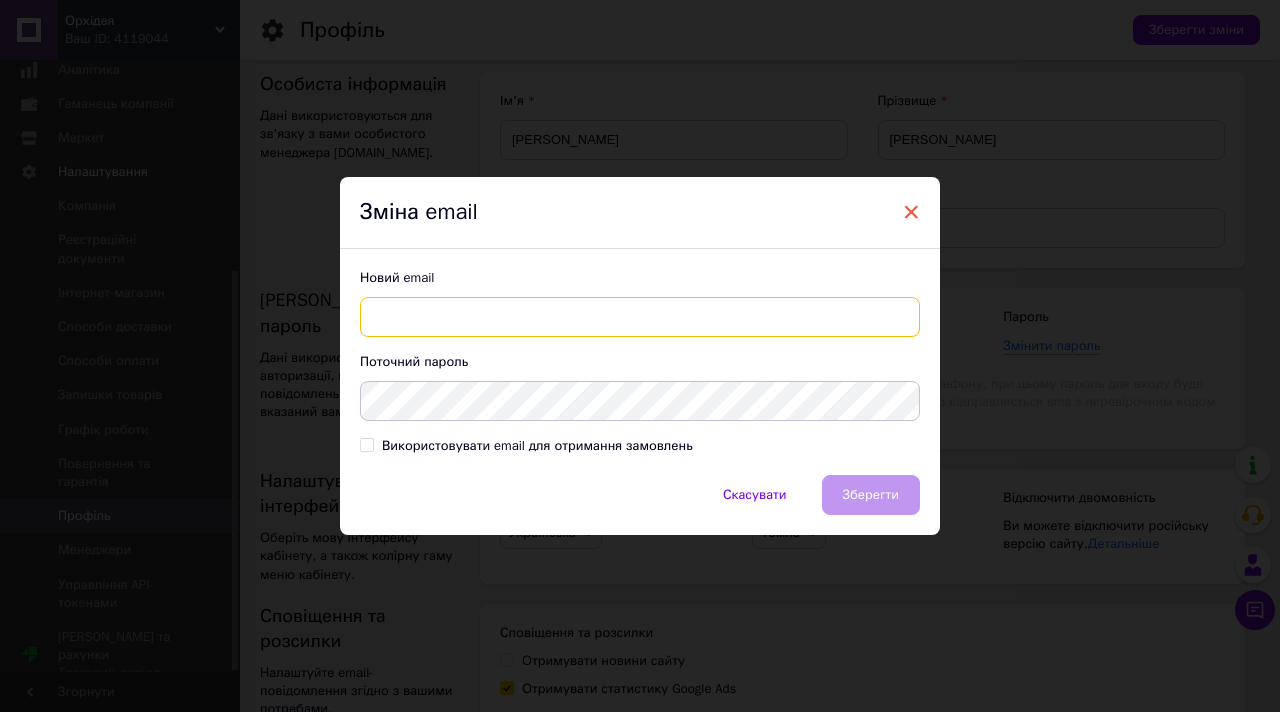 type on "Ласкаво просимо до нашого магазину косметики! Ми — команда, яка закохана в красу, турботу та натуральний догляд. У нашому магазині ви знайдете якісну косметику для обличчя, тіла та волосся, підібрану з любовʼю для кожного типу шкіри 🌿 💄 Що ми пропо" 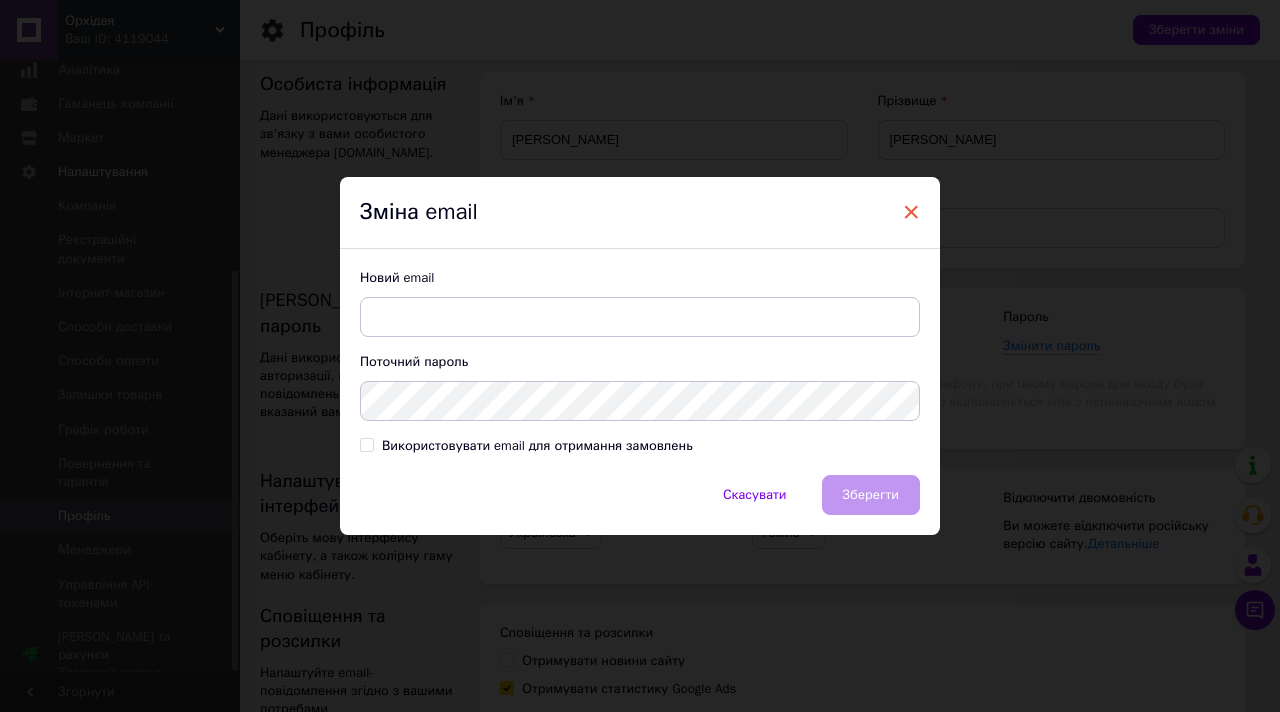 click on "×" at bounding box center [911, 212] 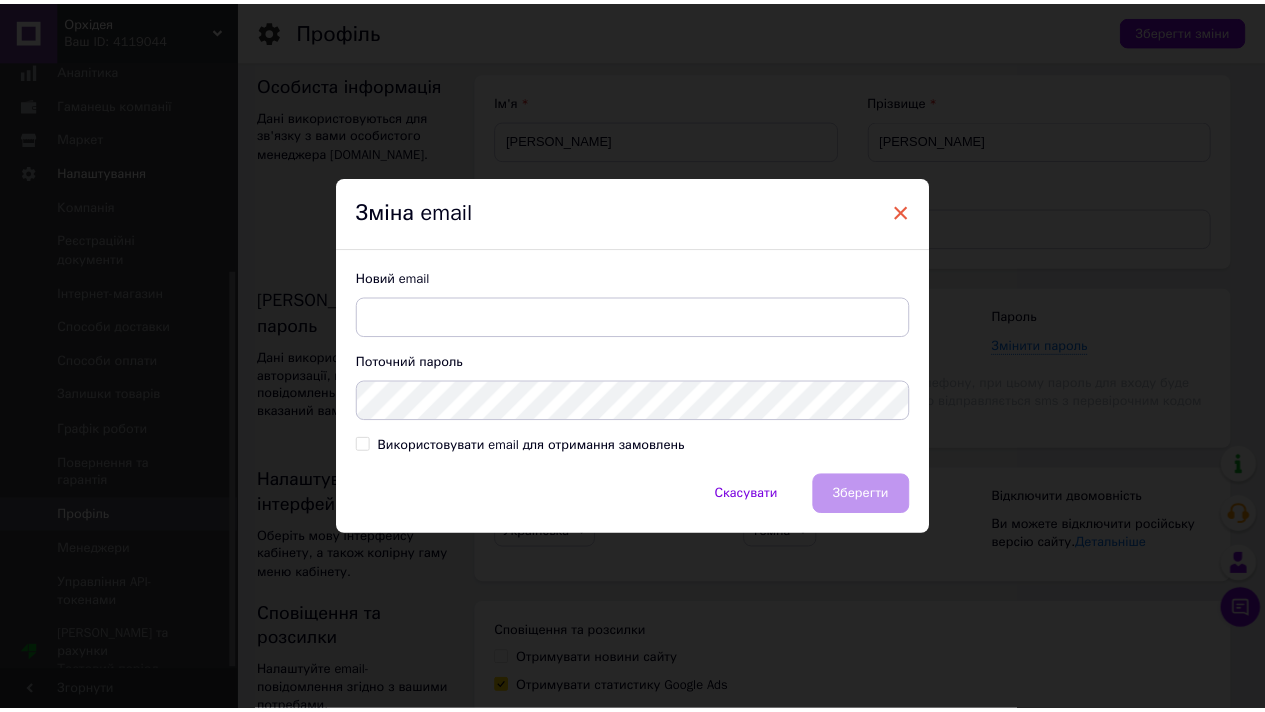 scroll, scrollTop: 0, scrollLeft: 0, axis: both 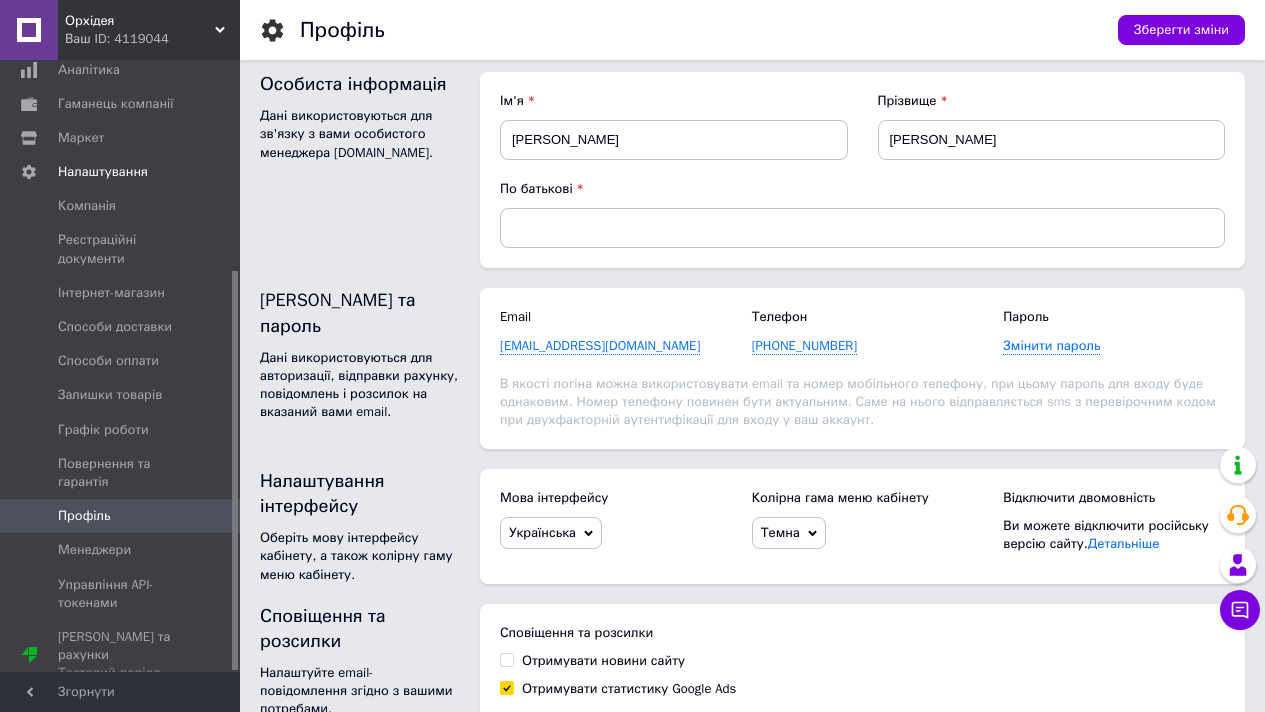 click on "Особиста інформація Дані використовуються для зв'язку з вами особистого менеджера prom.ua." at bounding box center [360, 170] 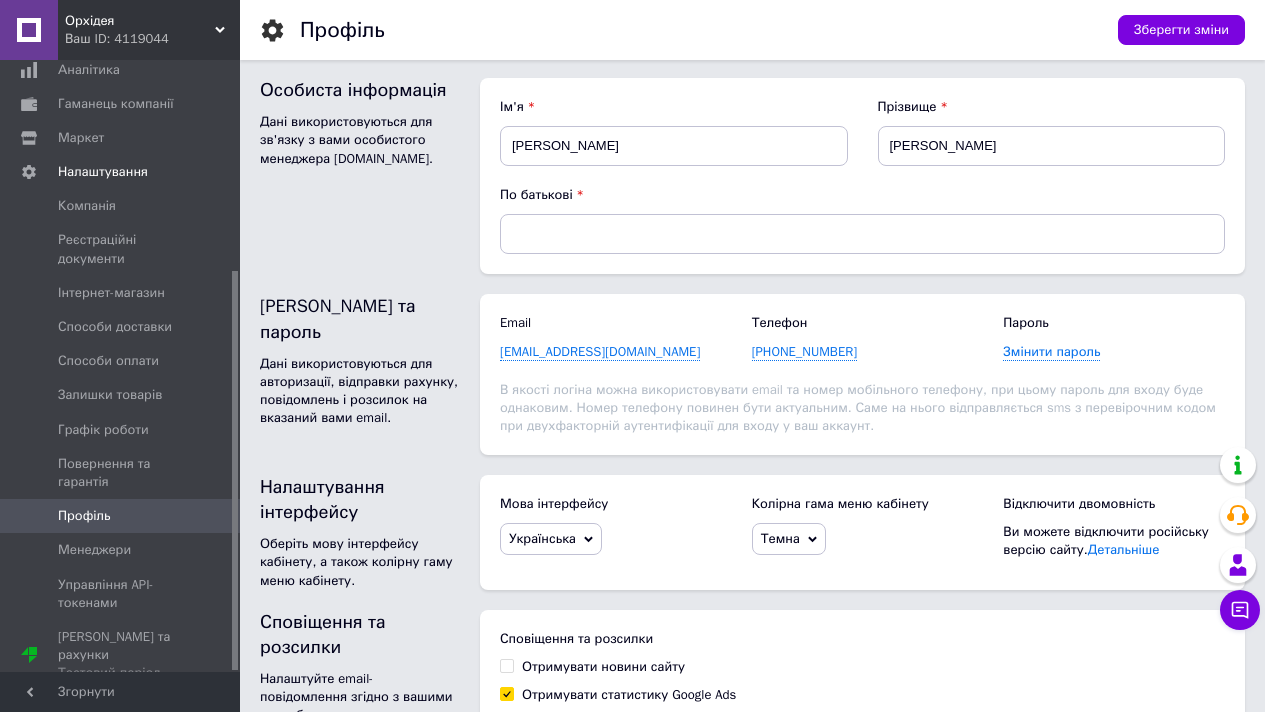 scroll, scrollTop: 0, scrollLeft: 0, axis: both 